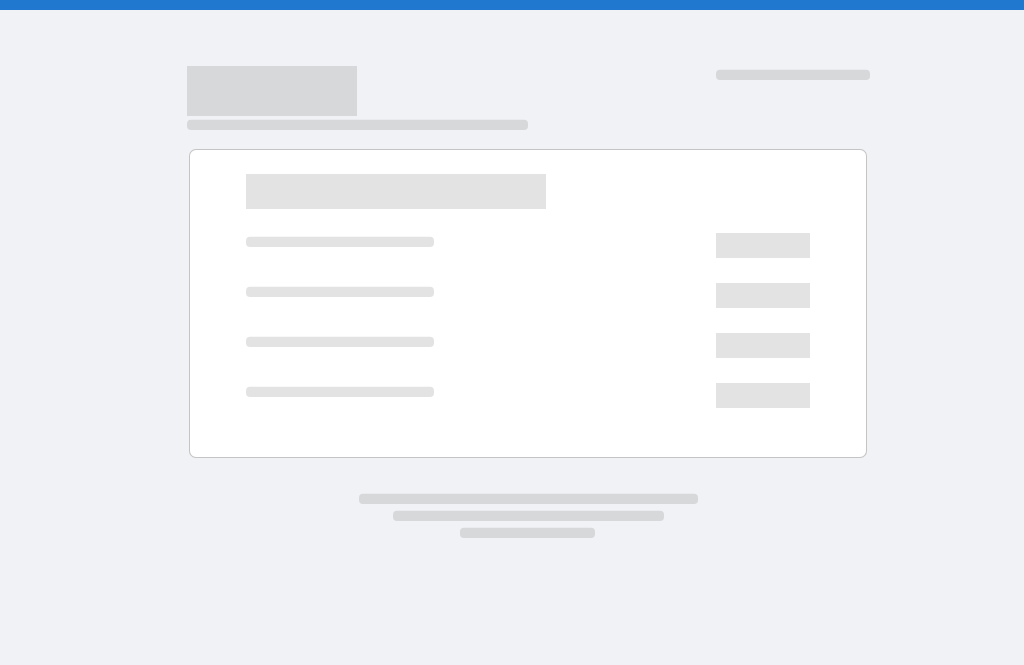 scroll, scrollTop: 0, scrollLeft: 0, axis: both 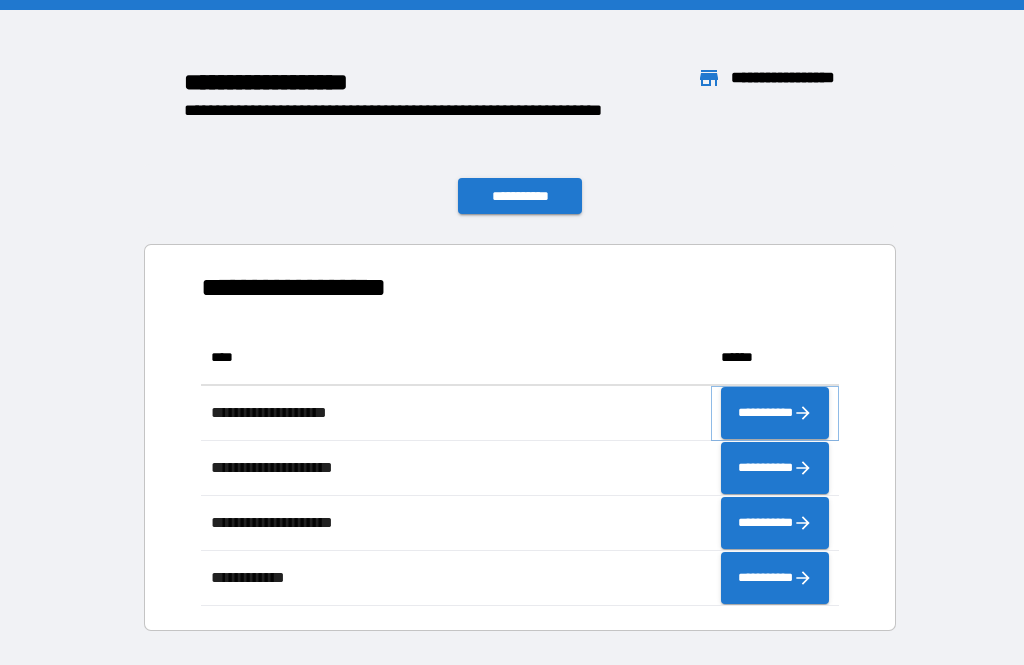 click on "**********" at bounding box center [775, 413] 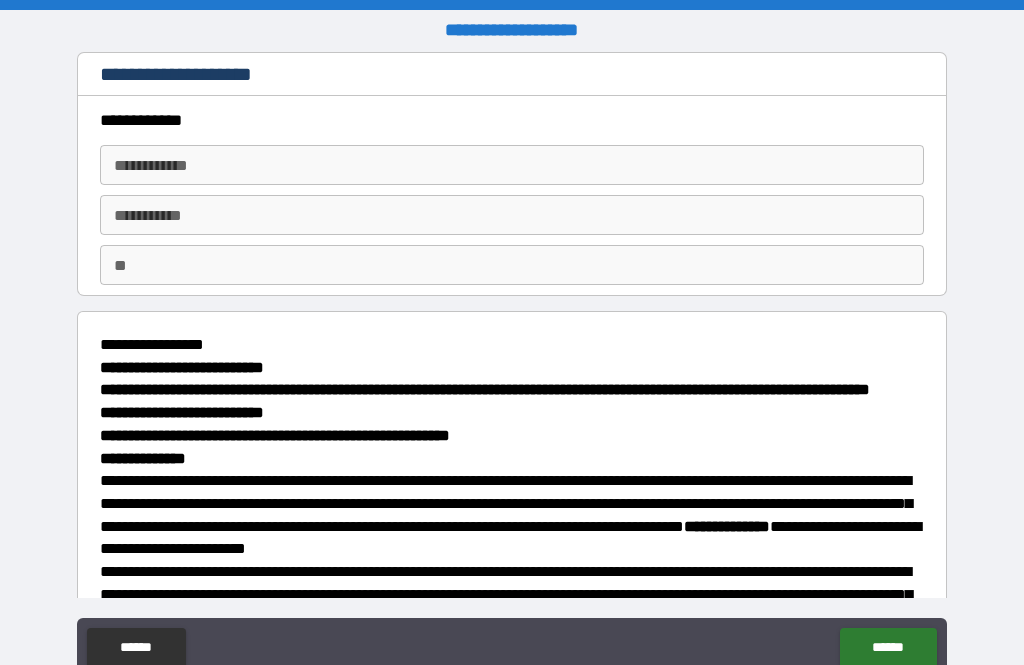 click on "**********" at bounding box center (512, 165) 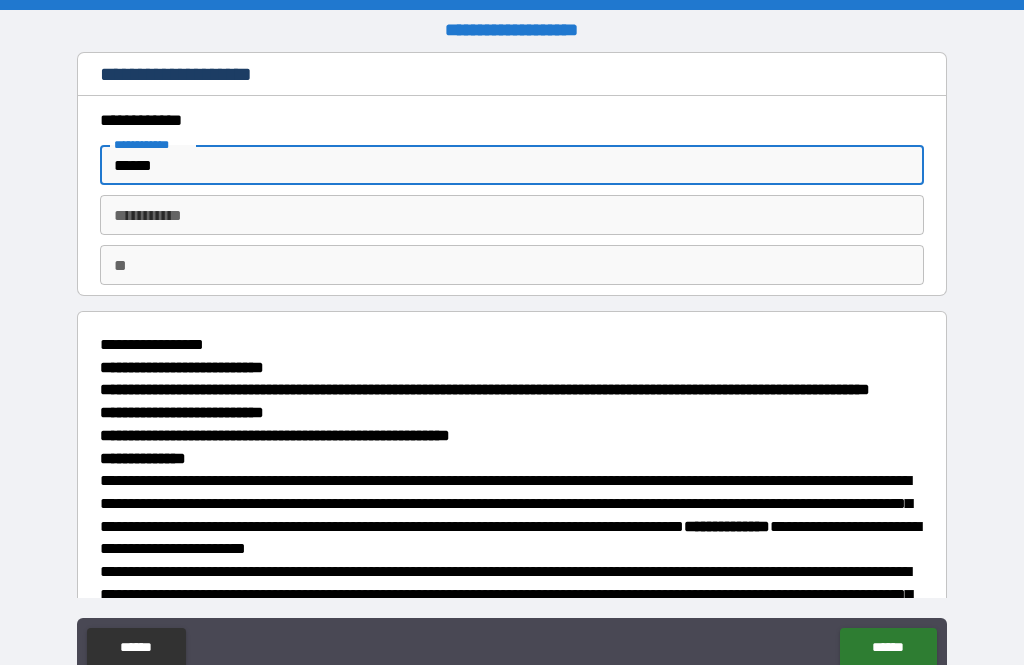 type on "******" 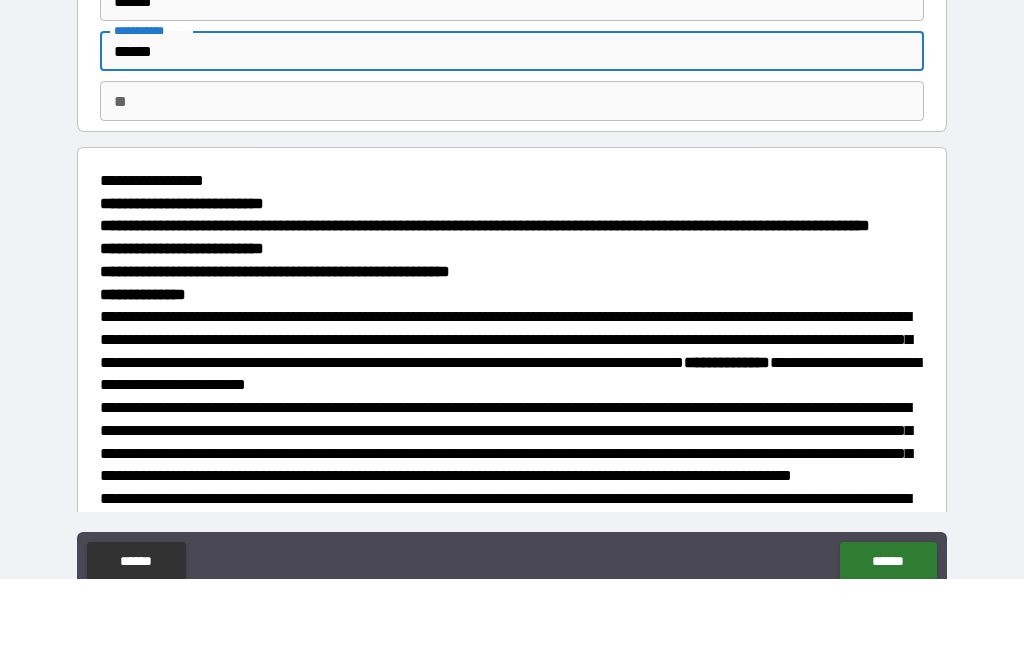 scroll, scrollTop: 77, scrollLeft: 0, axis: vertical 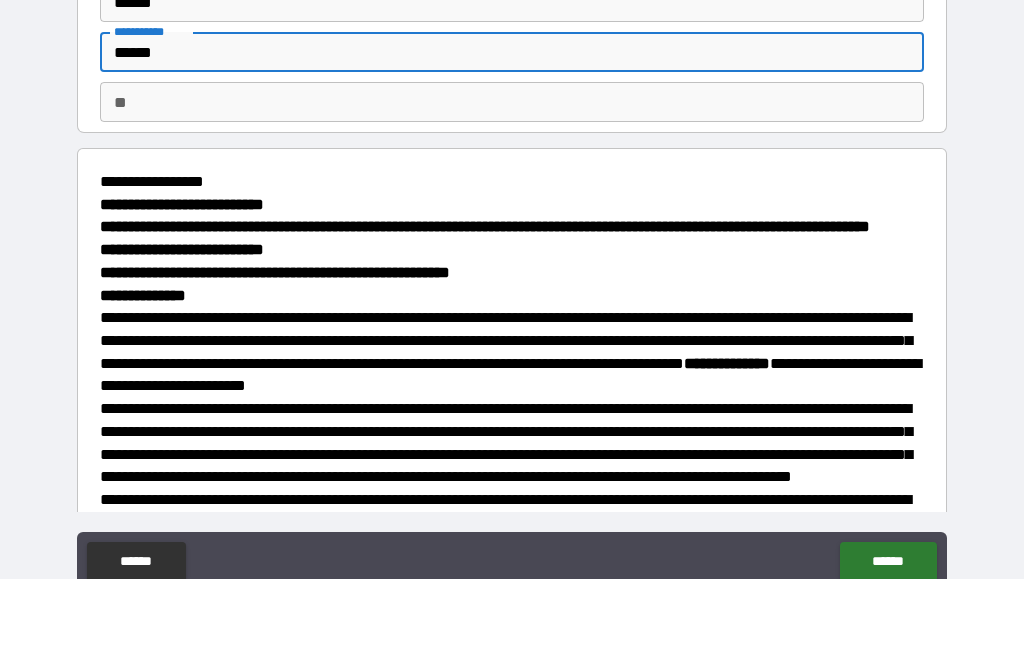type on "******" 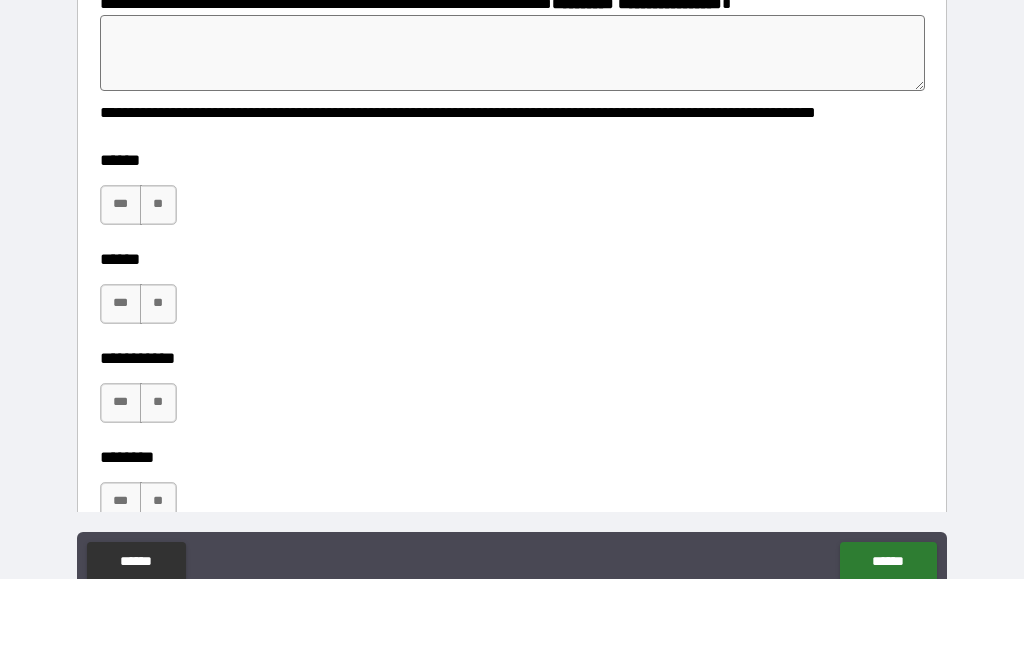 scroll, scrollTop: 2415, scrollLeft: 0, axis: vertical 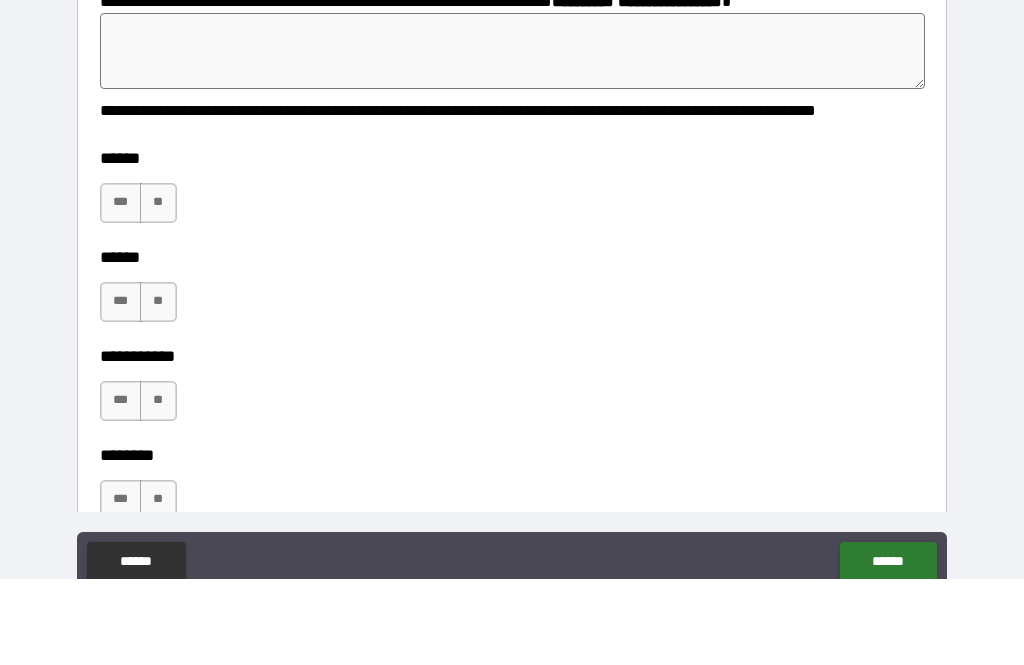 type on "*" 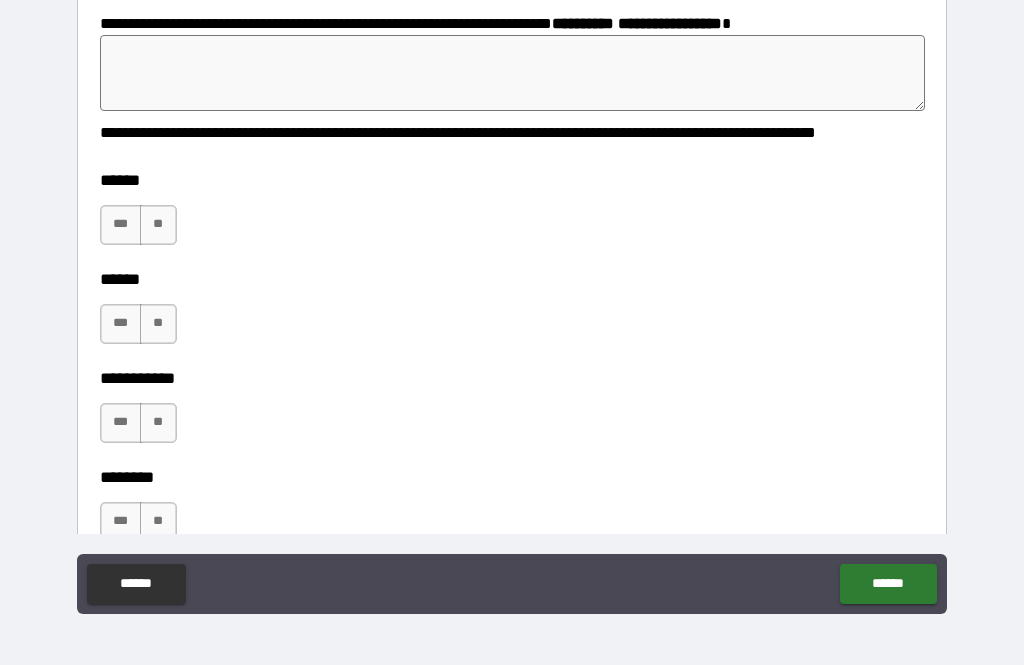 click at bounding box center [513, 73] 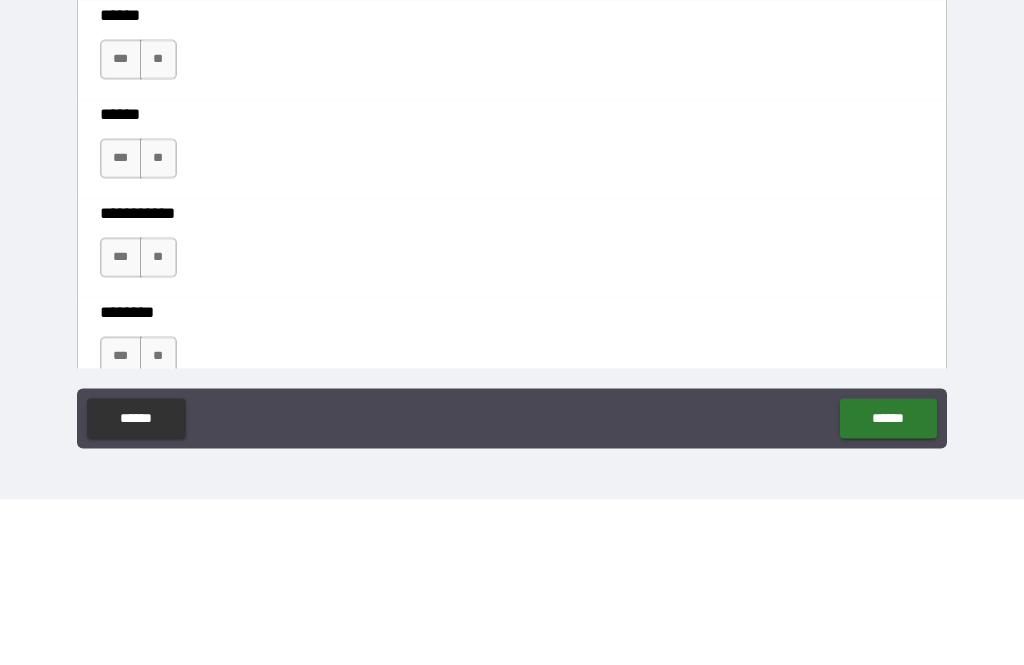 type on "*" 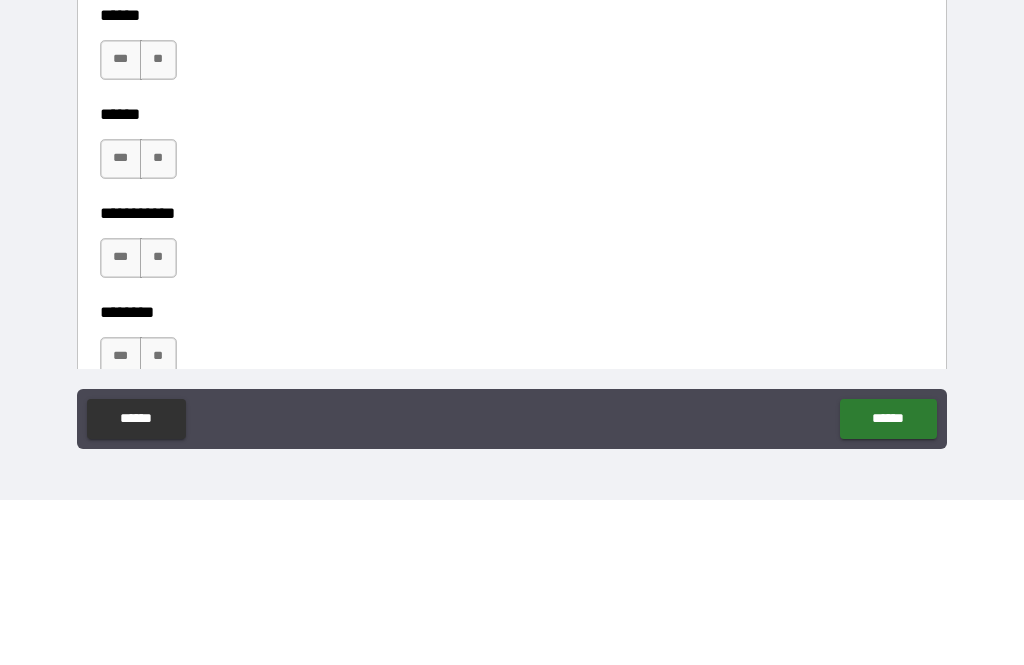type on "*" 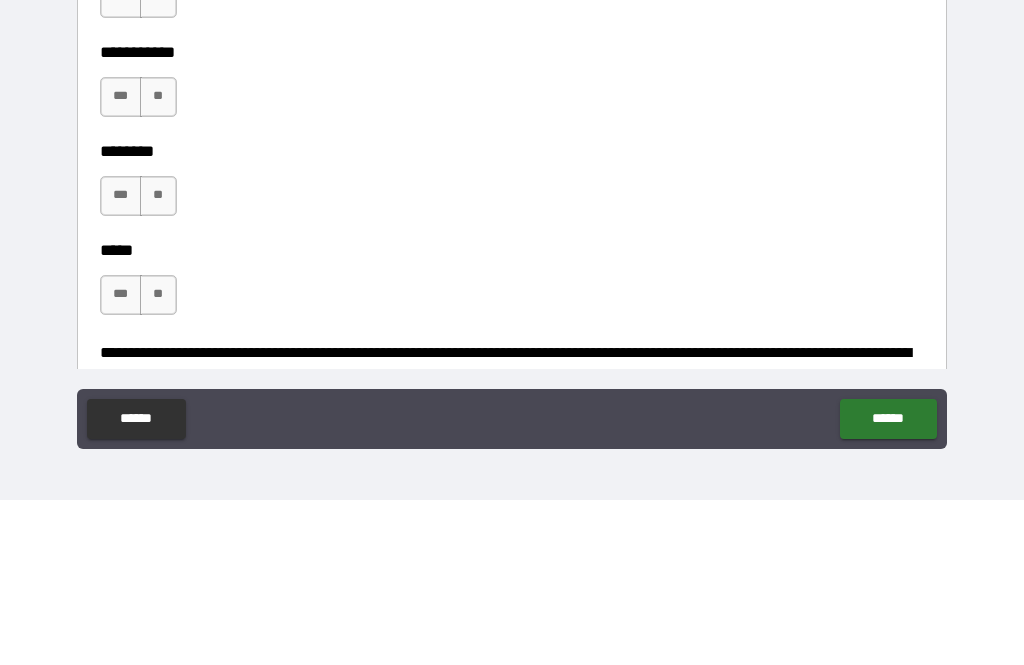 scroll, scrollTop: 2622, scrollLeft: 0, axis: vertical 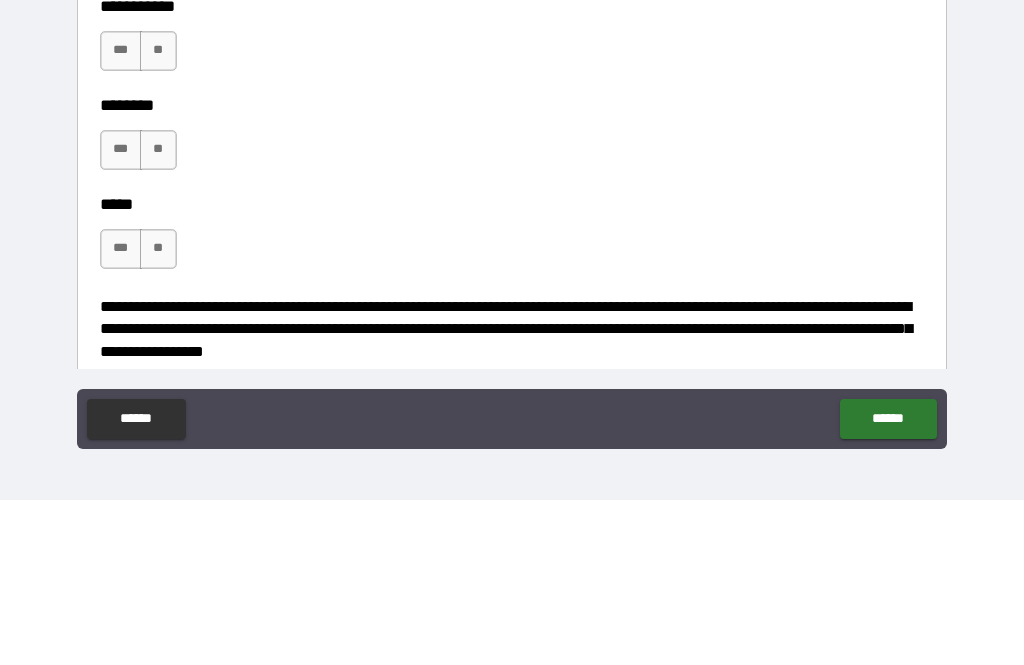type on "**********" 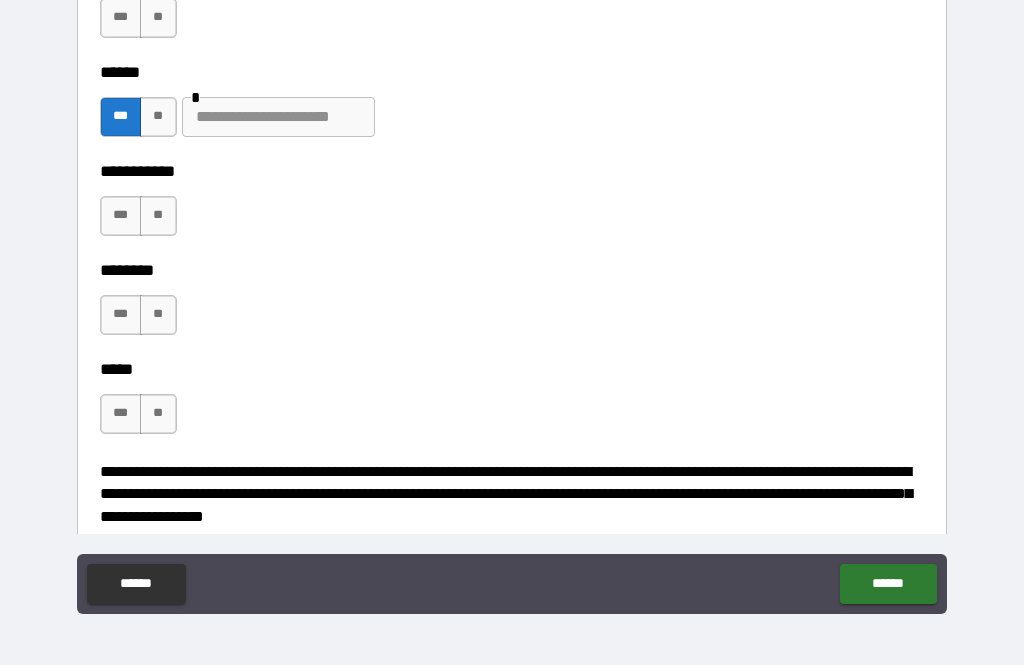 type on "*" 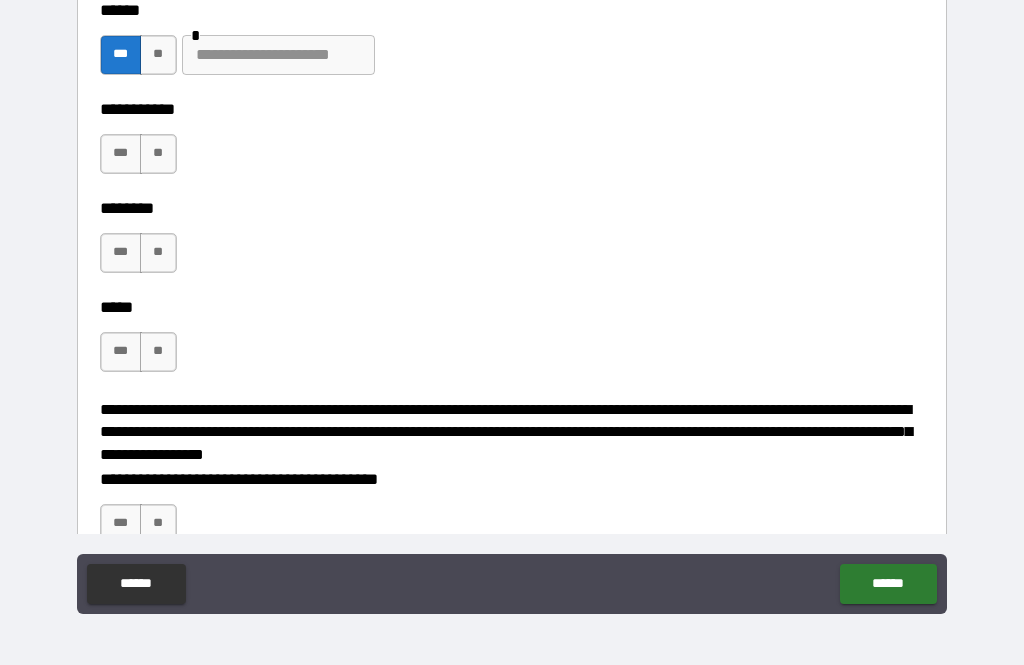 scroll, scrollTop: 2679, scrollLeft: 0, axis: vertical 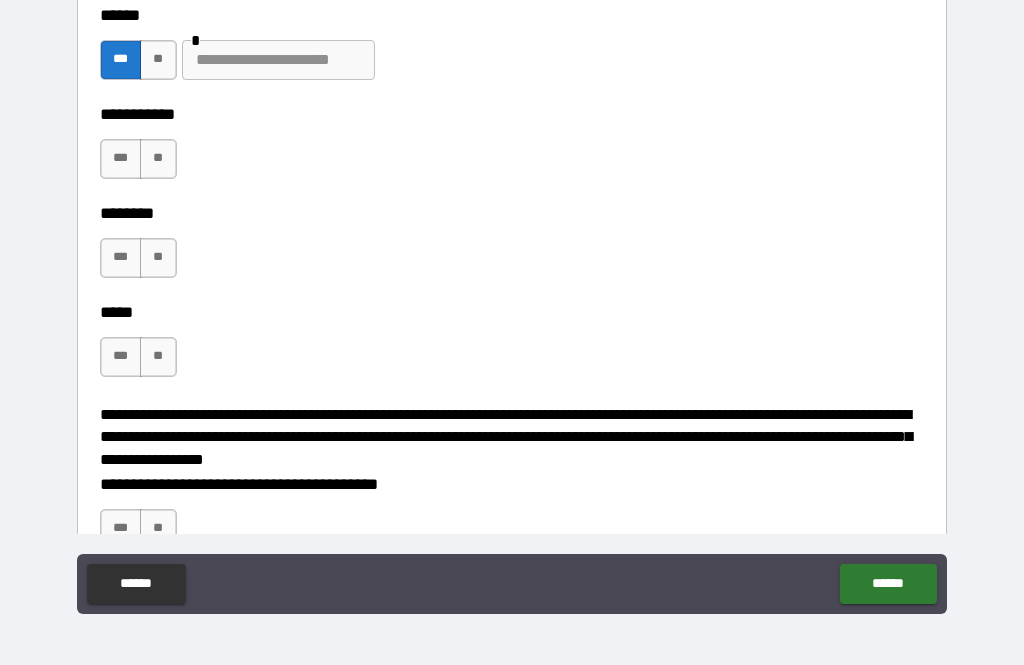 click at bounding box center [278, 60] 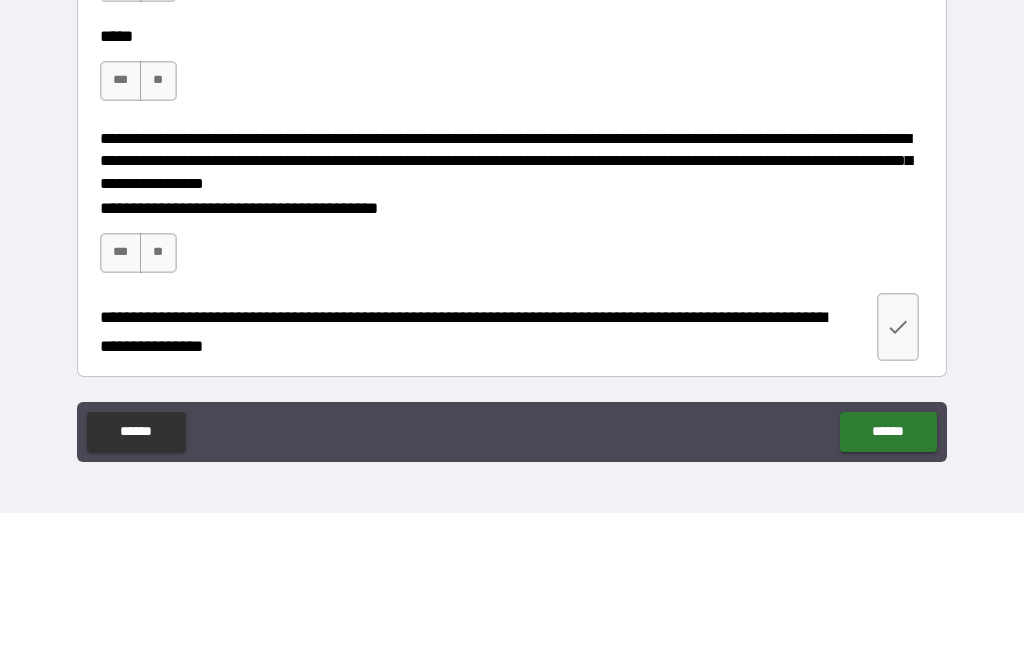 scroll, scrollTop: 3024, scrollLeft: 0, axis: vertical 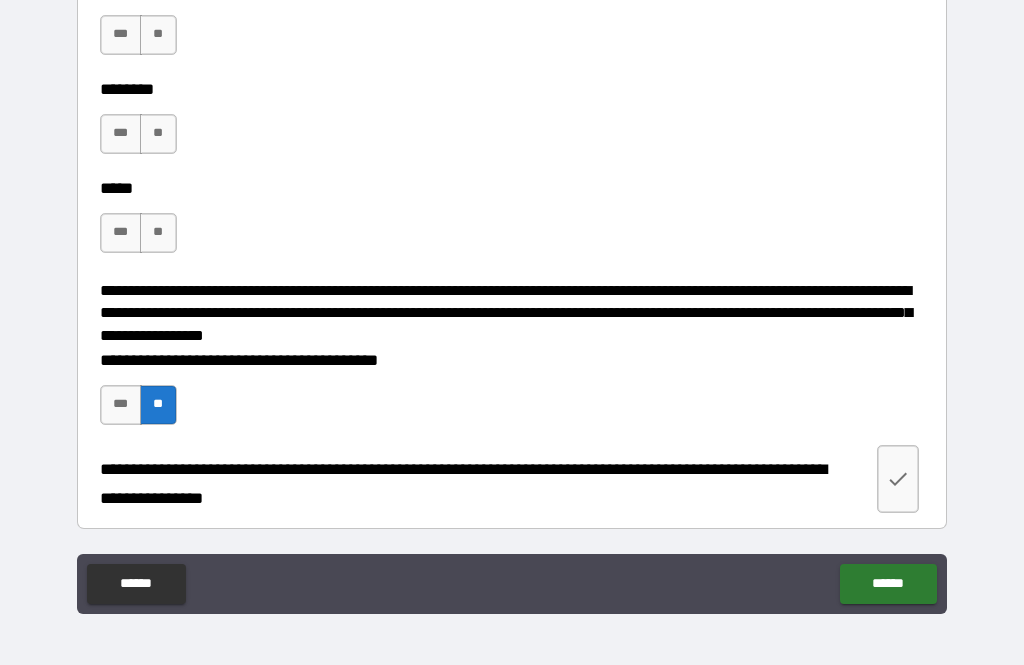 click 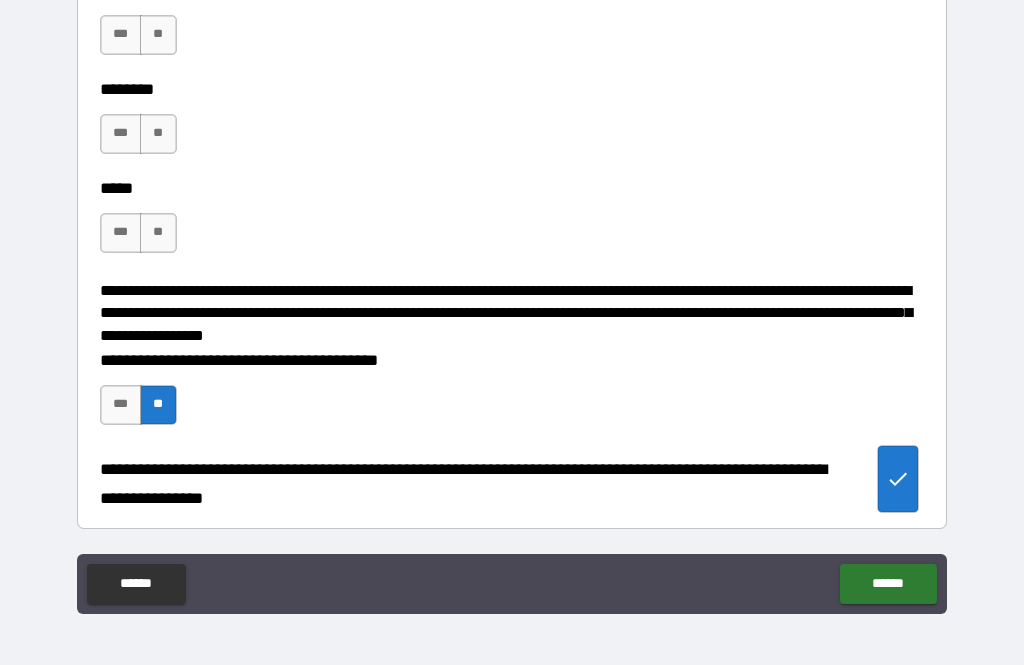 click on "******" at bounding box center (888, 584) 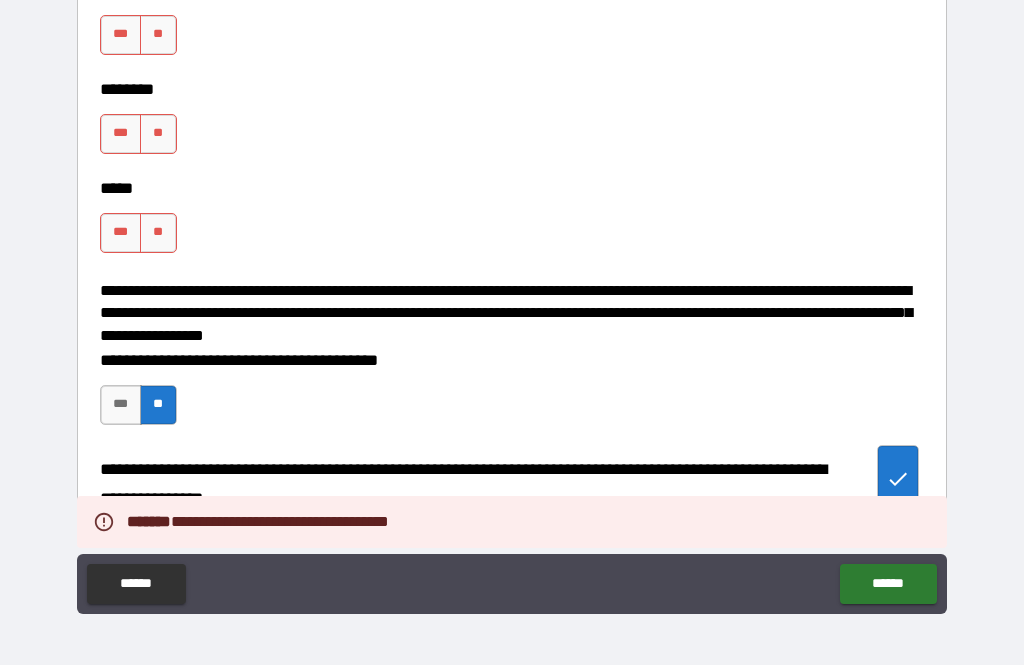 scroll, scrollTop: 3024, scrollLeft: 0, axis: vertical 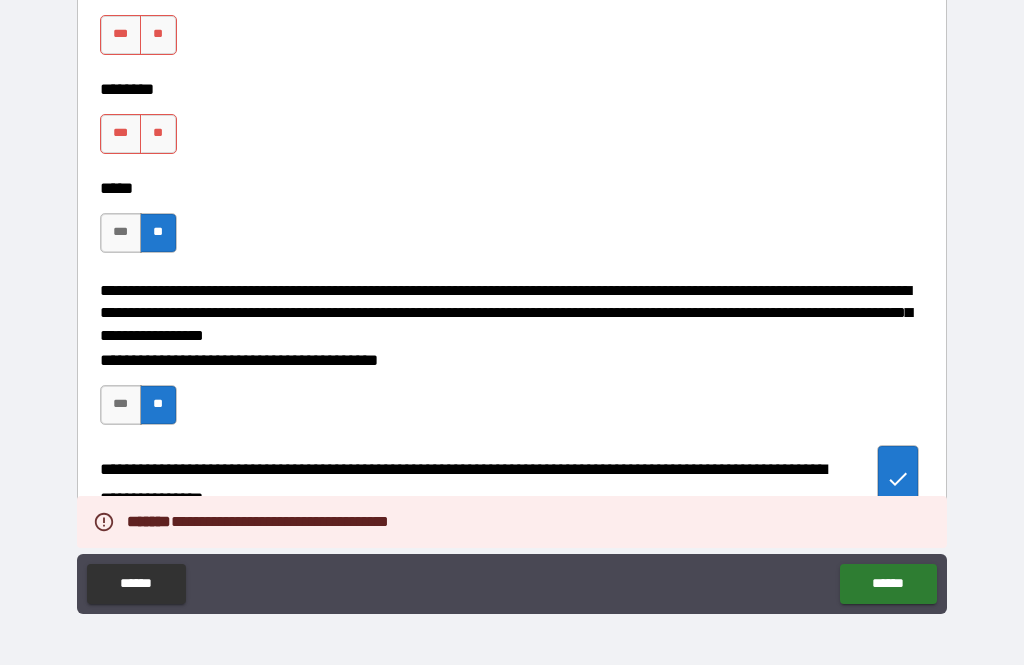 click on "**" at bounding box center (158, 134) 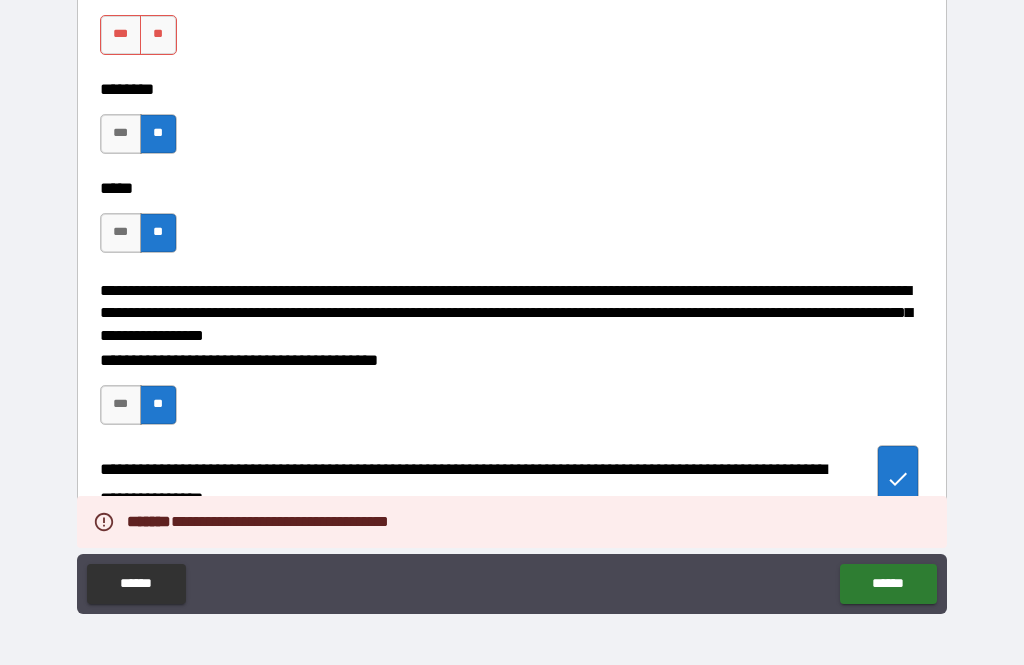 scroll, scrollTop: 2875, scrollLeft: 0, axis: vertical 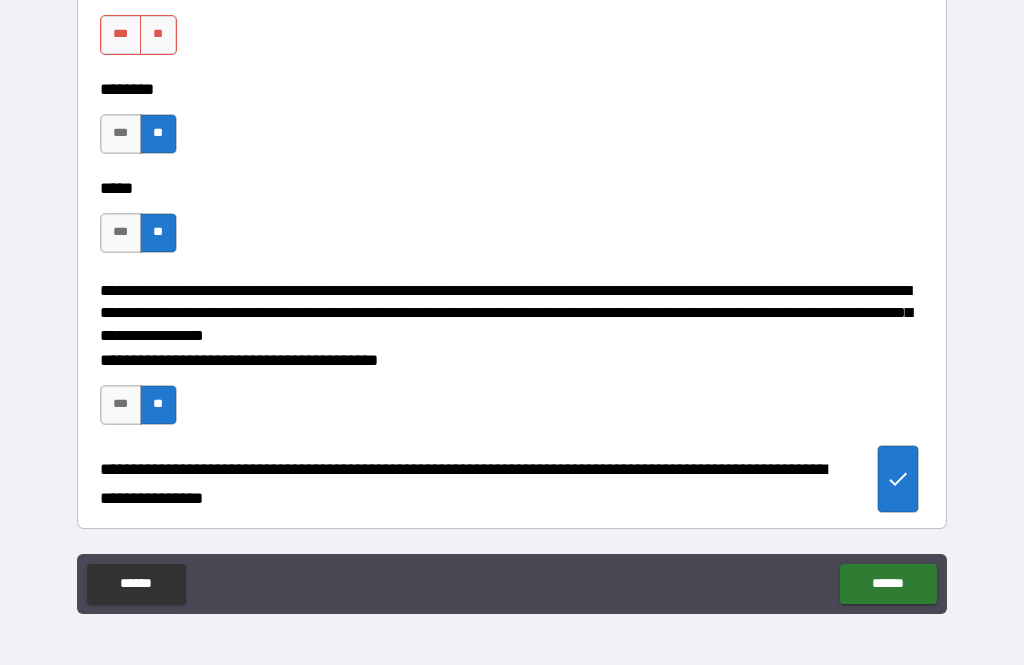 click on "**" at bounding box center (158, 35) 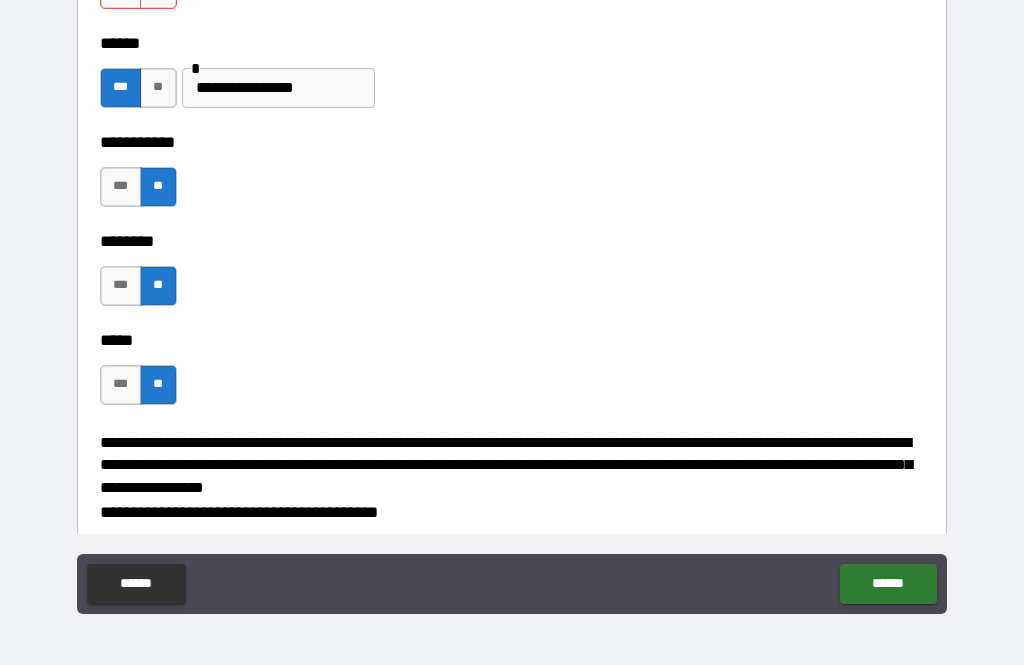 scroll, scrollTop: 2655, scrollLeft: 0, axis: vertical 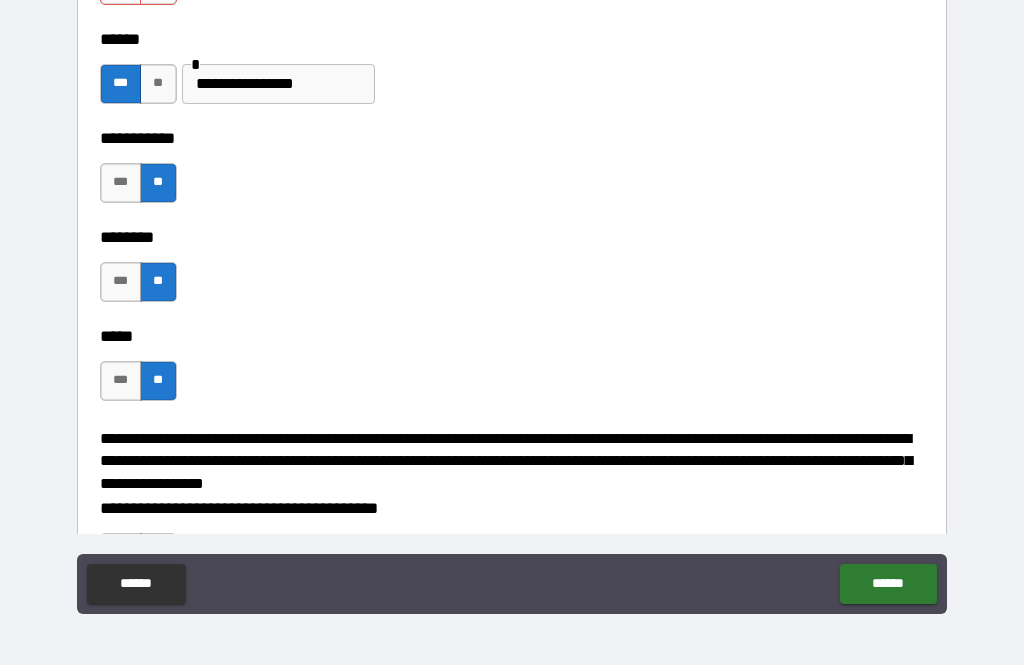 click on "***" at bounding box center (121, -15) 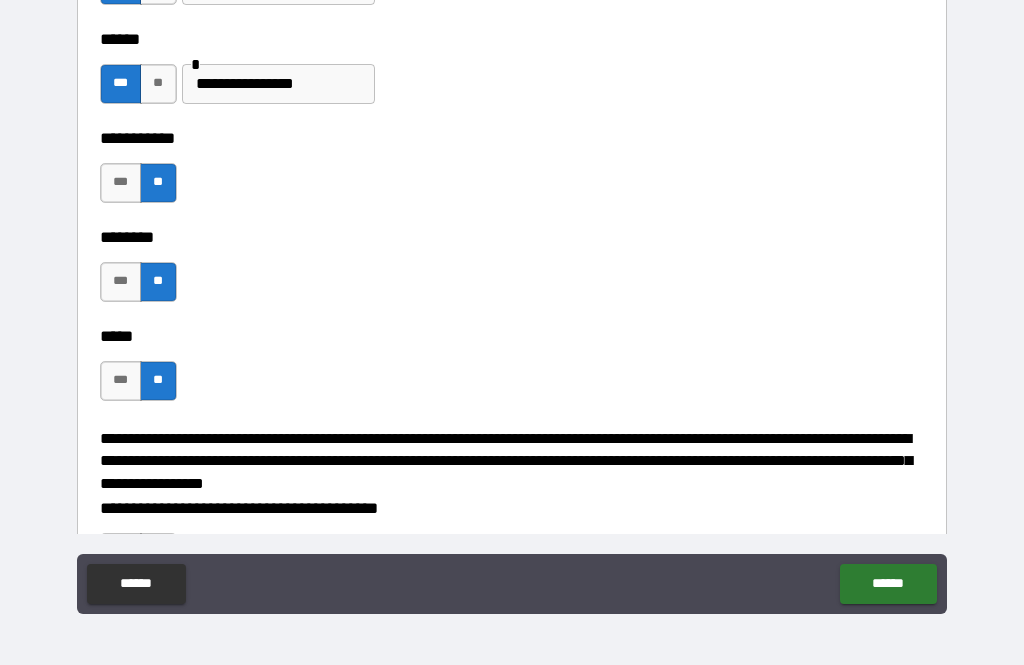 click on "**" at bounding box center [158, -15] 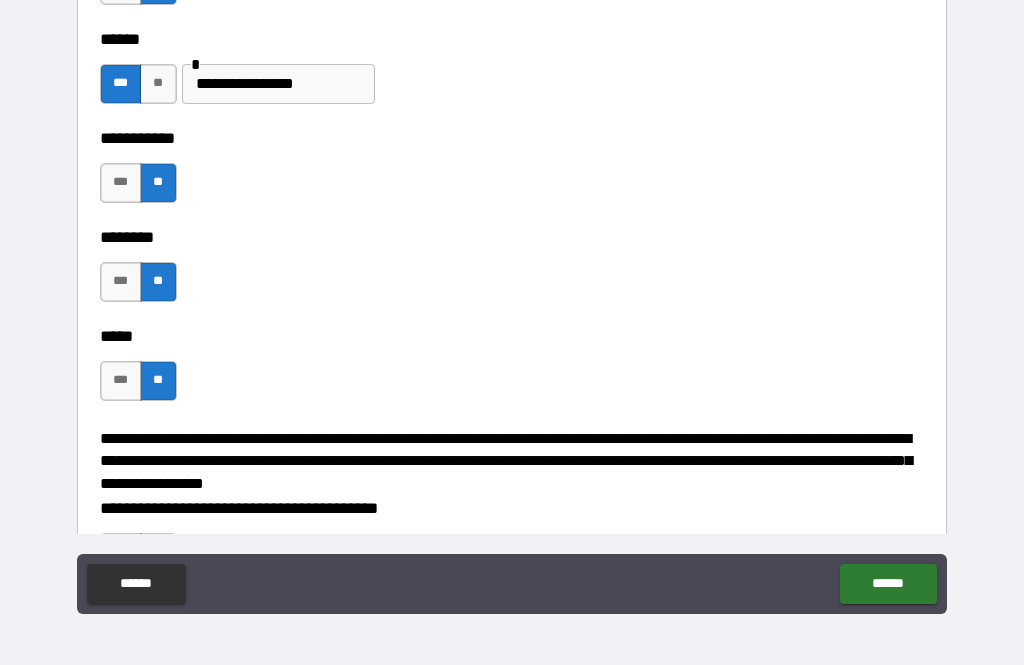 type on "*" 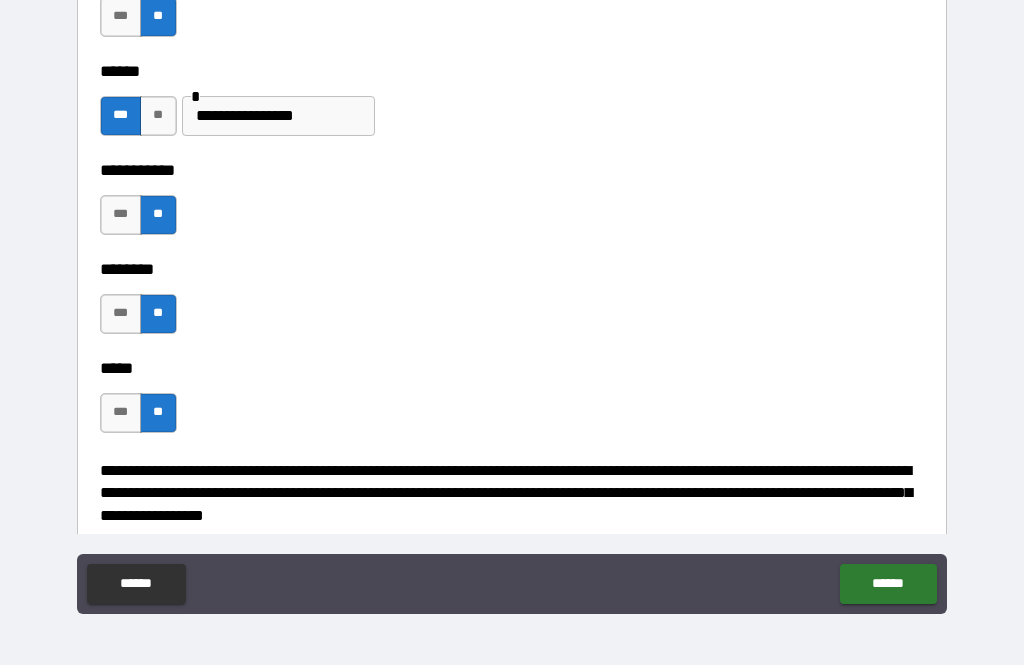 scroll, scrollTop: 2641, scrollLeft: 0, axis: vertical 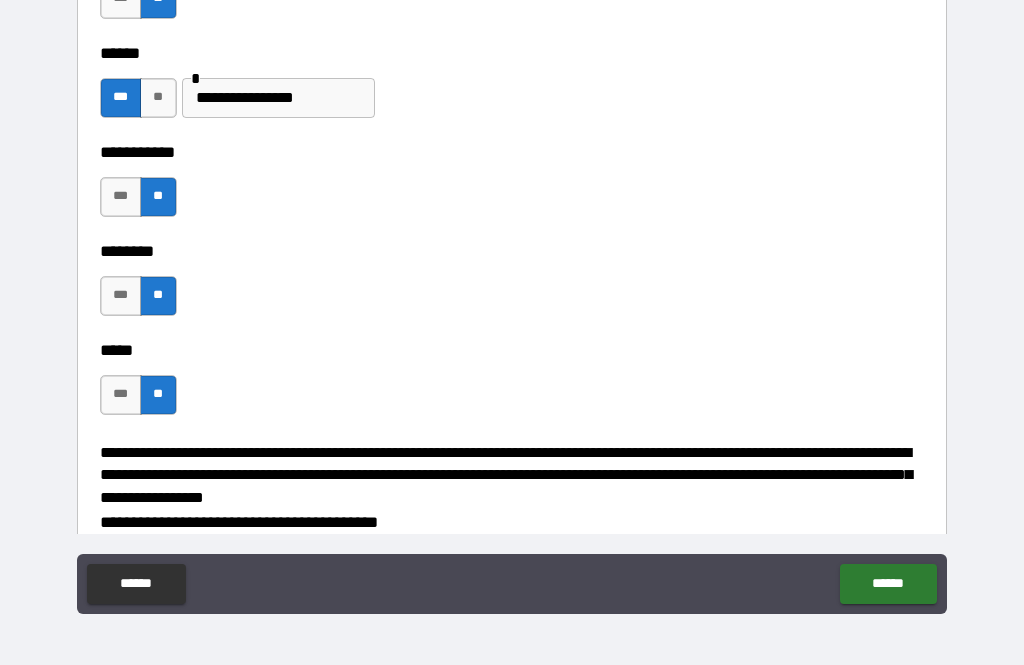 click on "******" at bounding box center [888, 584] 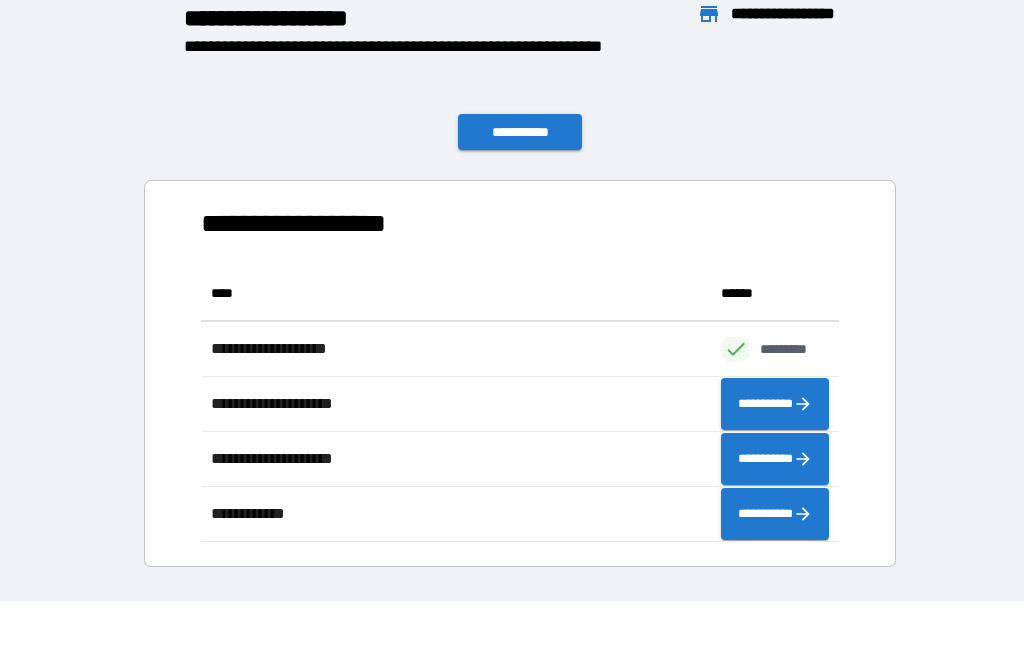 scroll, scrollTop: 276, scrollLeft: 638, axis: both 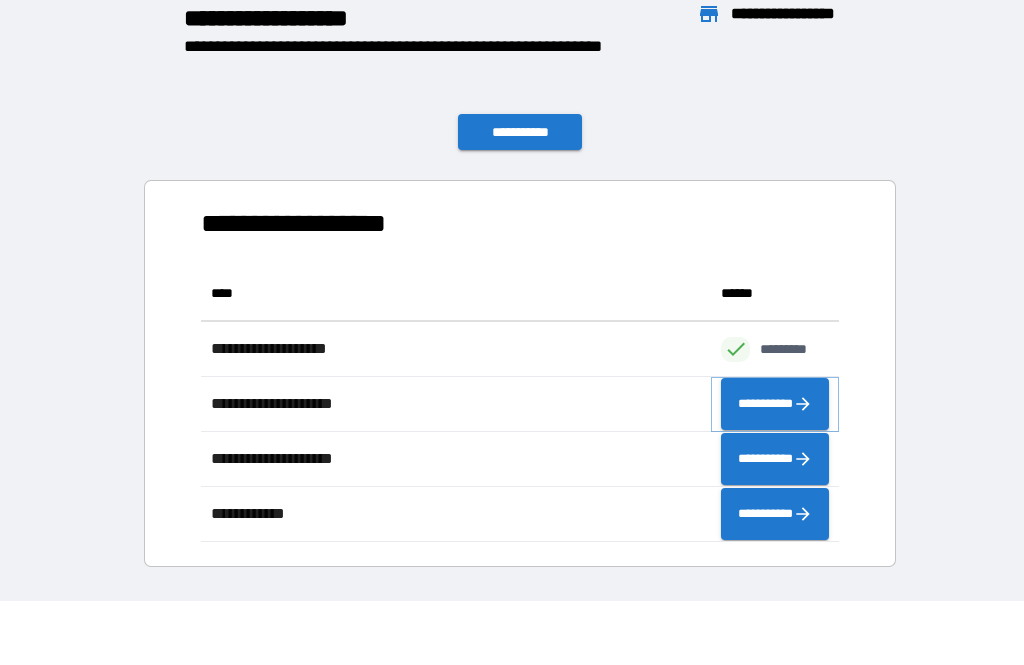 click on "**********" at bounding box center (775, 404) 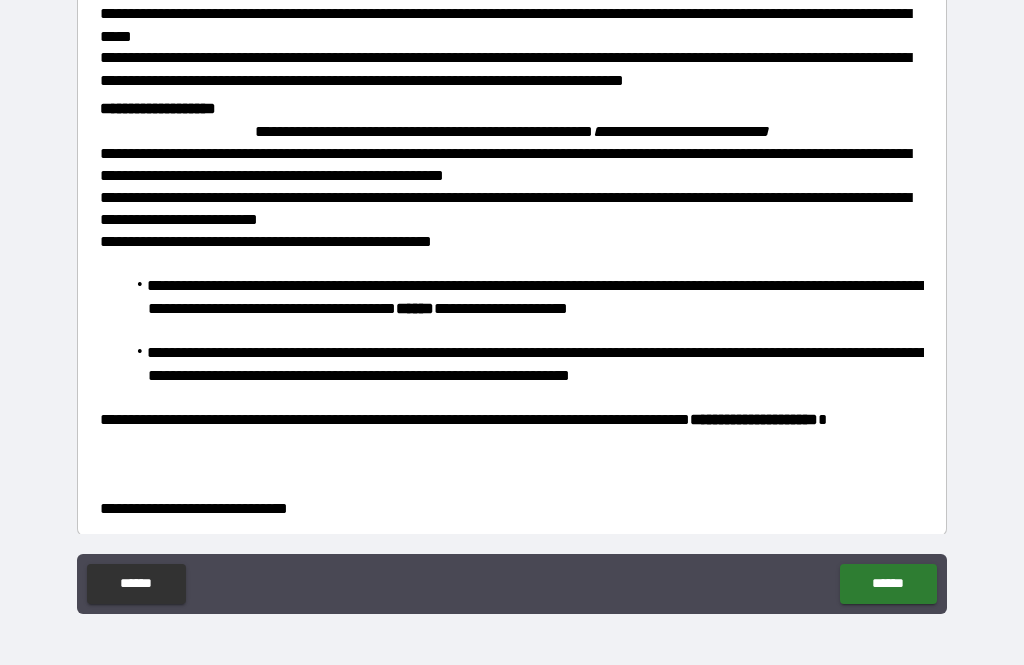 scroll, scrollTop: 1012, scrollLeft: 0, axis: vertical 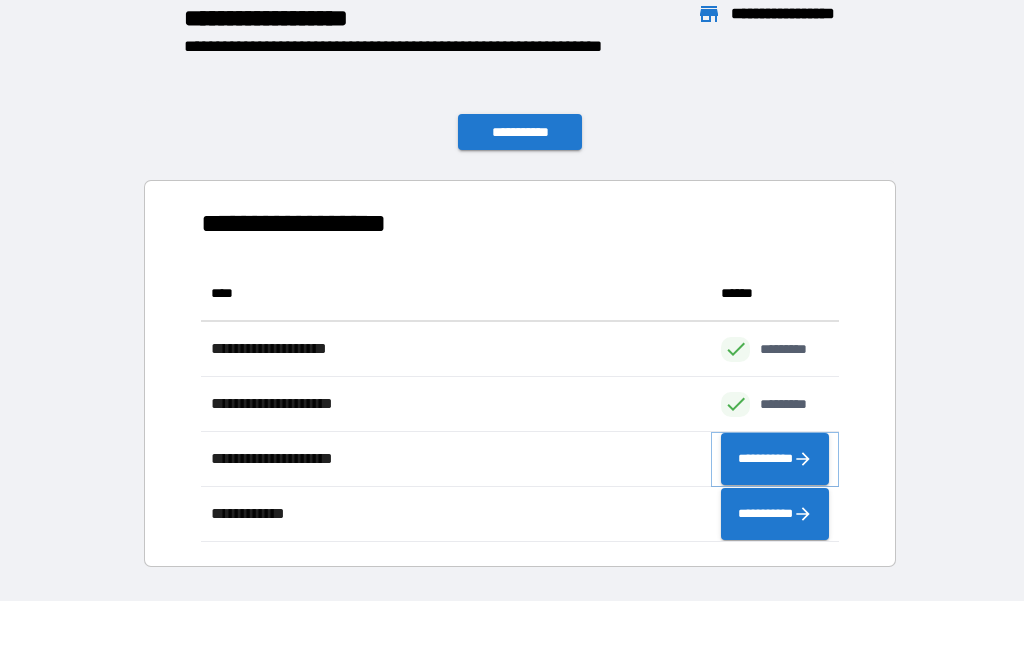 click on "**********" at bounding box center [775, 459] 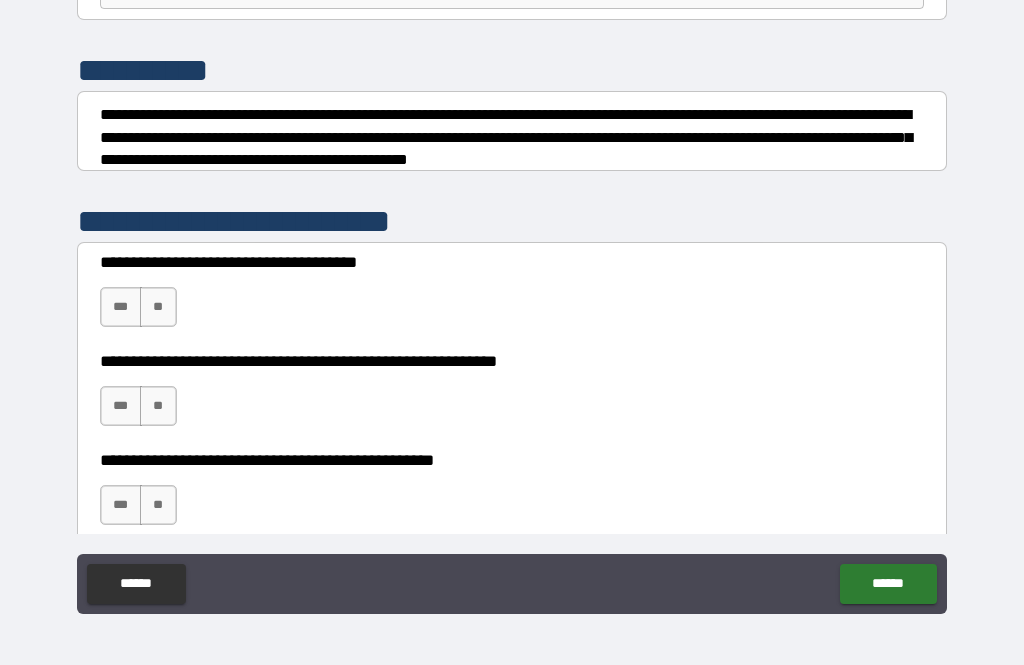 scroll, scrollTop: 216, scrollLeft: 0, axis: vertical 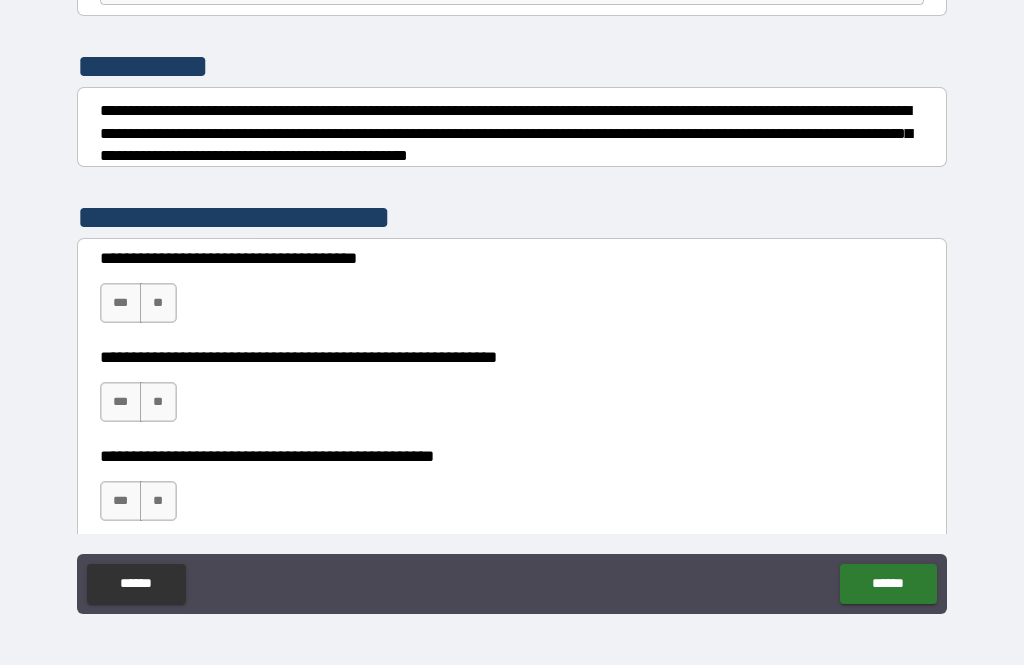 click on "***" at bounding box center (121, 303) 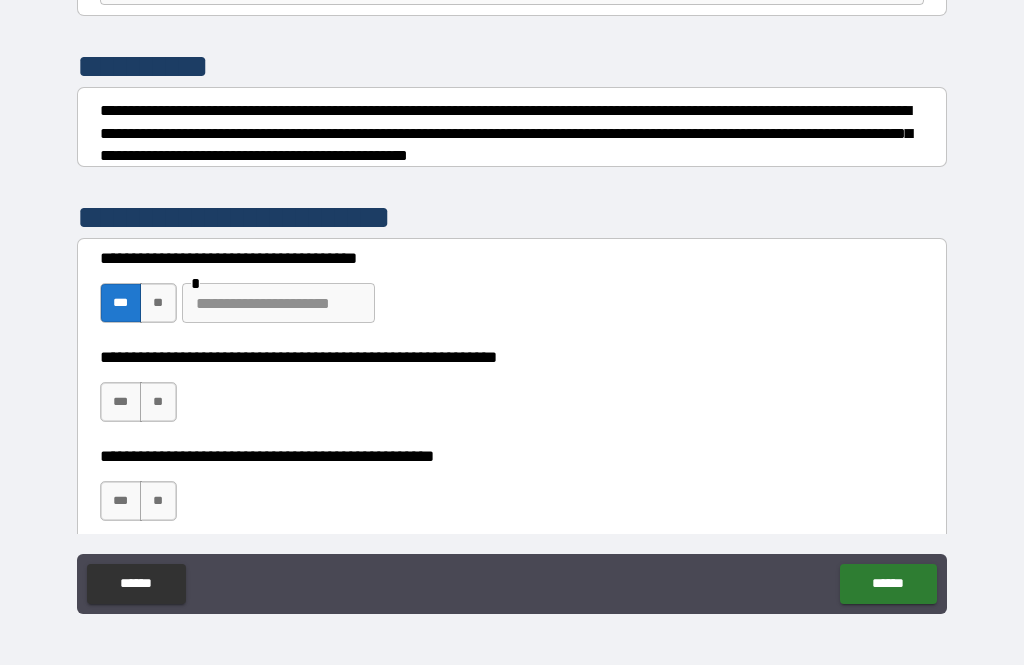 click at bounding box center [278, 303] 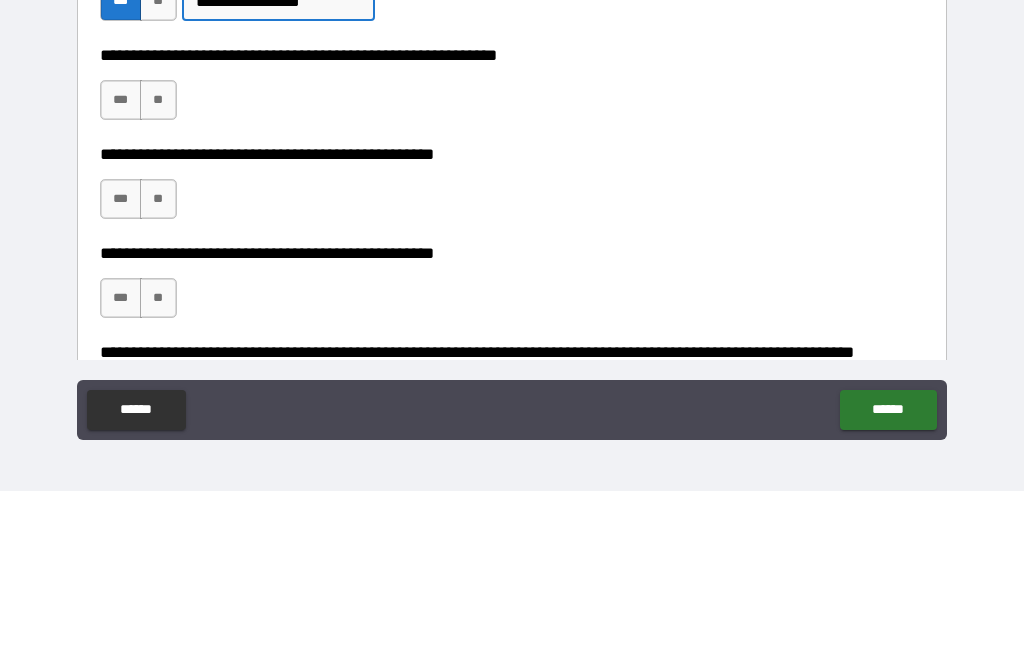 scroll, scrollTop: 345, scrollLeft: 0, axis: vertical 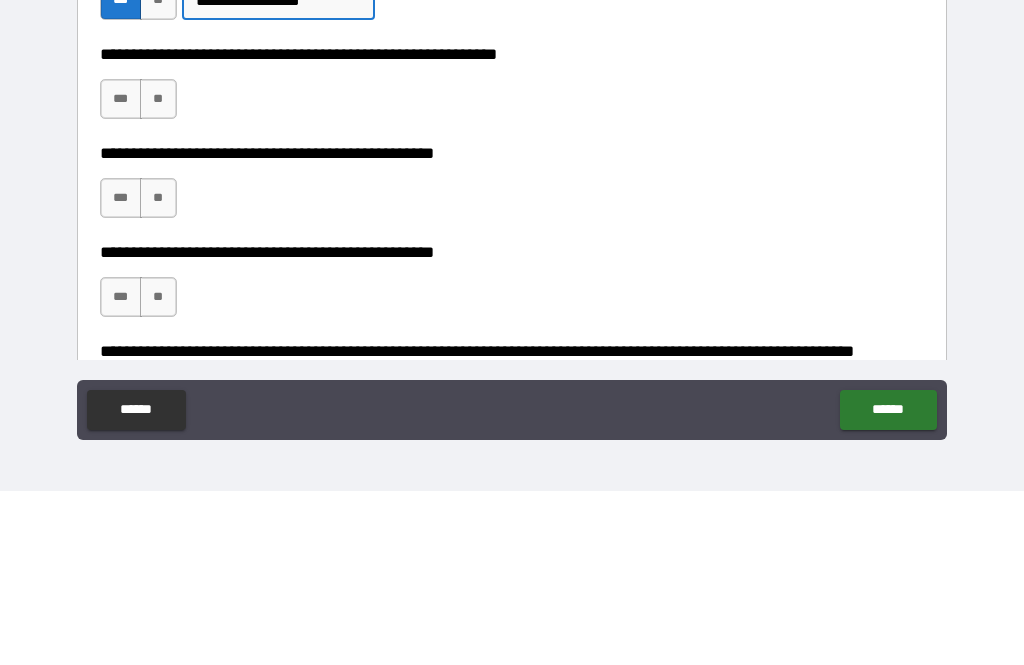type on "**********" 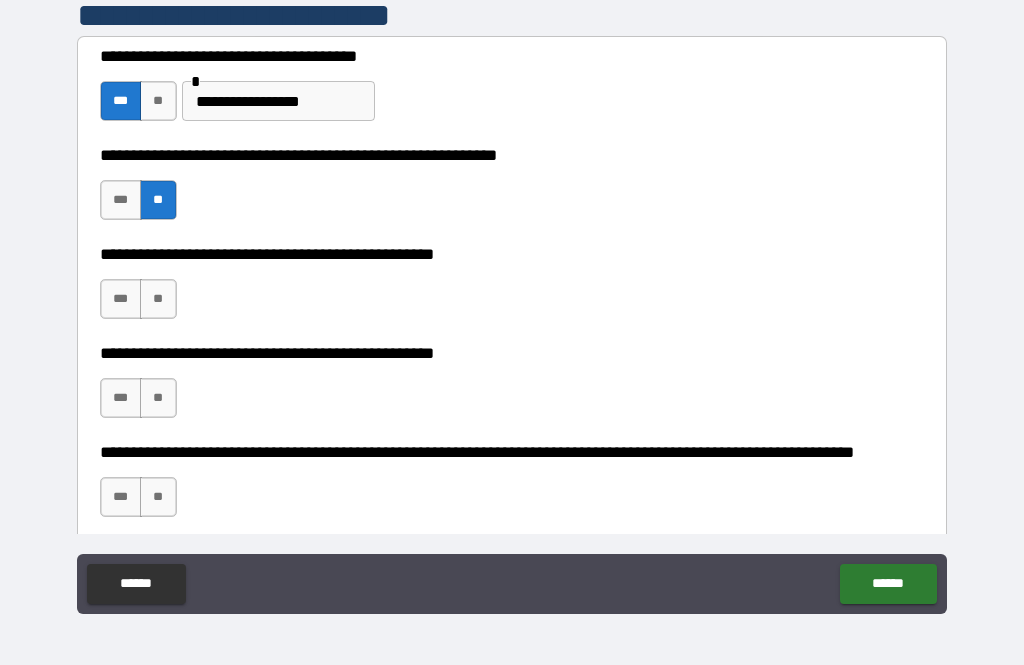 scroll, scrollTop: 427, scrollLeft: 0, axis: vertical 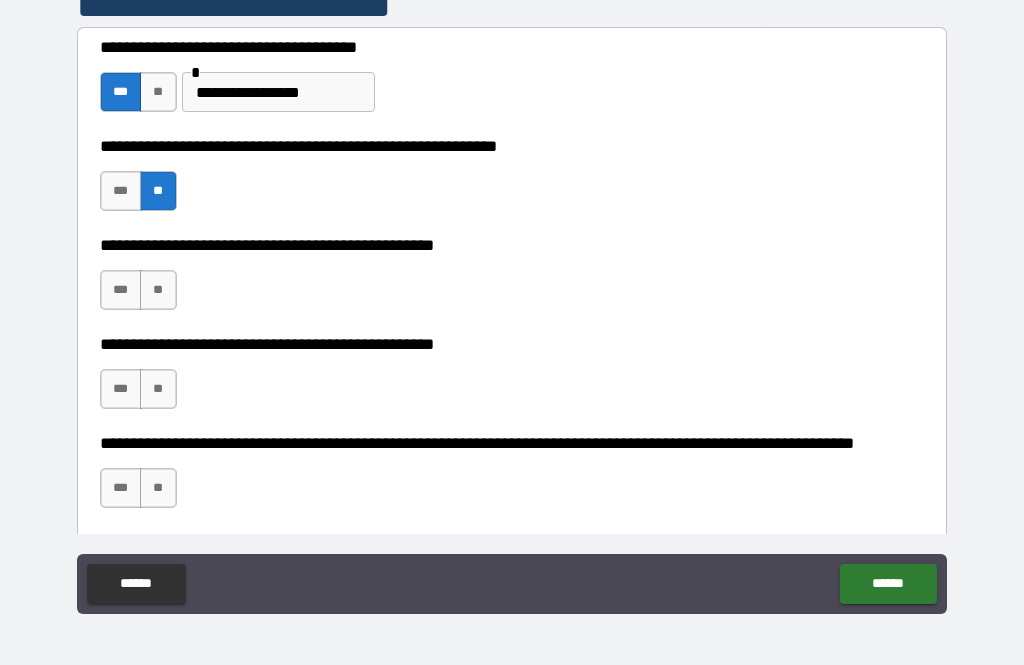 click on "**" at bounding box center [158, 290] 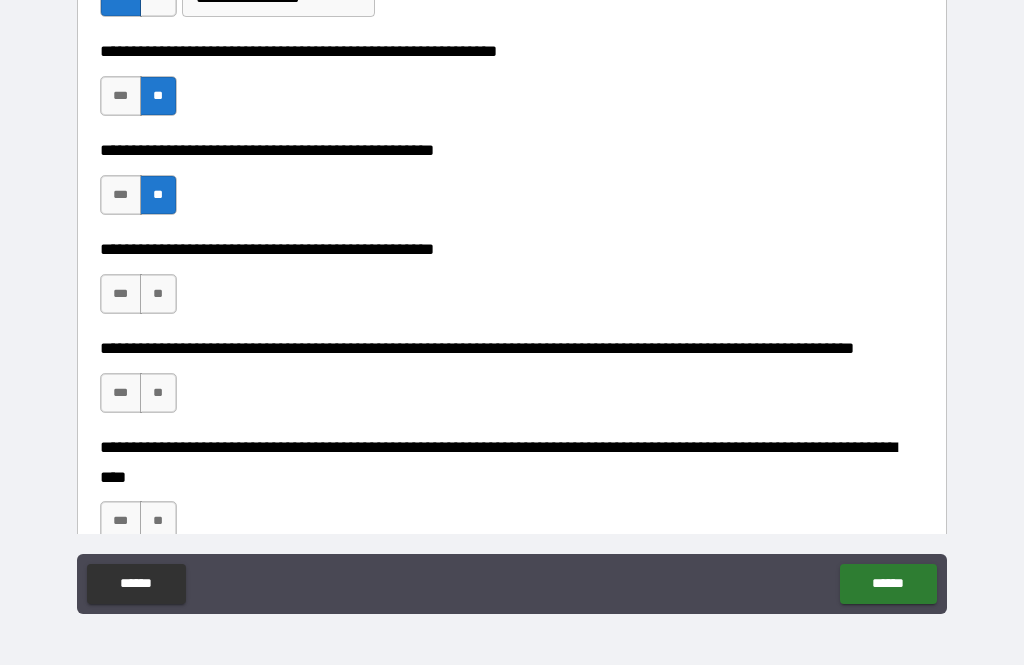 scroll, scrollTop: 529, scrollLeft: 0, axis: vertical 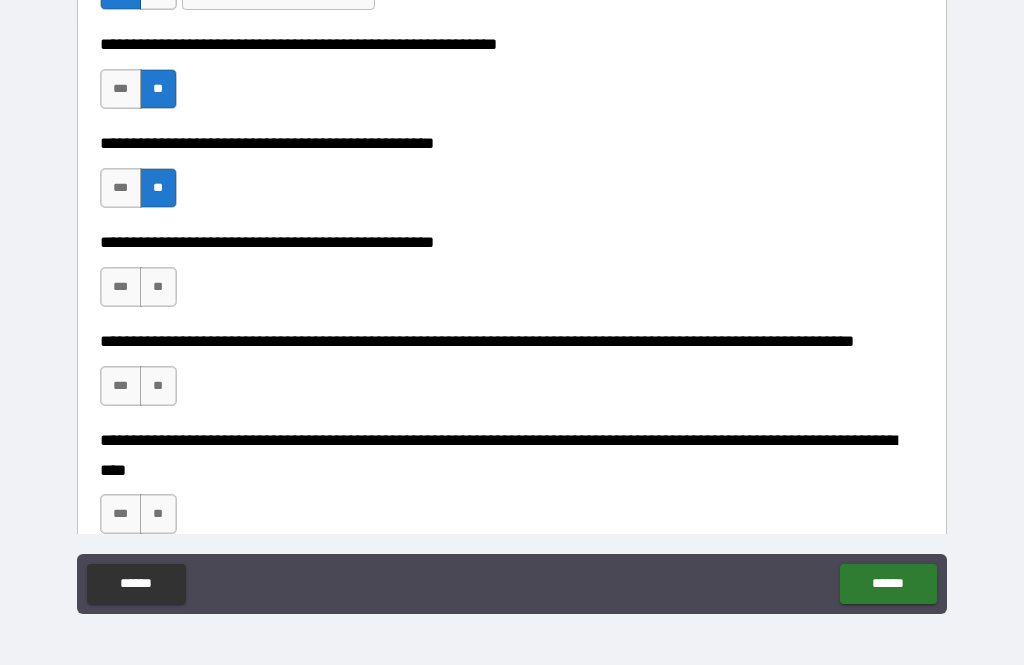 click on "***" at bounding box center (121, 188) 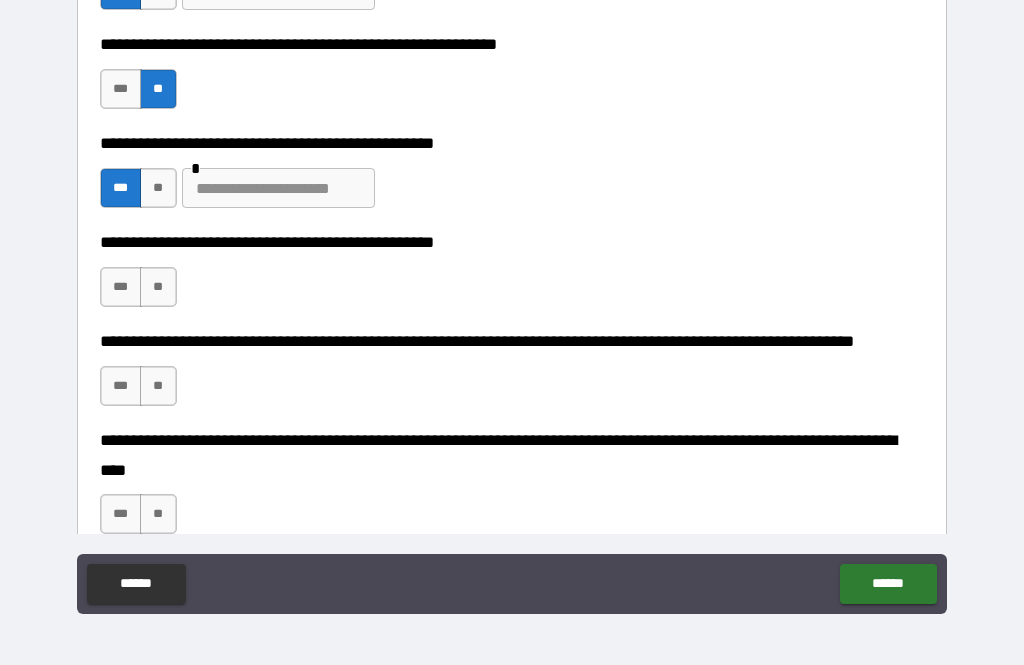 click at bounding box center [278, 188] 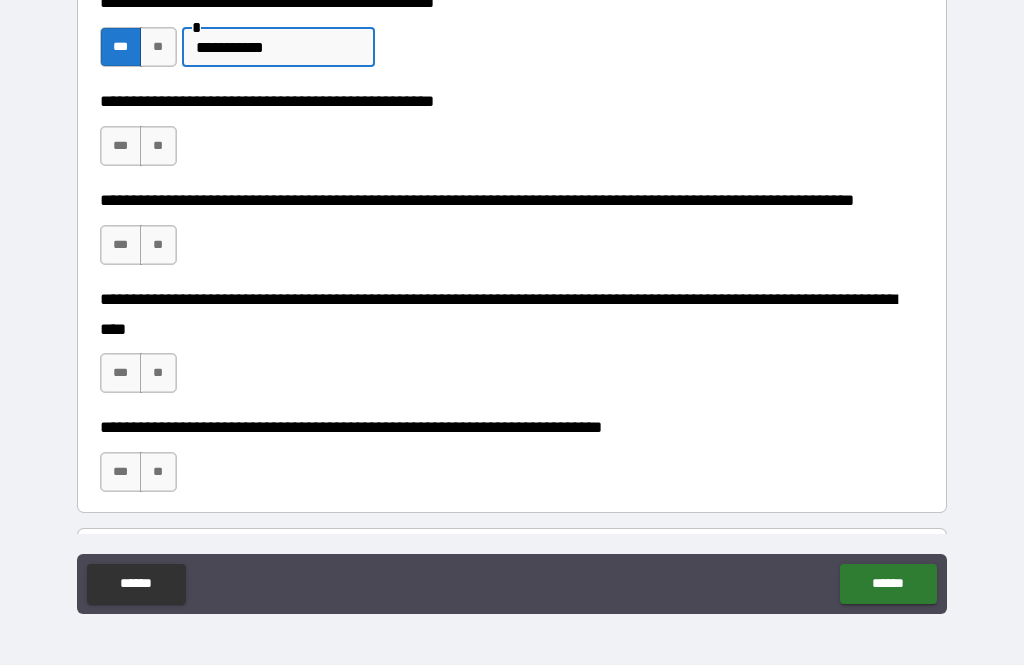 scroll, scrollTop: 670, scrollLeft: 0, axis: vertical 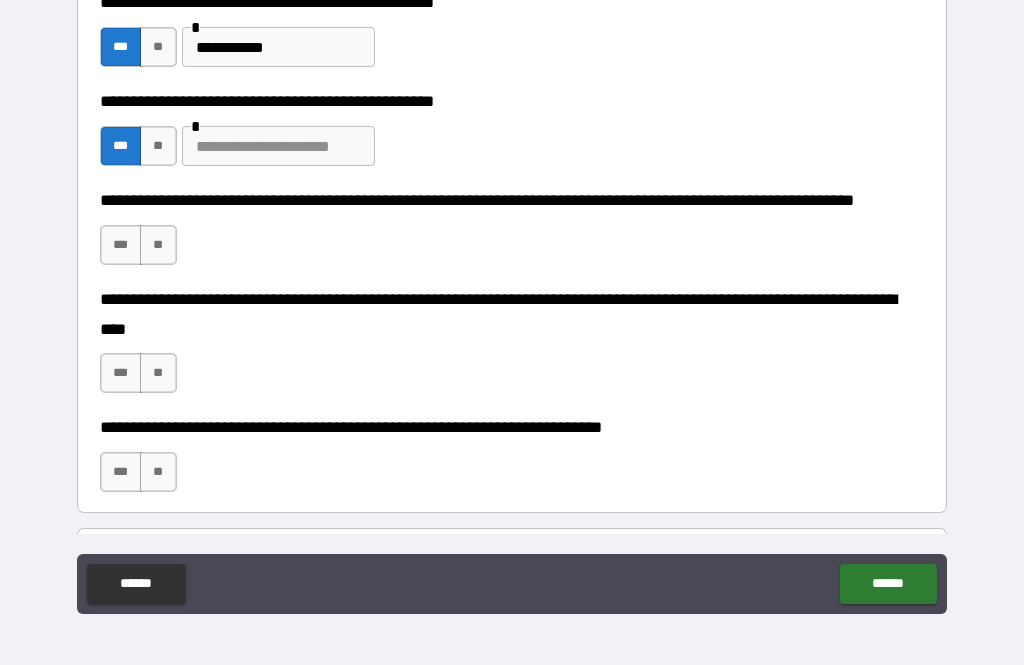 click at bounding box center (278, 146) 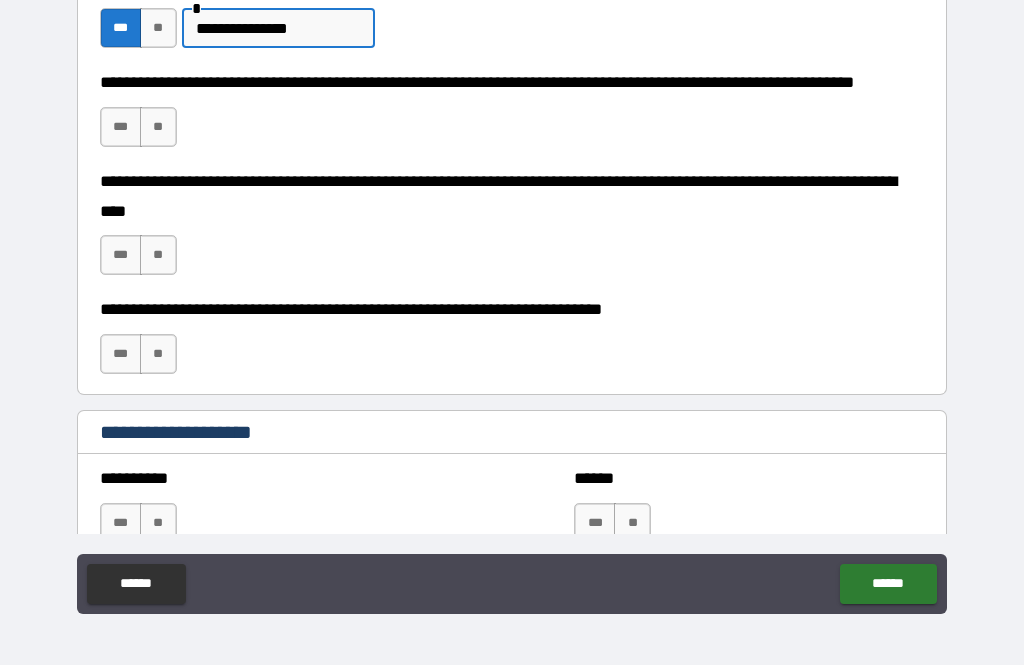 scroll, scrollTop: 788, scrollLeft: 0, axis: vertical 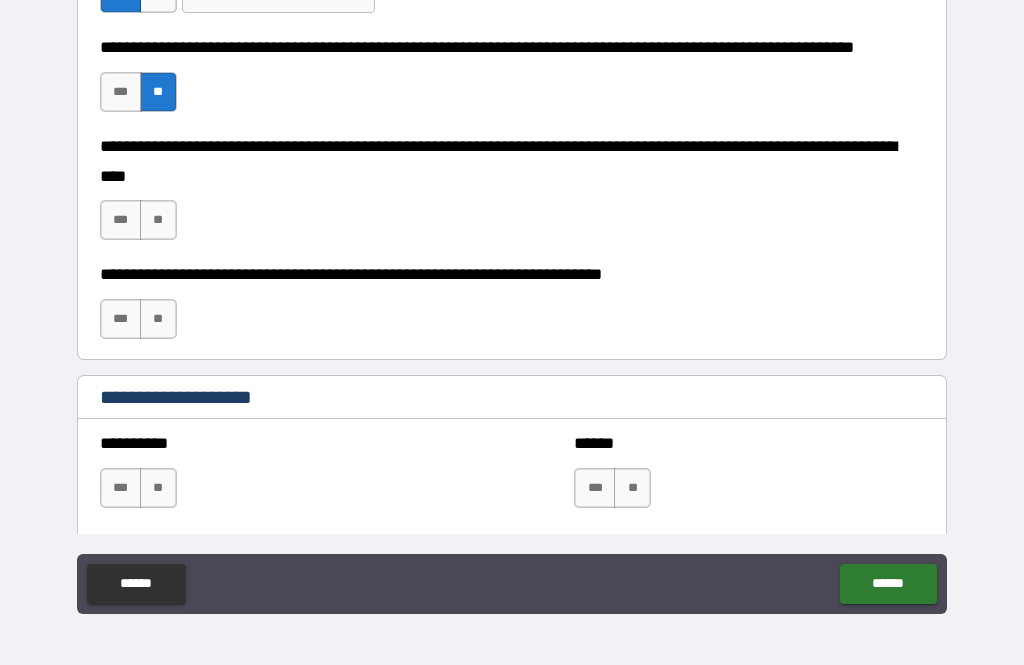 click on "**" at bounding box center (158, 220) 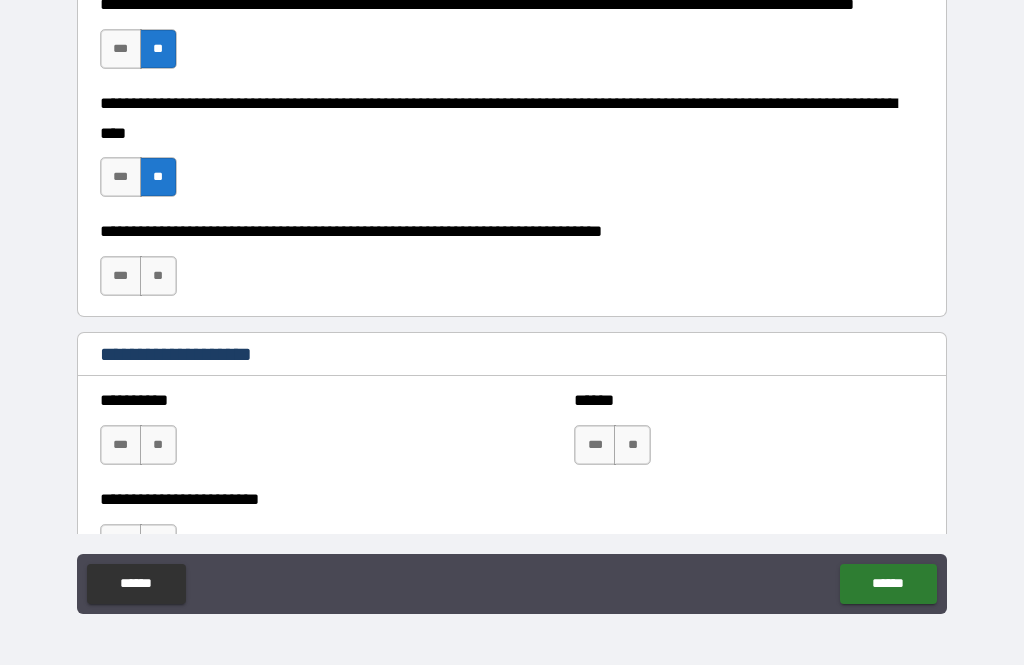 scroll, scrollTop: 867, scrollLeft: 0, axis: vertical 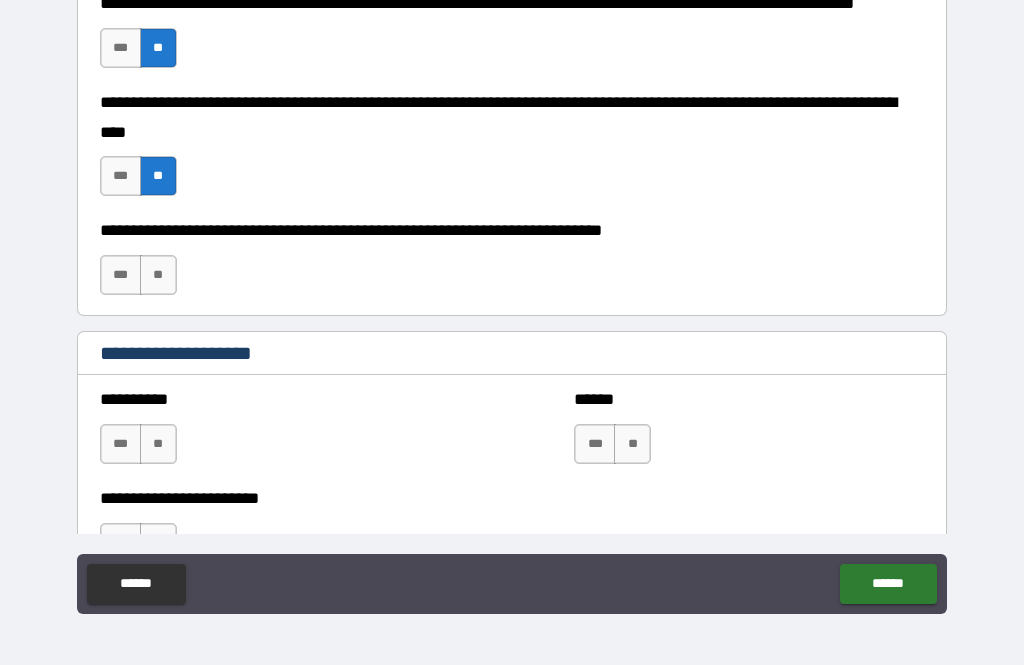 click on "**" at bounding box center (158, 275) 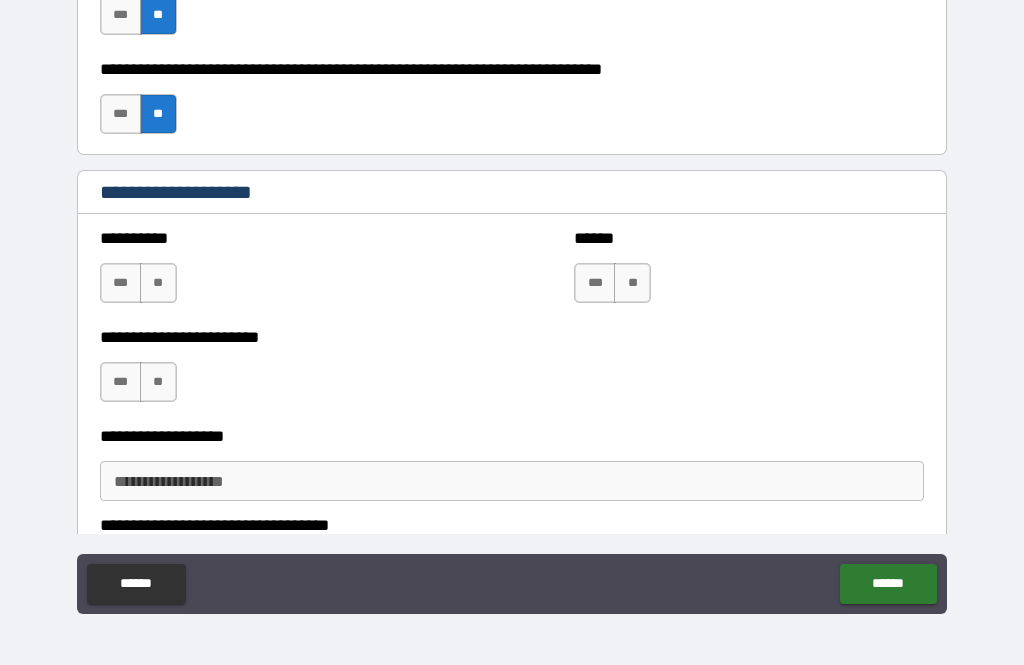 scroll, scrollTop: 1029, scrollLeft: 0, axis: vertical 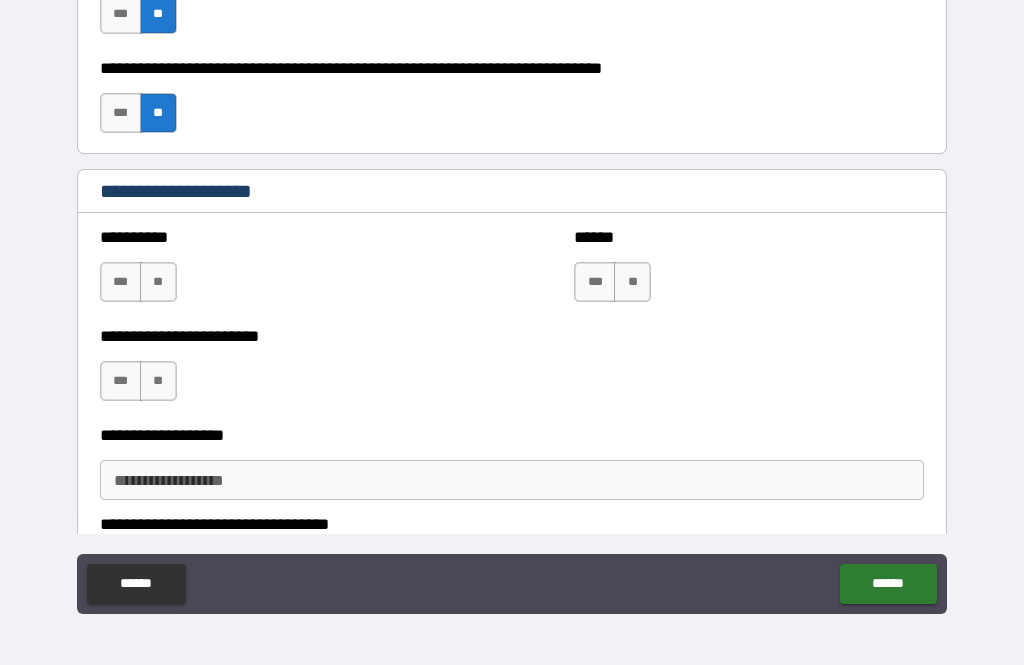 click on "**" at bounding box center [158, 282] 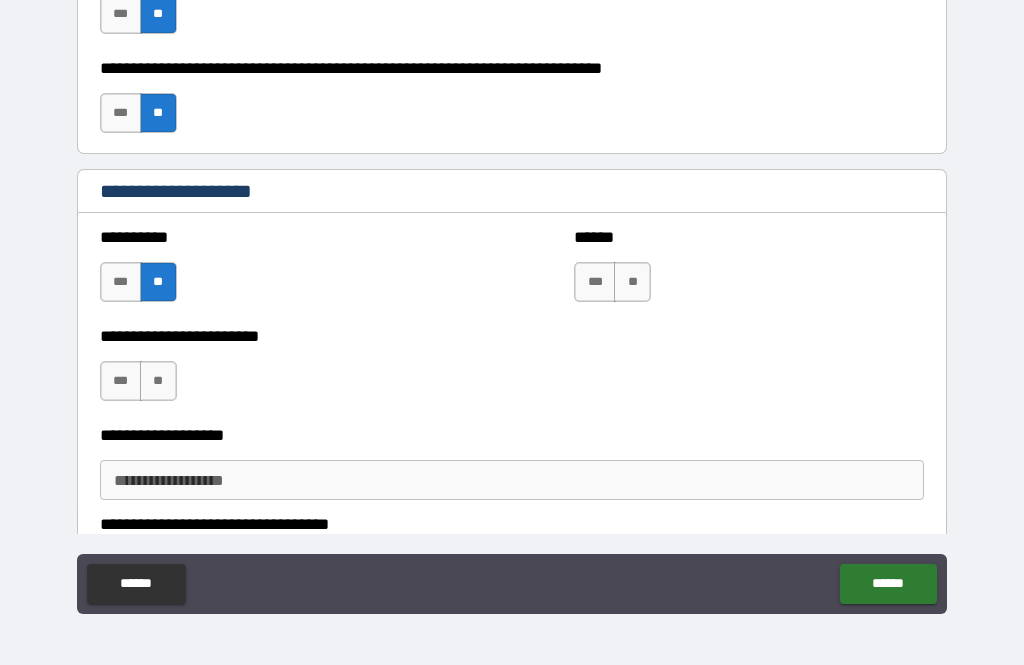 click on "**" at bounding box center [158, 381] 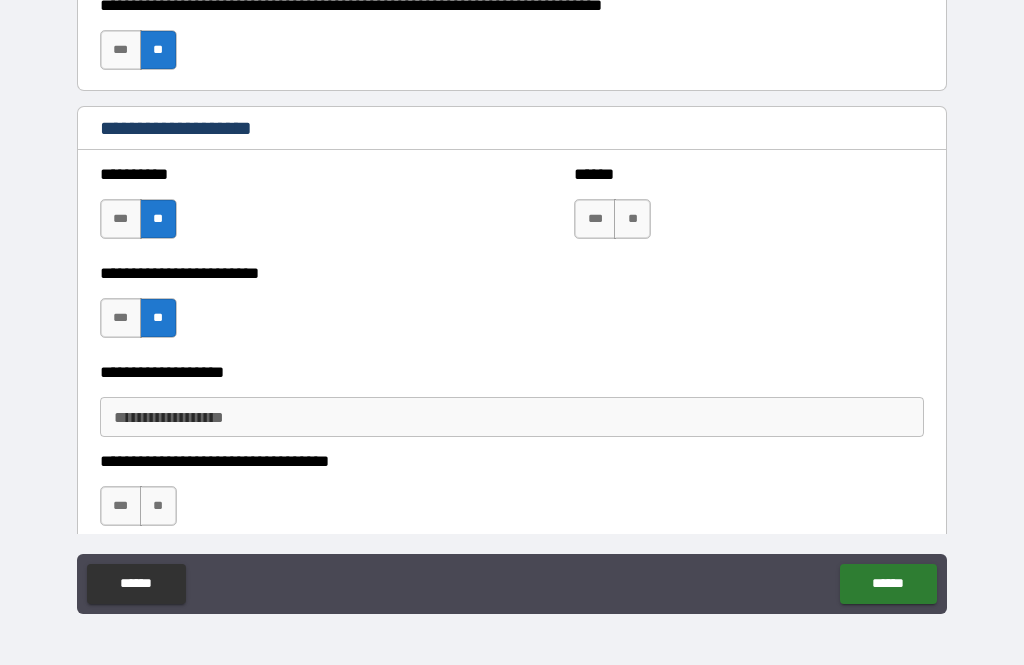 scroll, scrollTop: 1094, scrollLeft: 0, axis: vertical 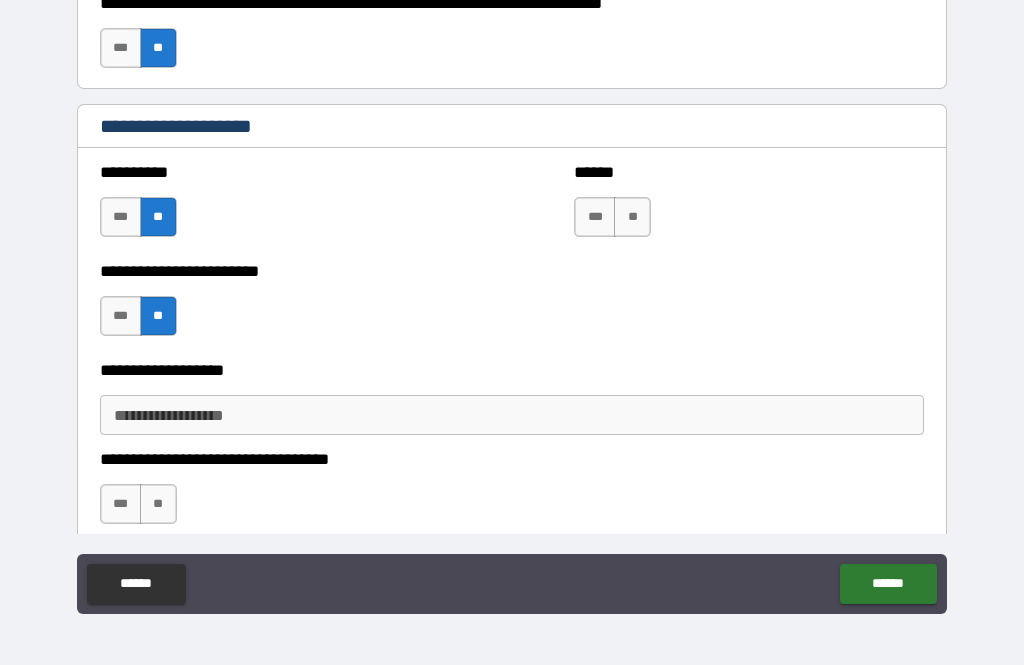 click on "**" at bounding box center [632, 217] 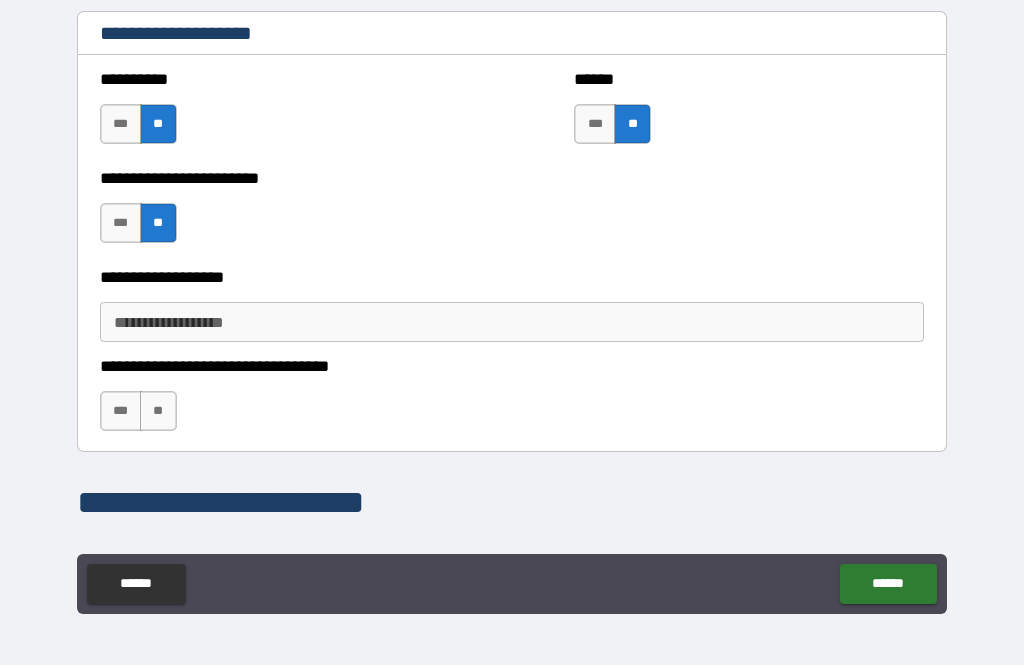 scroll, scrollTop: 1192, scrollLeft: 0, axis: vertical 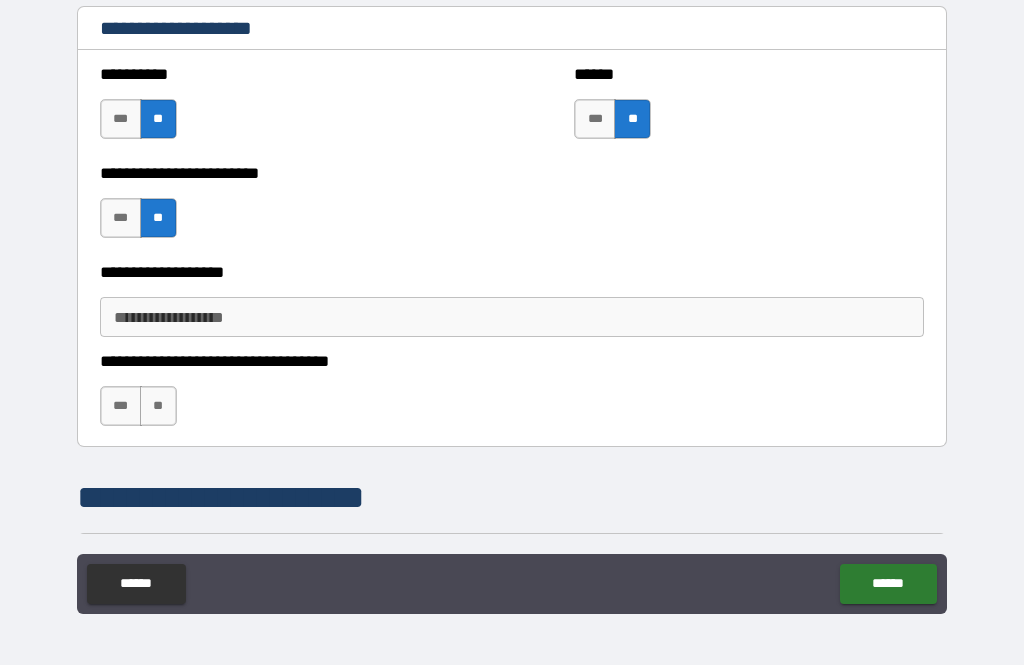 click on "**" at bounding box center (158, 406) 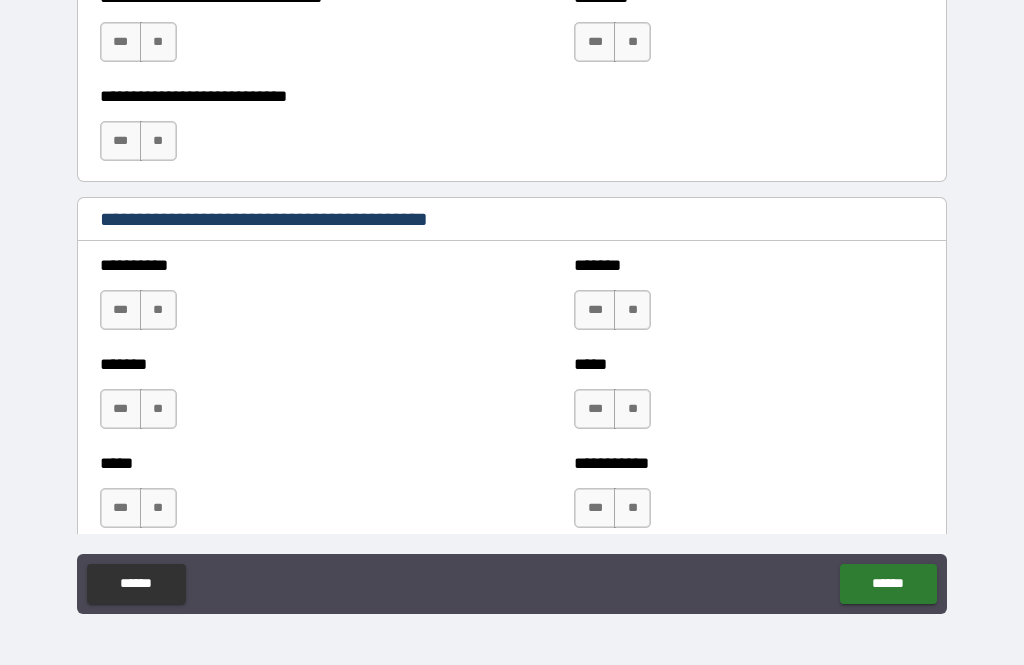 scroll, scrollTop: 1798, scrollLeft: 0, axis: vertical 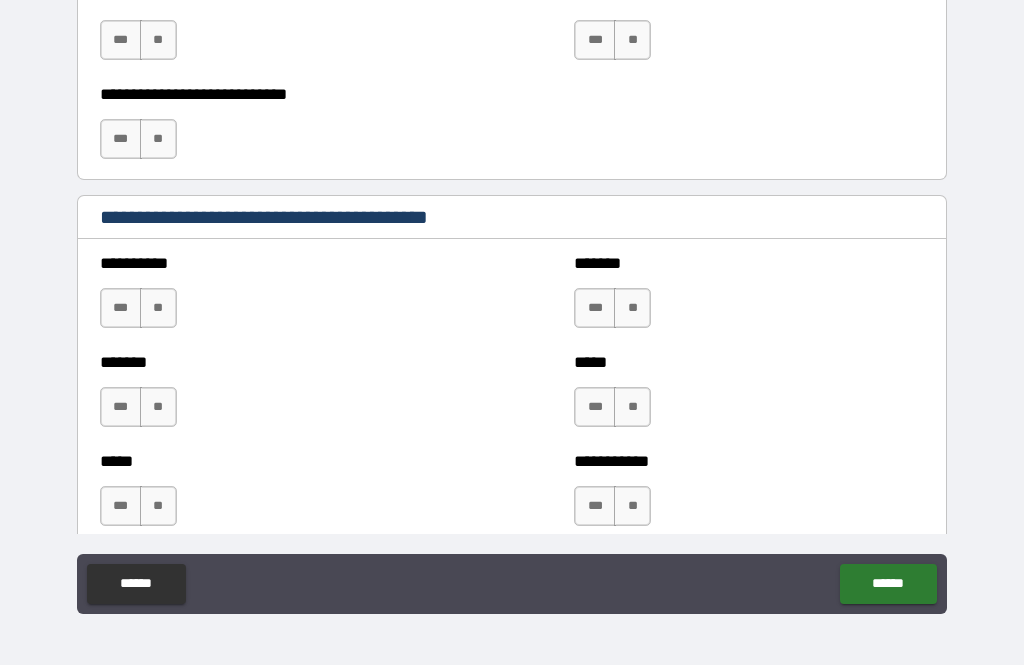 click on "**" at bounding box center (158, 308) 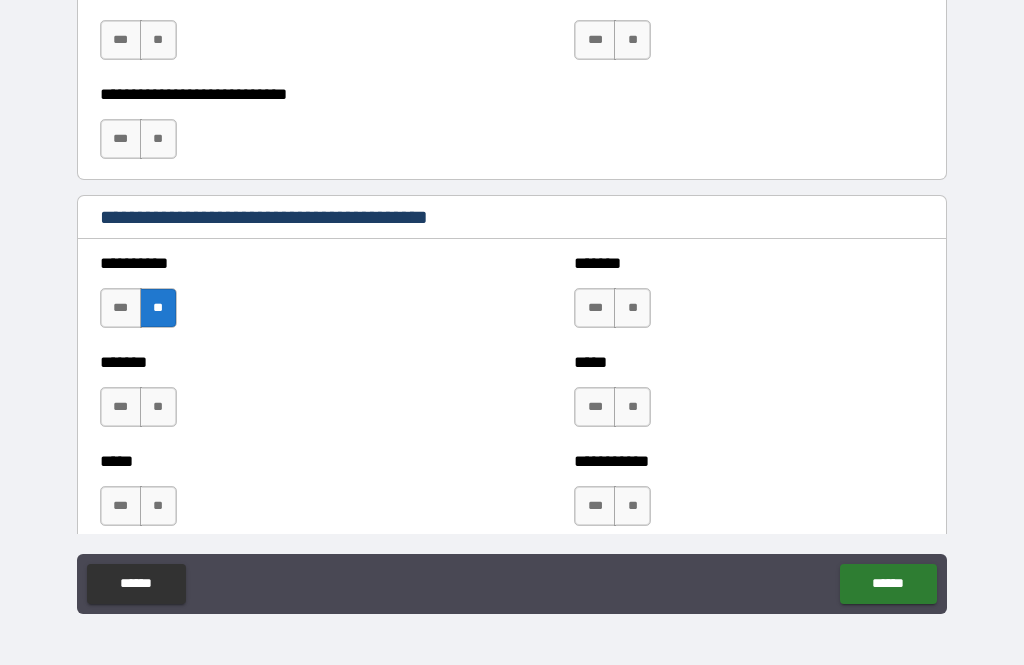 click on "**" at bounding box center (158, 407) 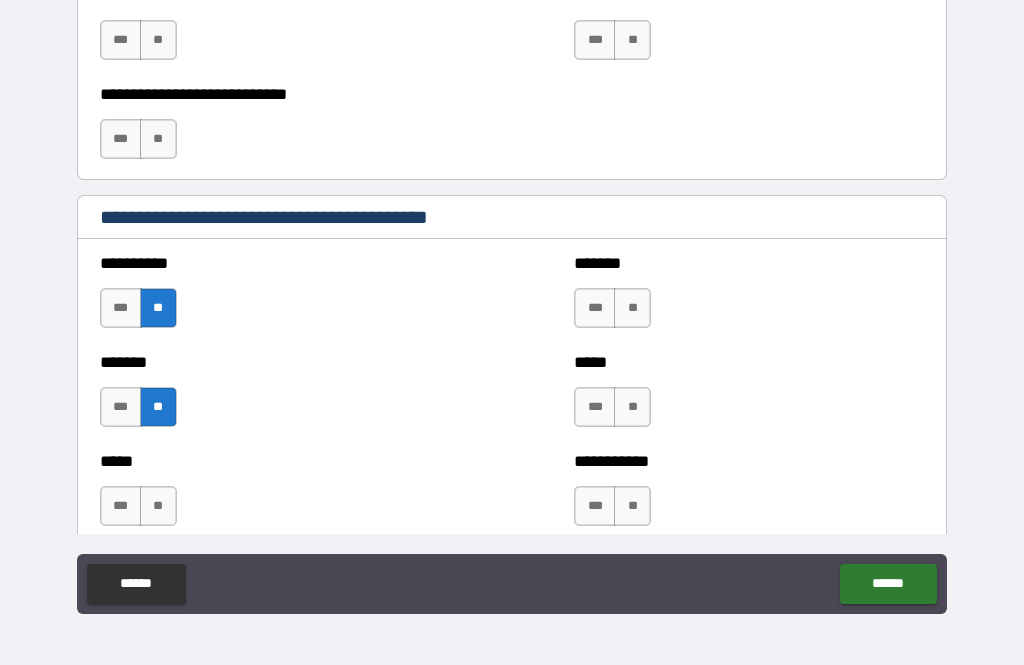 click on "**" at bounding box center [158, 506] 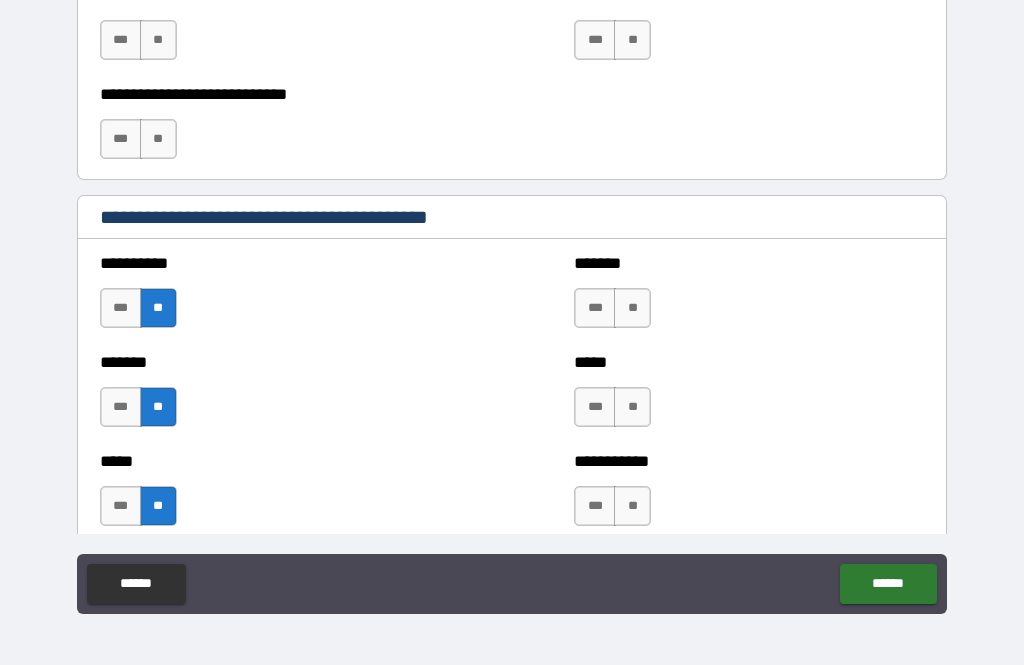 click on "**" at bounding box center [632, 308] 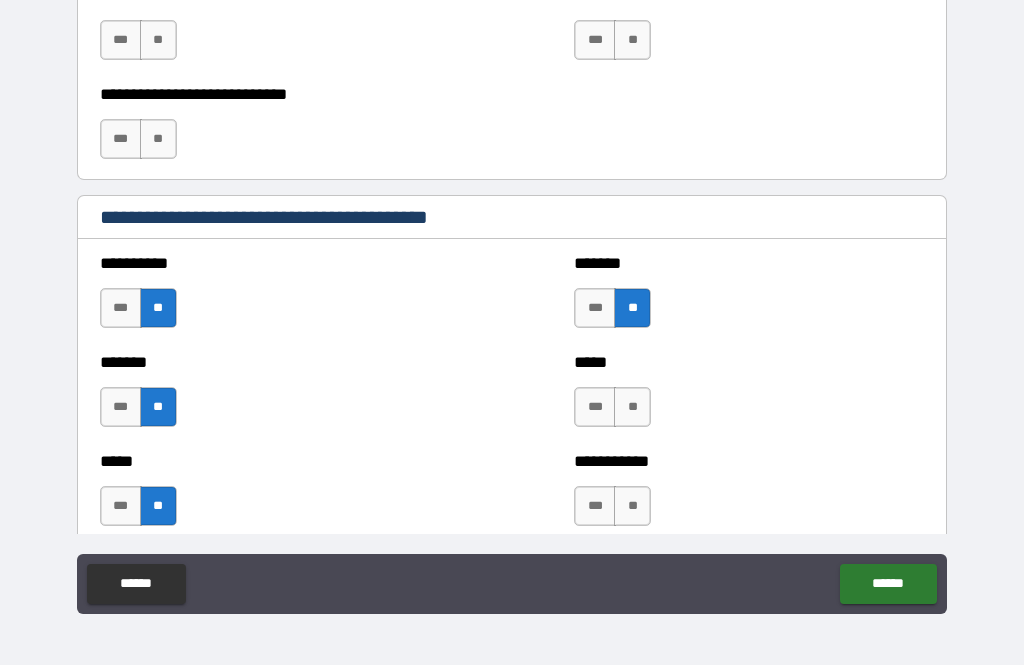 click on "**" at bounding box center (632, 407) 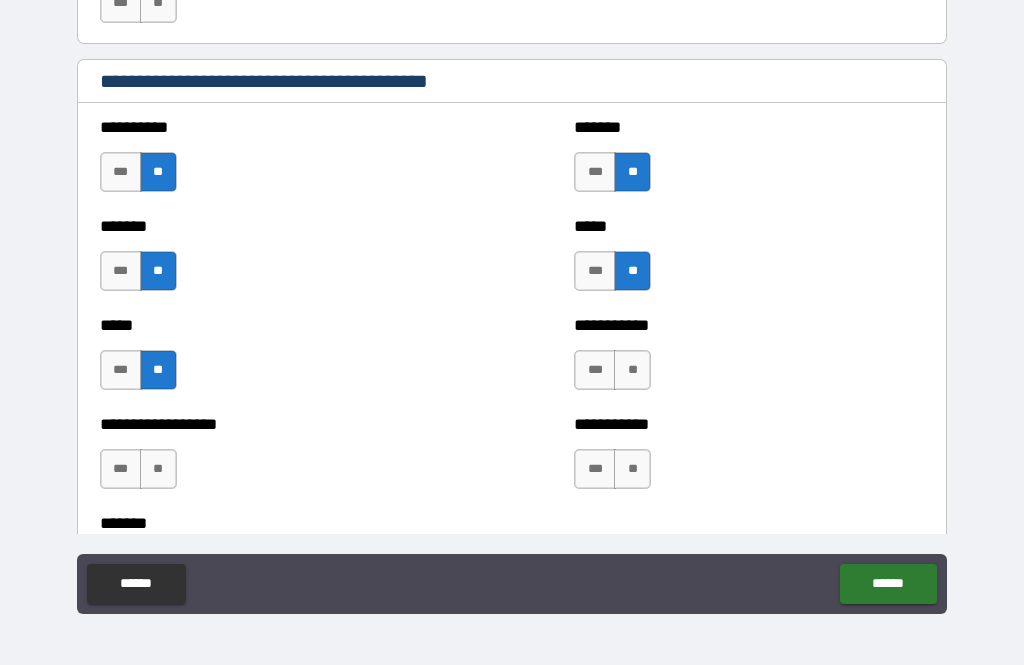 scroll, scrollTop: 1945, scrollLeft: 0, axis: vertical 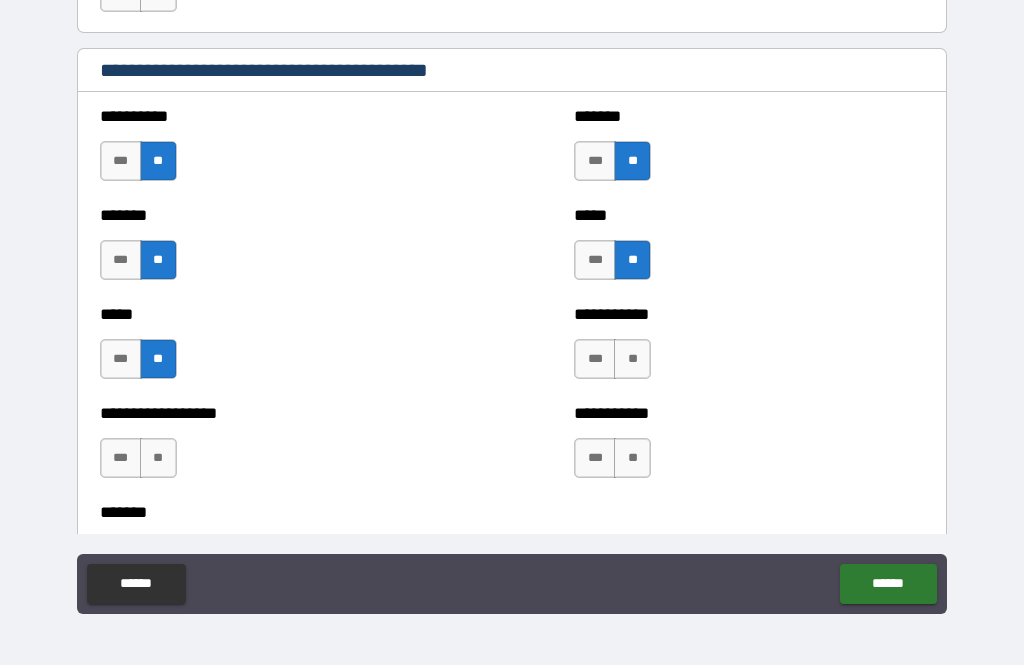 click on "**" at bounding box center [632, 359] 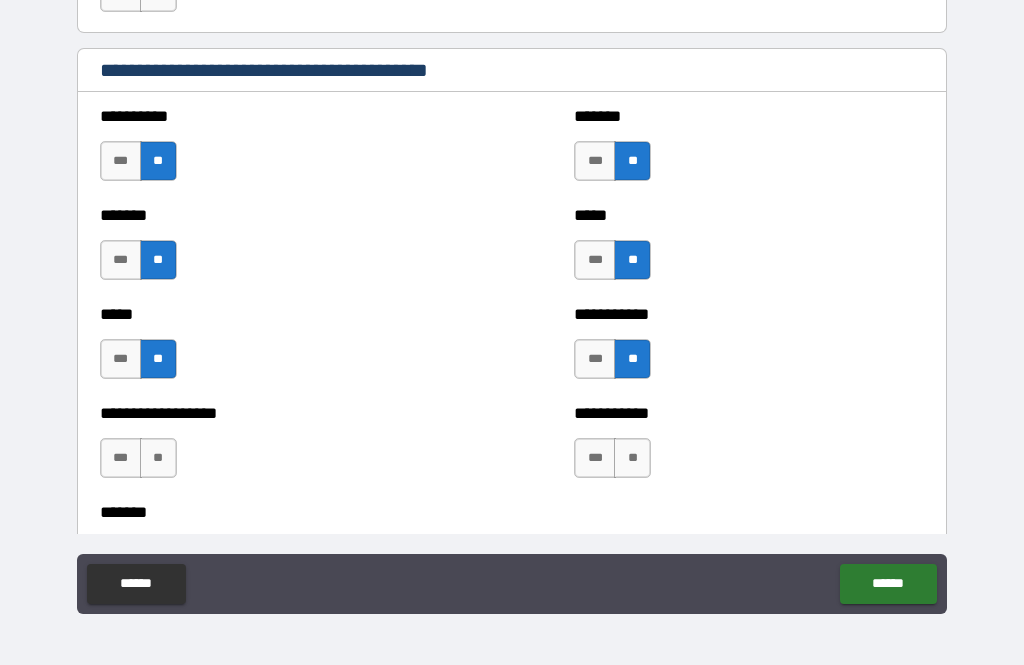 click on "**" at bounding box center [632, 458] 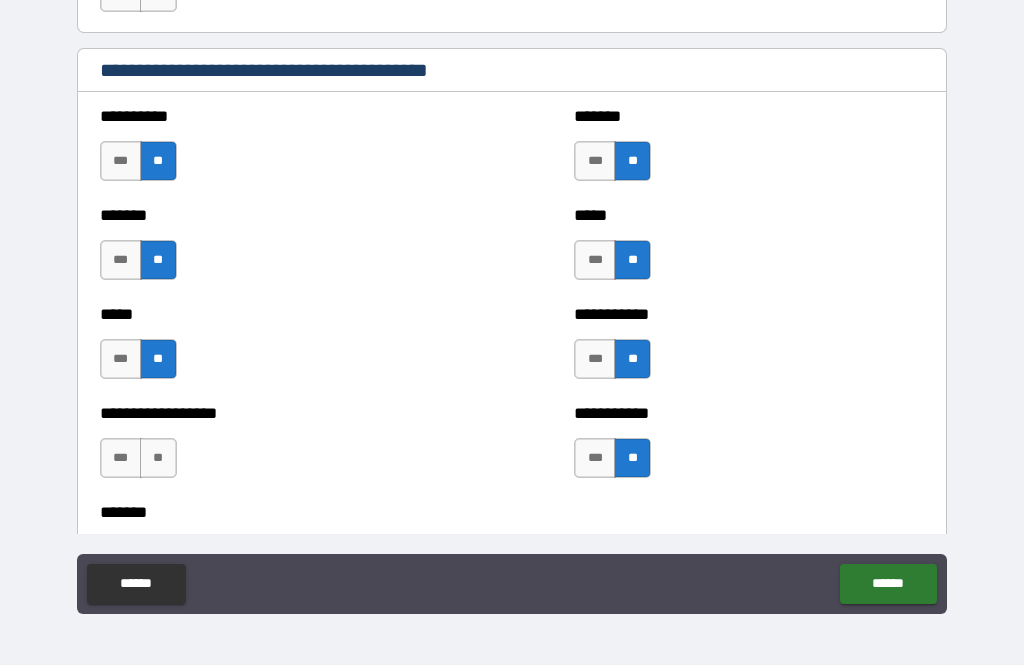click on "**" at bounding box center [158, 458] 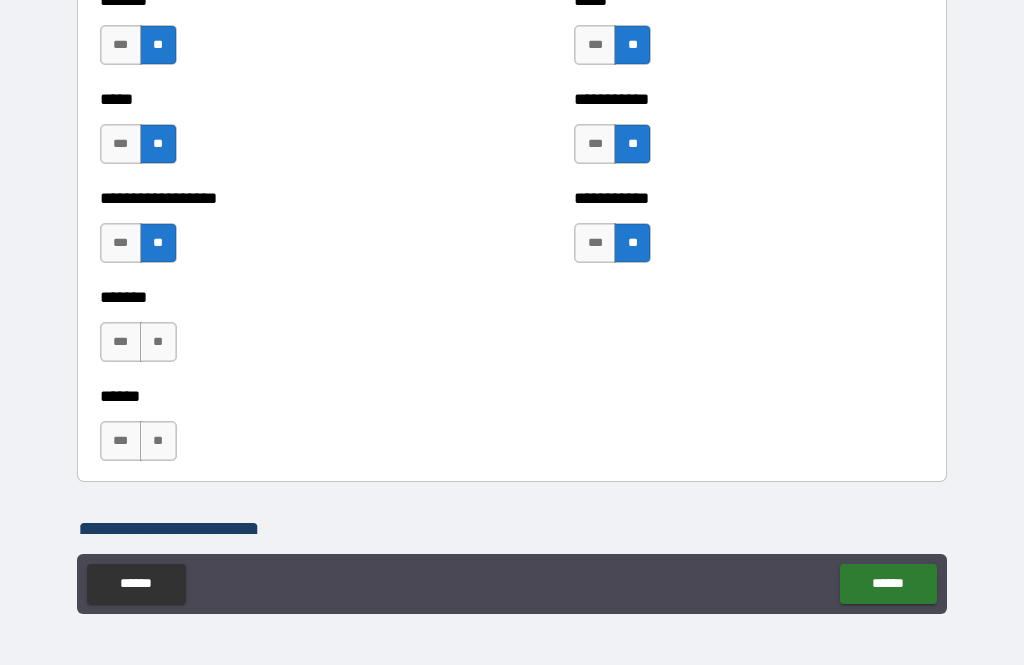 scroll, scrollTop: 2179, scrollLeft: 0, axis: vertical 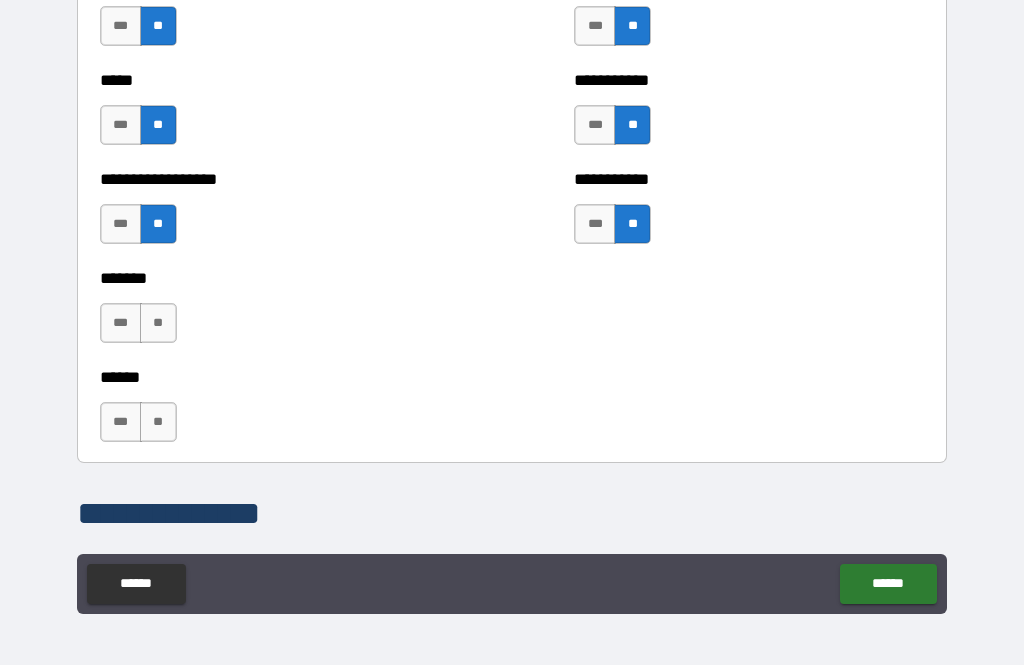 click on "**" at bounding box center (158, 323) 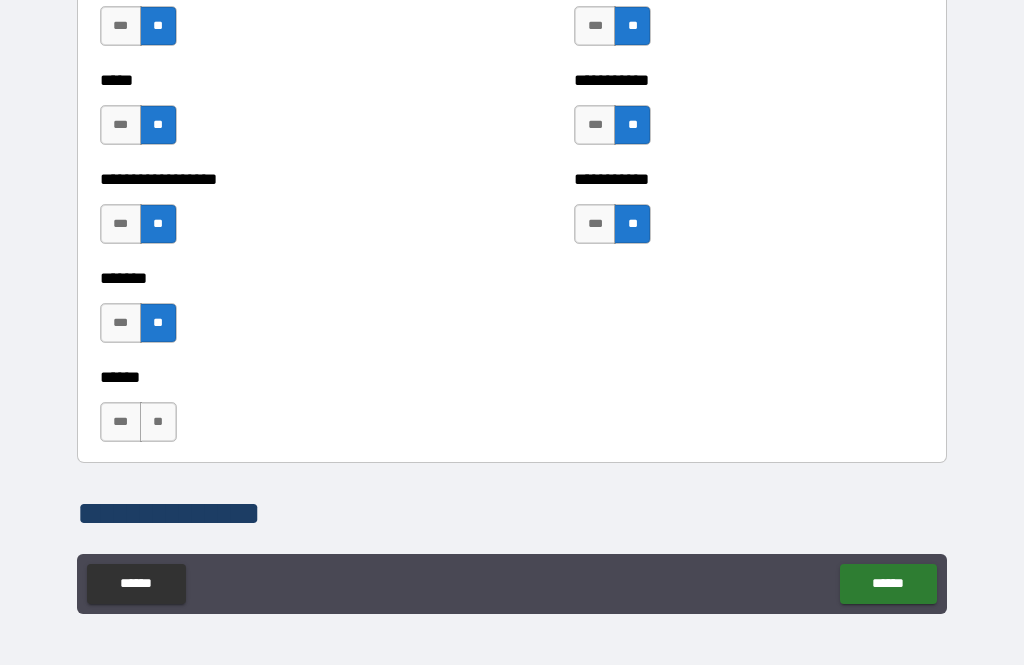 click on "**" at bounding box center [158, 422] 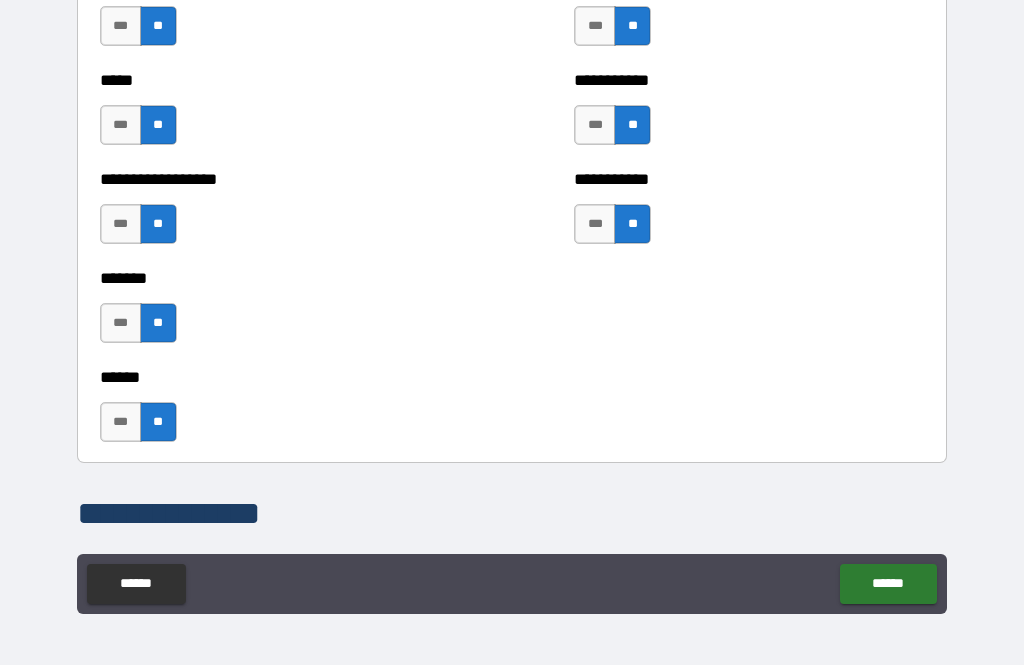 click on "***" at bounding box center (121, 422) 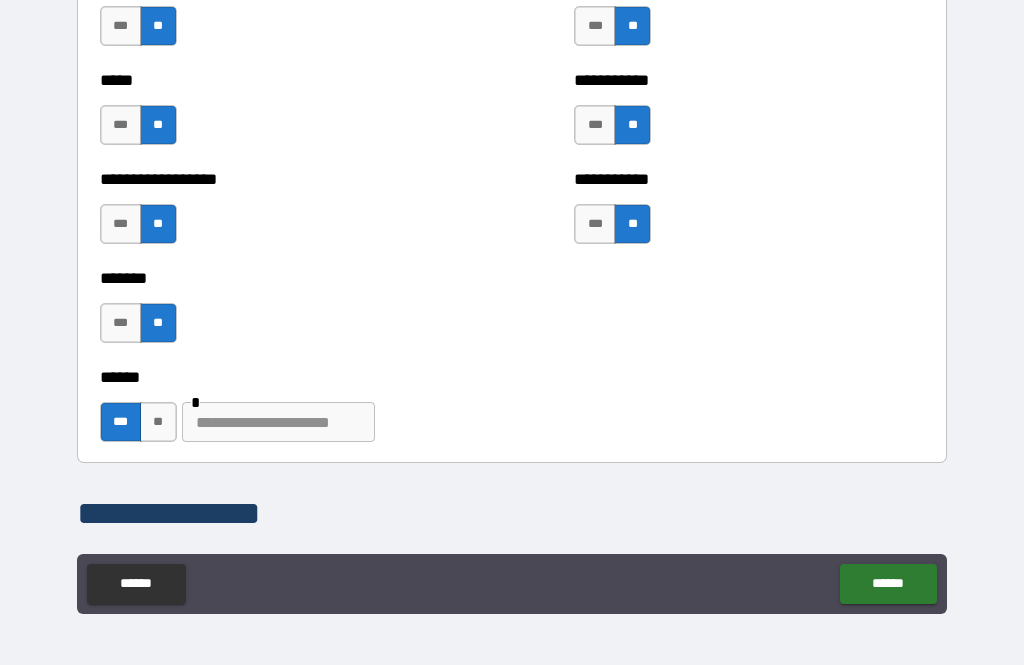 click at bounding box center [278, 422] 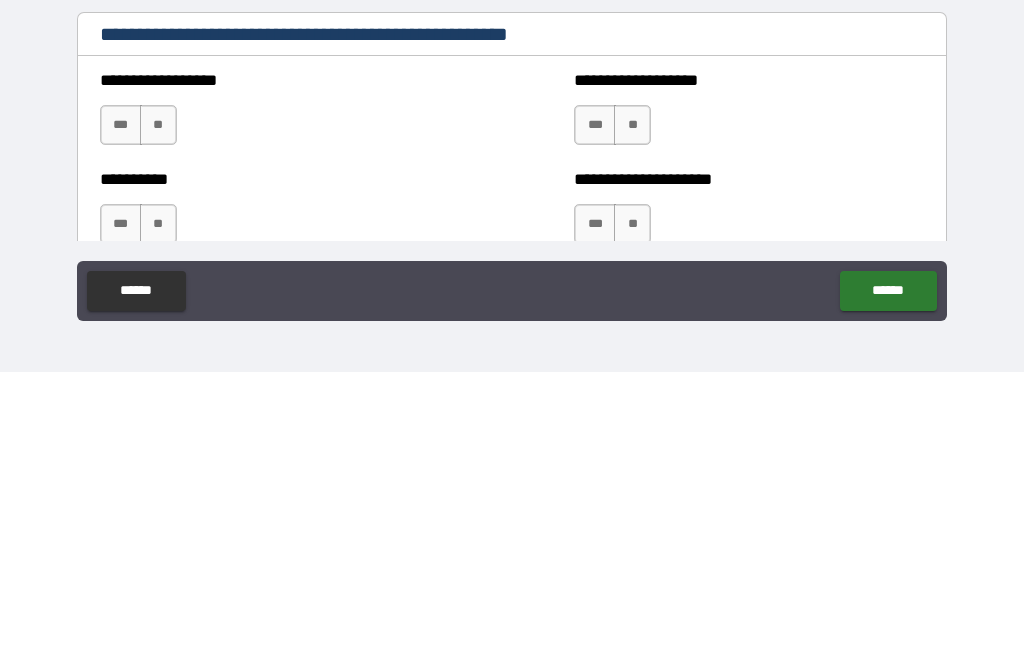 scroll, scrollTop: 2424, scrollLeft: 0, axis: vertical 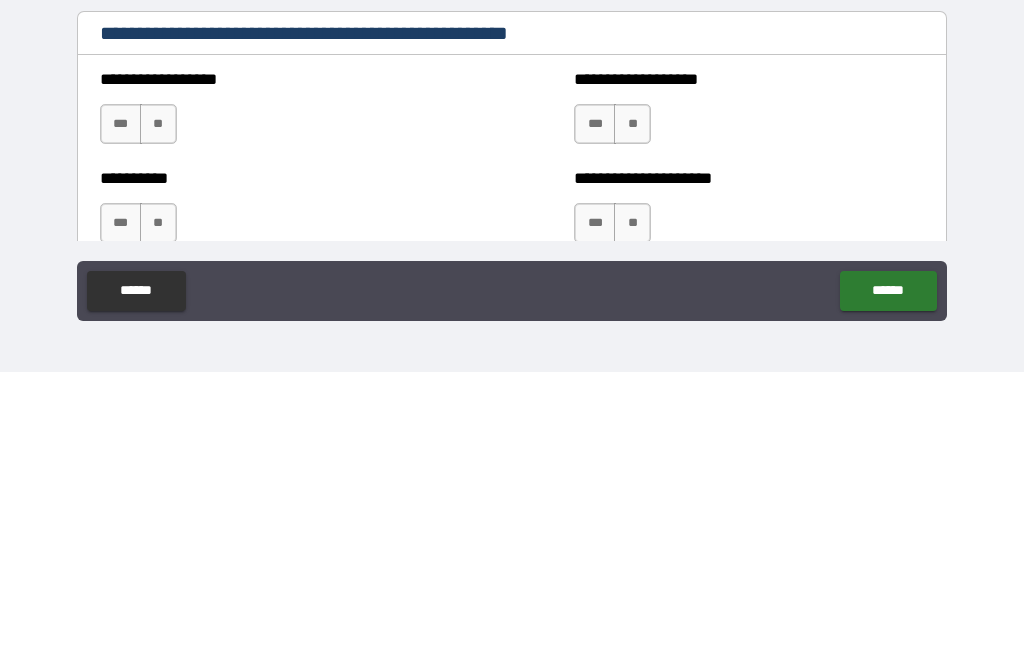 type on "**********" 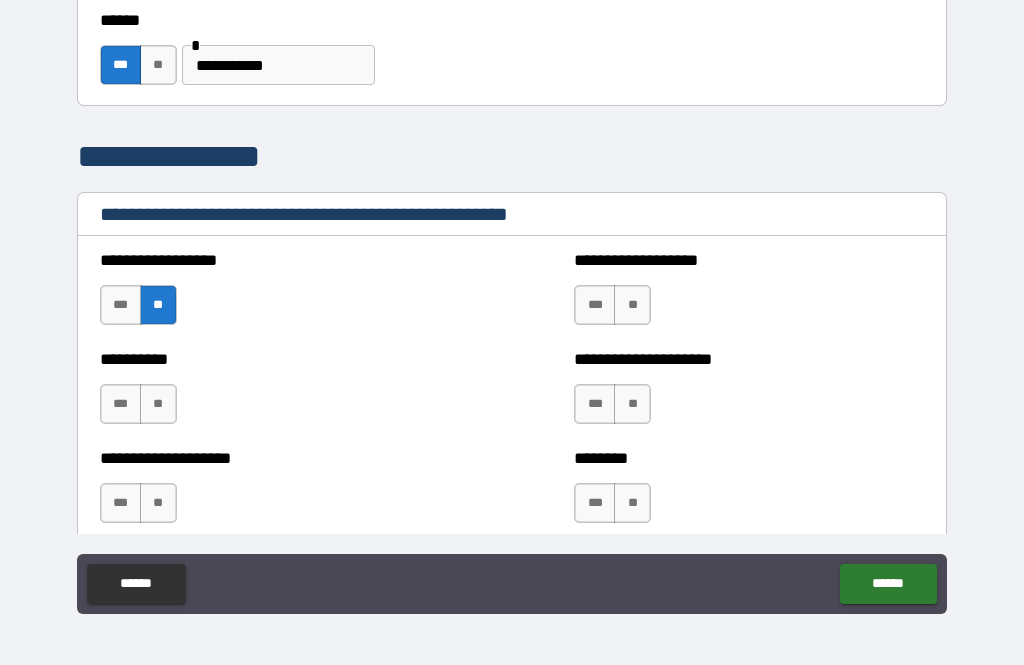 scroll, scrollTop: 2536, scrollLeft: 0, axis: vertical 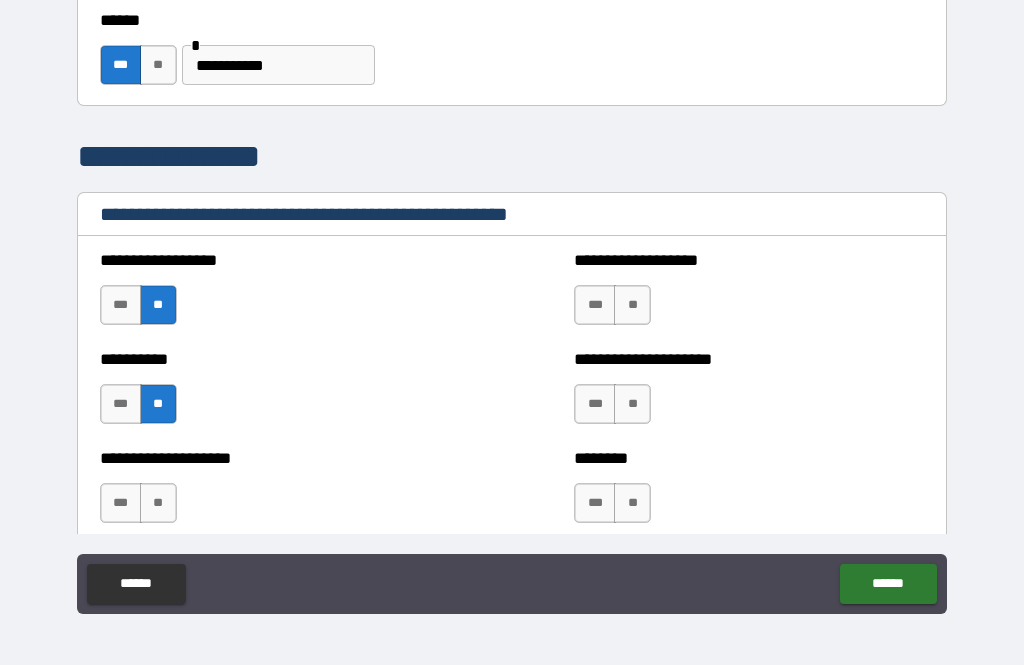 click on "**" at bounding box center (158, 404) 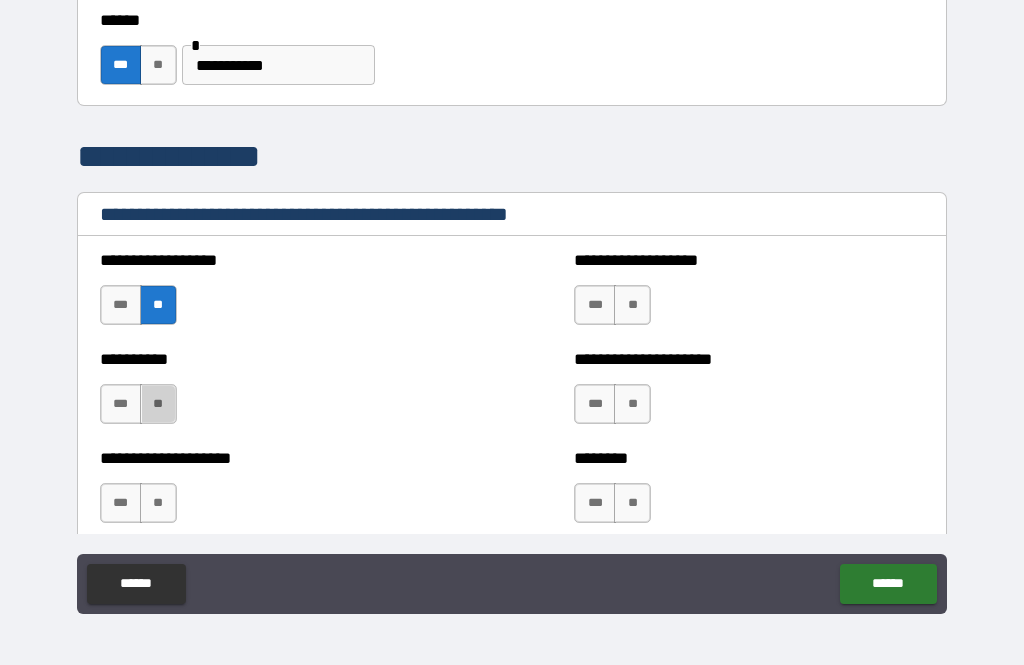 click on "**" at bounding box center (158, 404) 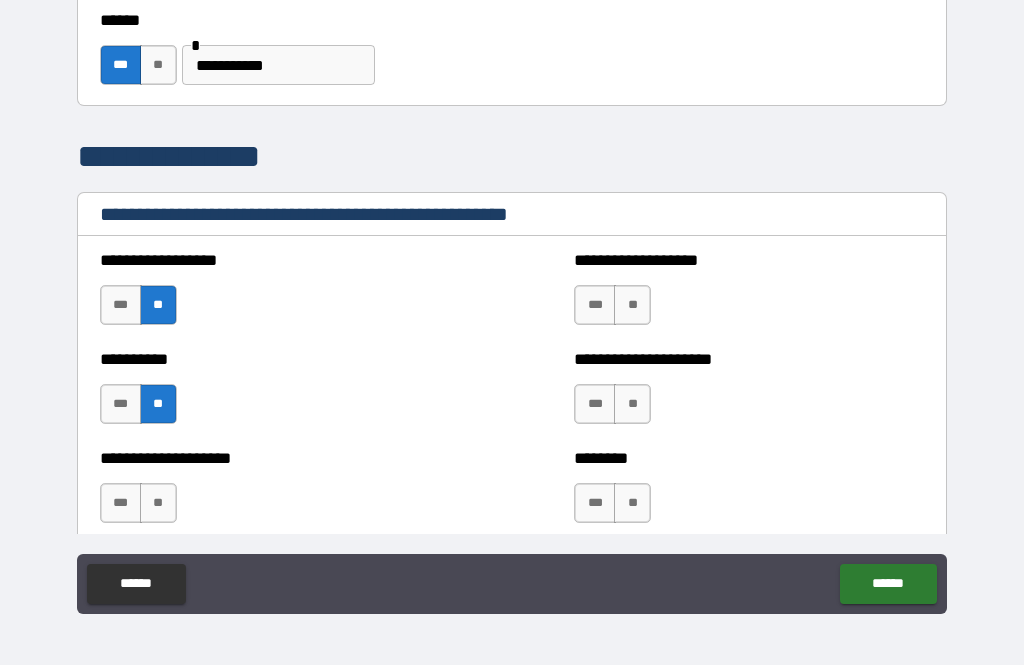 click on "**" at bounding box center [158, 503] 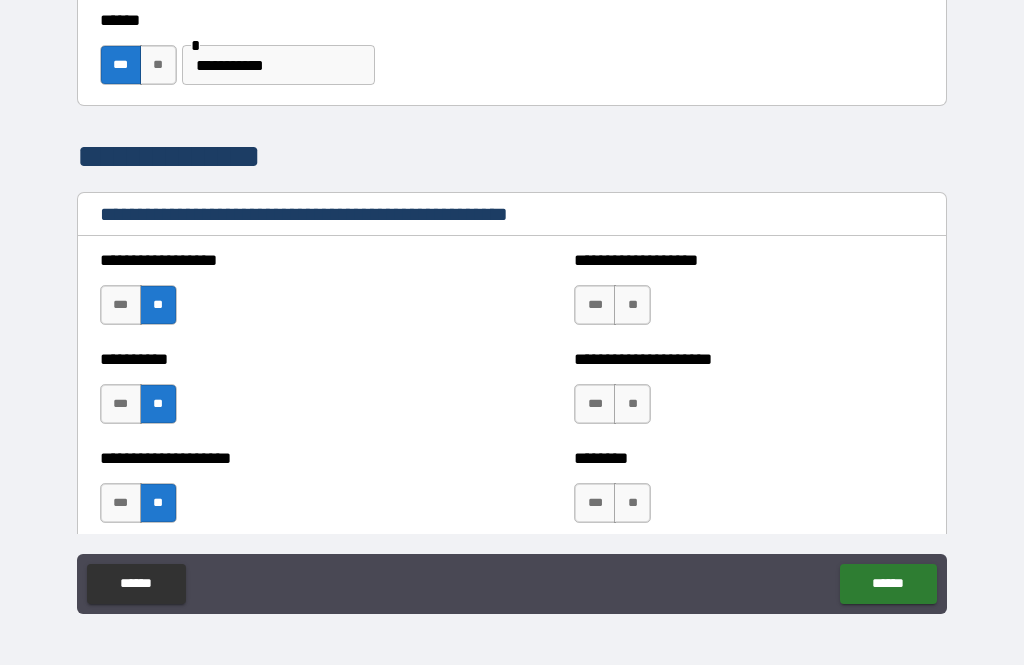 click on "**" at bounding box center (632, 404) 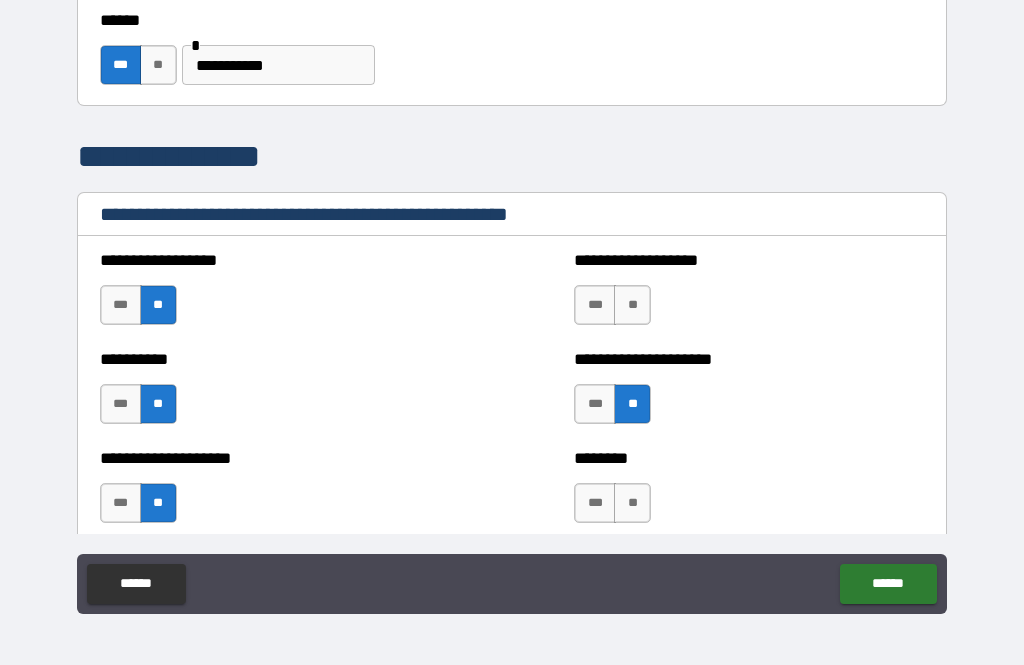 click on "**" at bounding box center [632, 503] 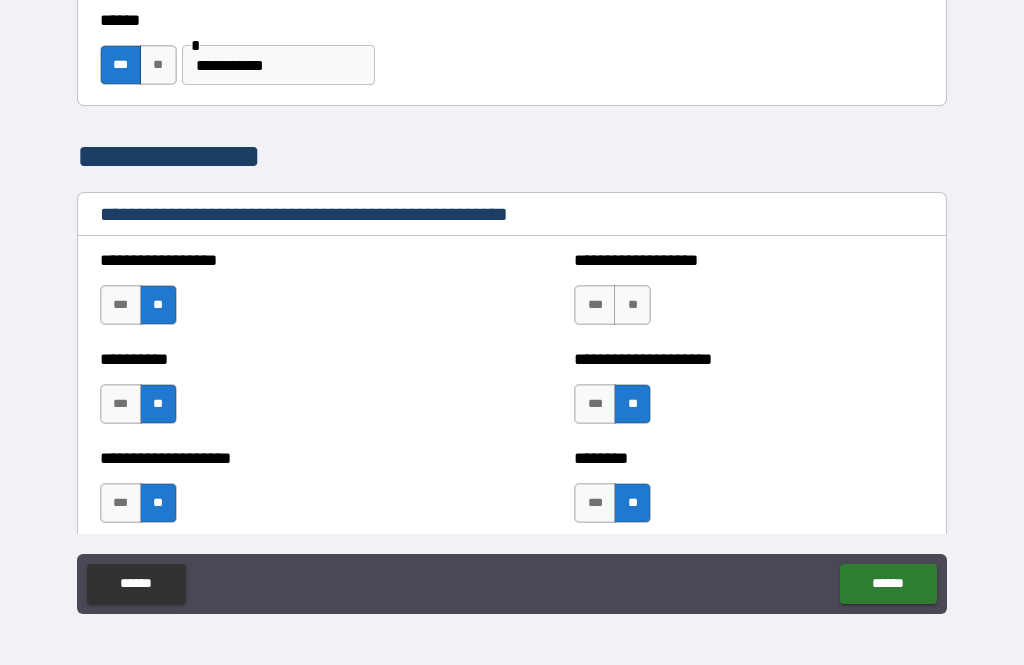 click on "**" at bounding box center (632, 305) 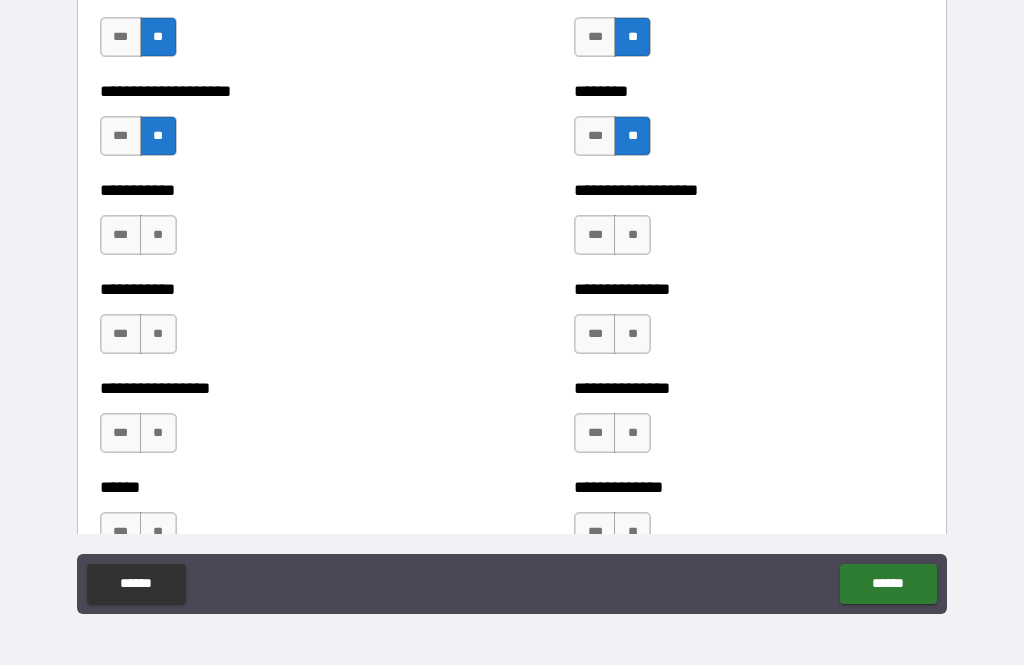 scroll, scrollTop: 2924, scrollLeft: 0, axis: vertical 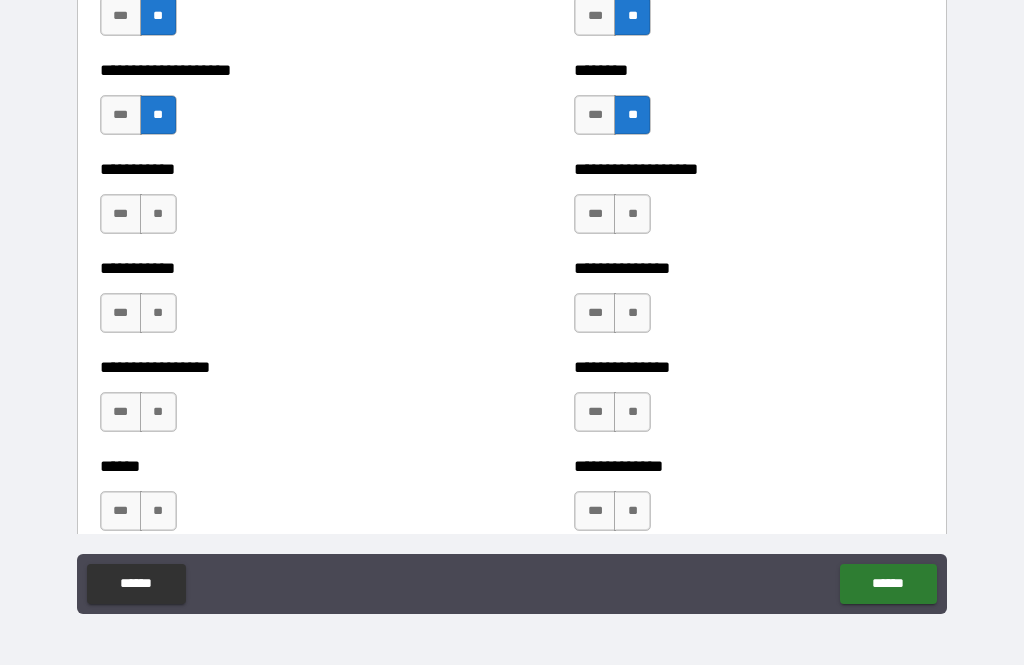 click on "**" at bounding box center (158, 214) 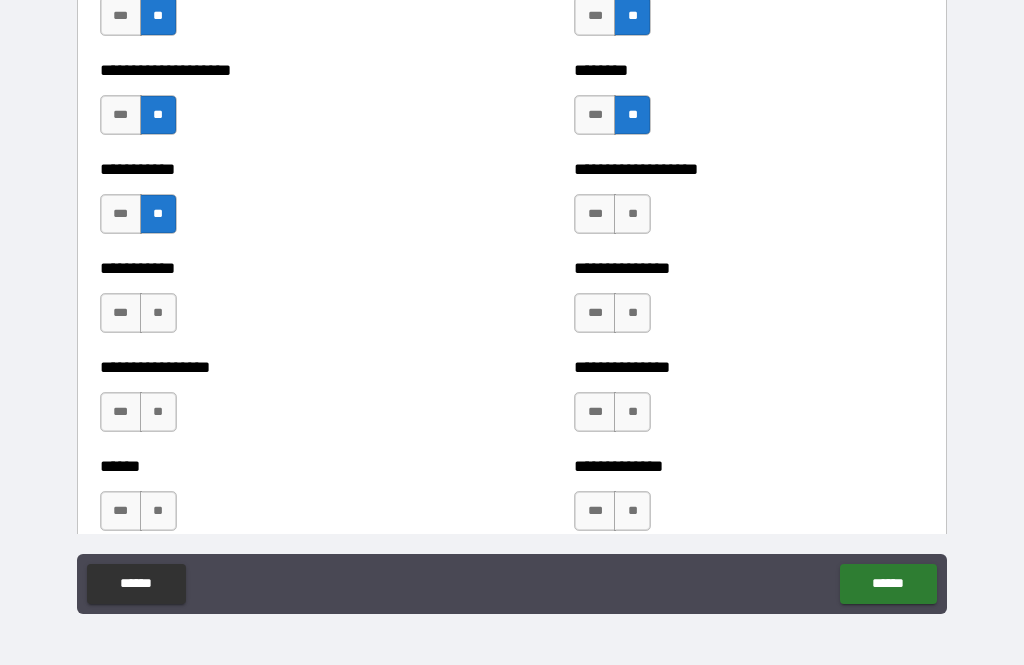 click on "**" at bounding box center (158, 313) 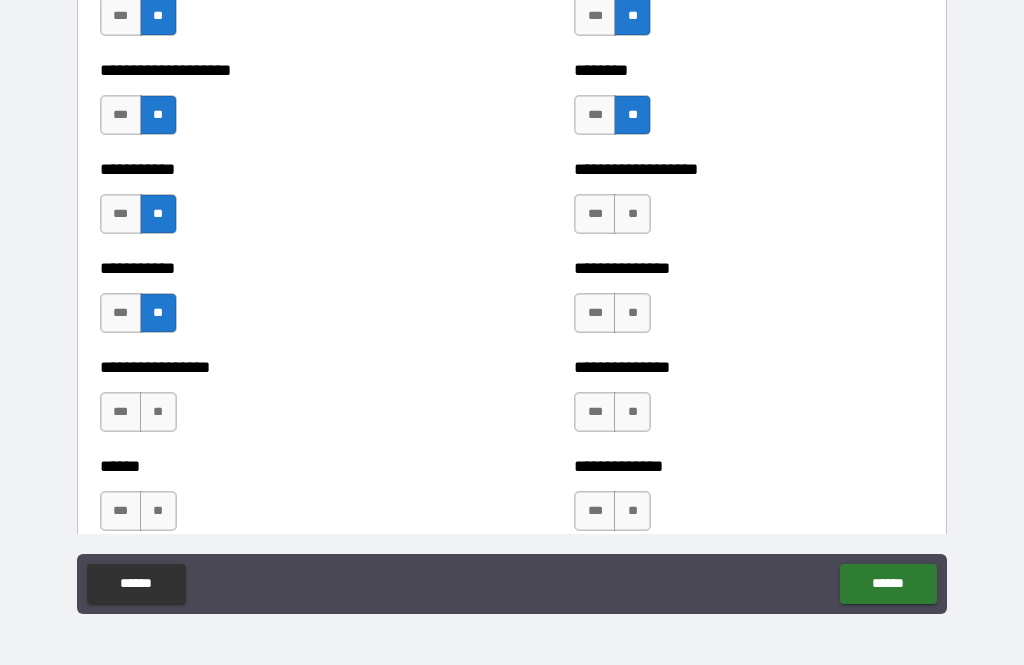 click on "**" at bounding box center [158, 412] 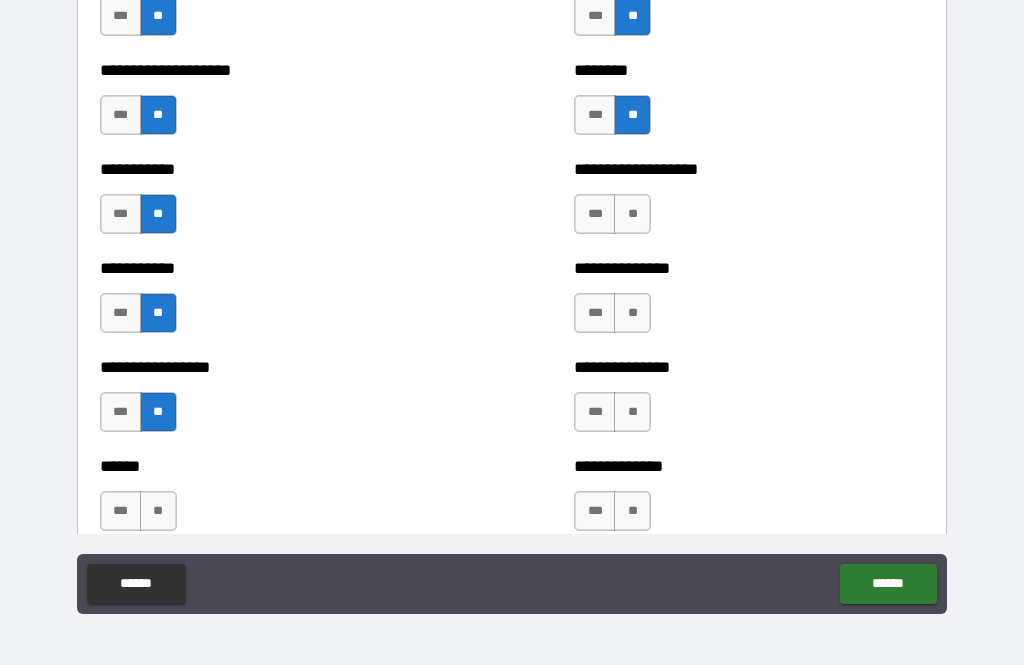 click on "**" at bounding box center [158, 511] 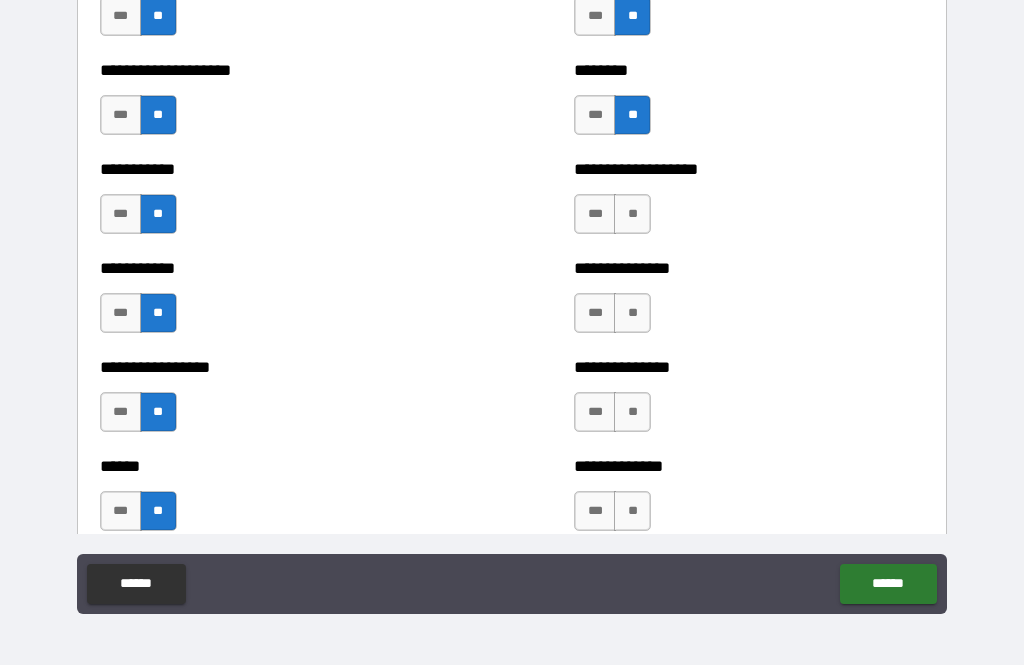 click on "**" at bounding box center [632, 214] 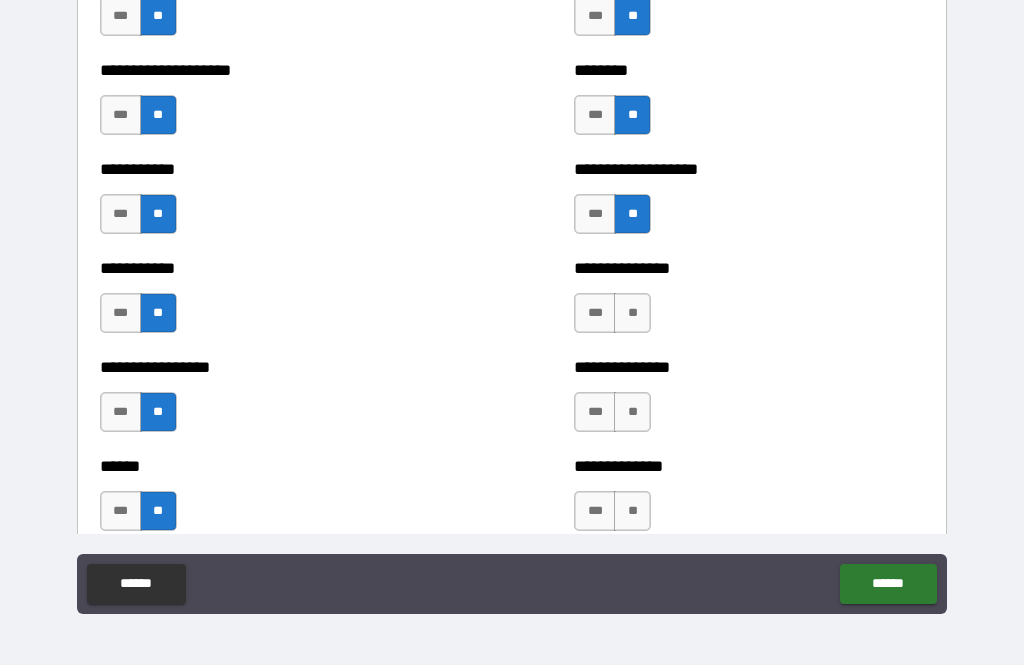 click on "**" at bounding box center (632, 313) 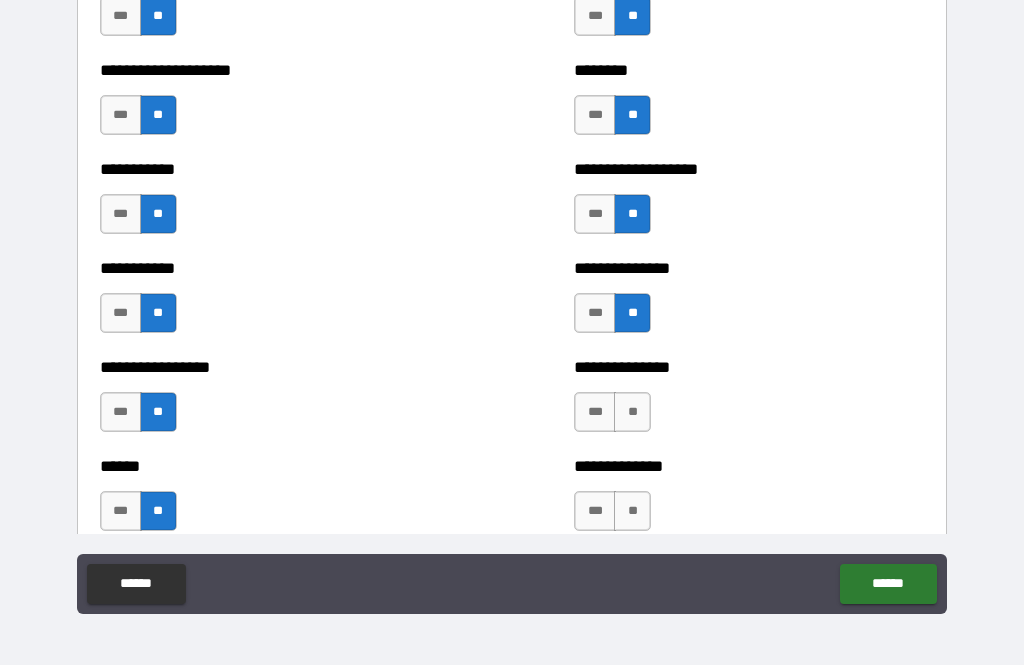 click on "**" at bounding box center (632, 412) 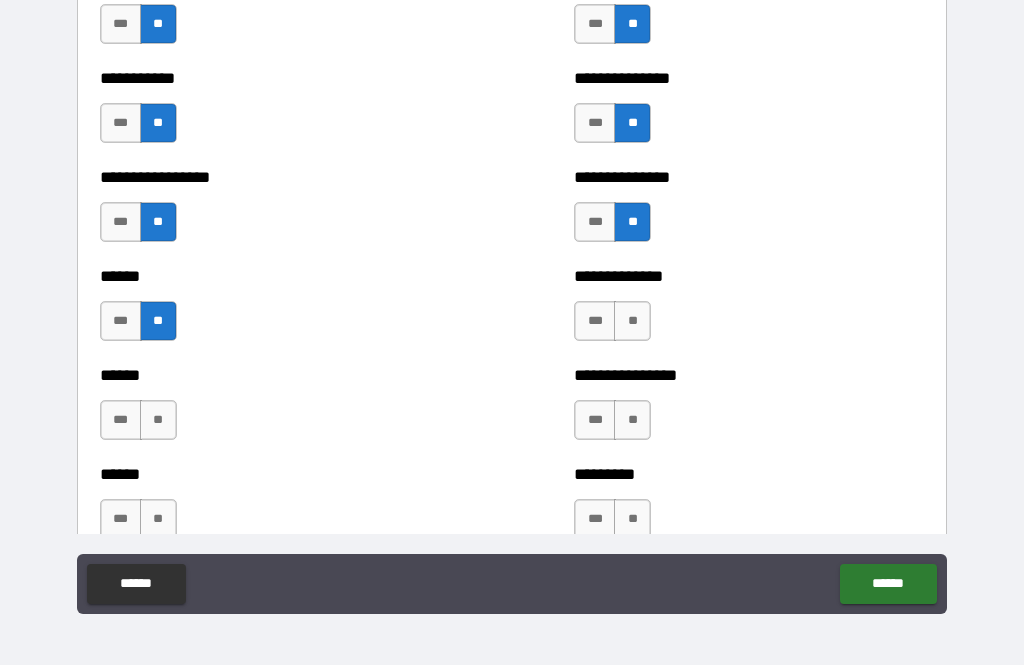 scroll, scrollTop: 3115, scrollLeft: 0, axis: vertical 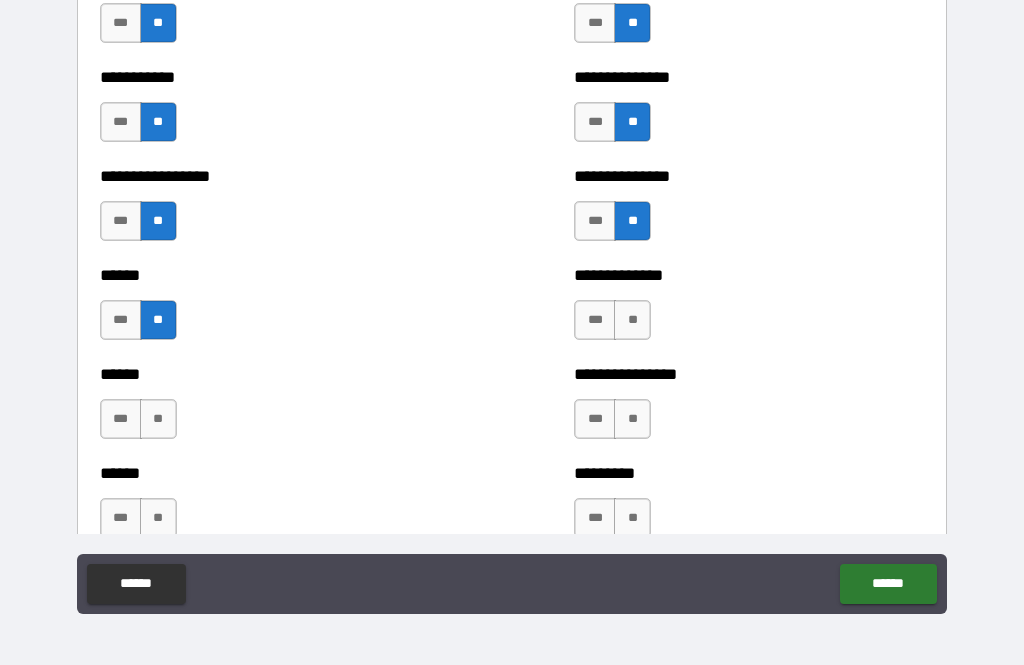 click on "**" at bounding box center [632, 320] 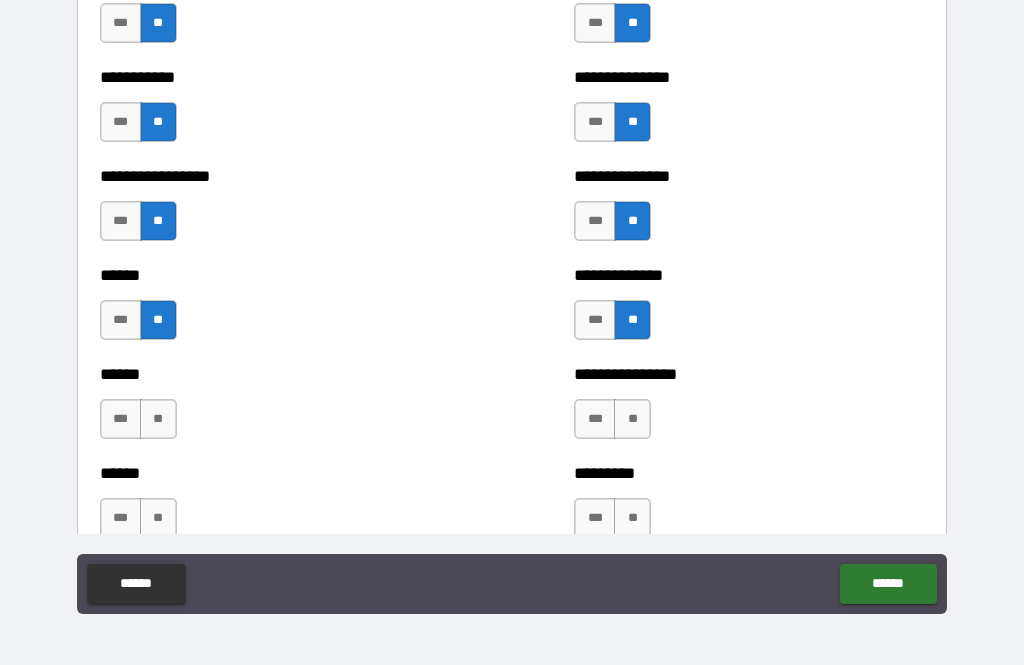 click on "**" at bounding box center (632, 419) 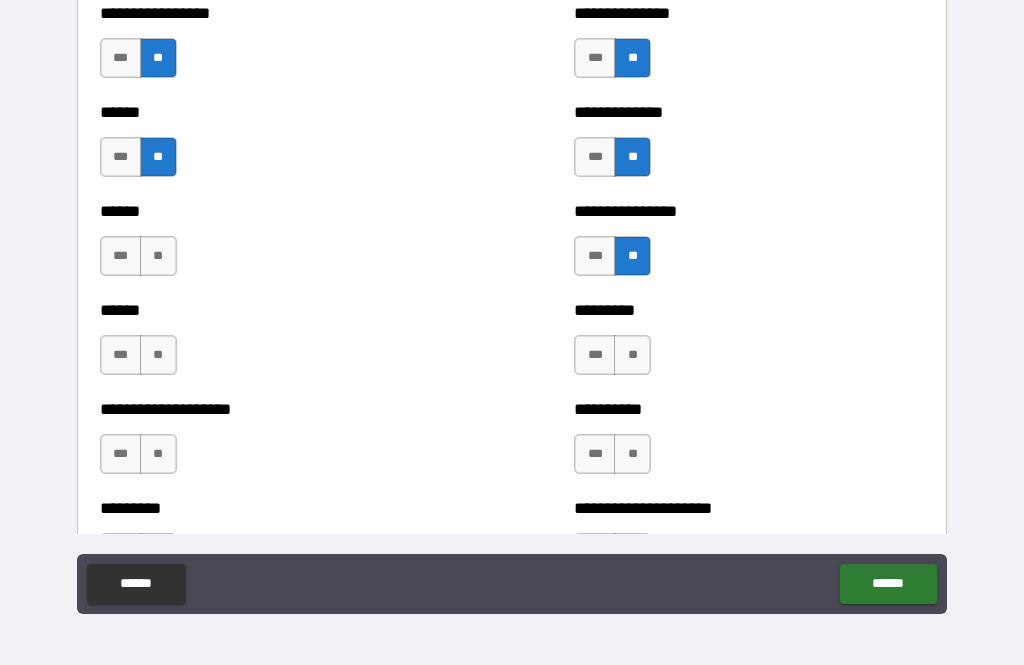 scroll, scrollTop: 3306, scrollLeft: 0, axis: vertical 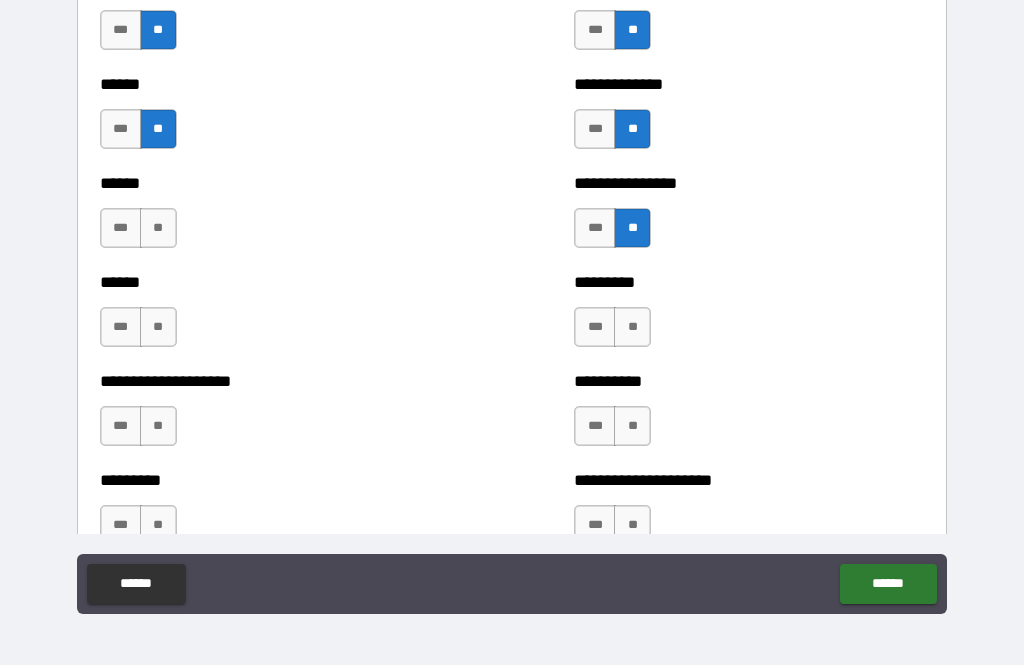 click on "**" at bounding box center (632, 327) 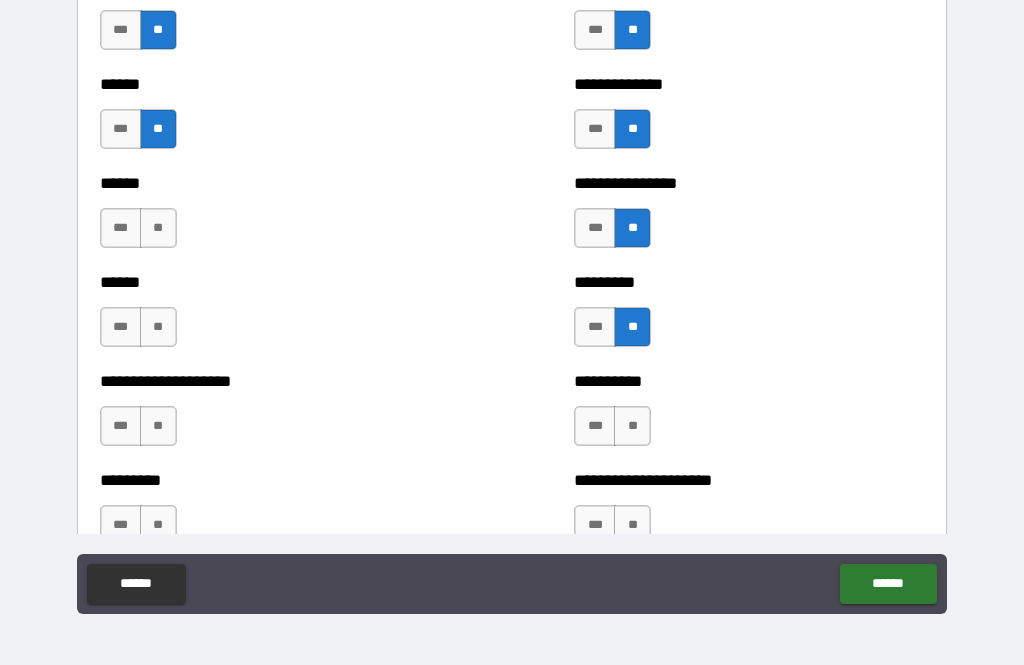 click on "**" at bounding box center (632, 426) 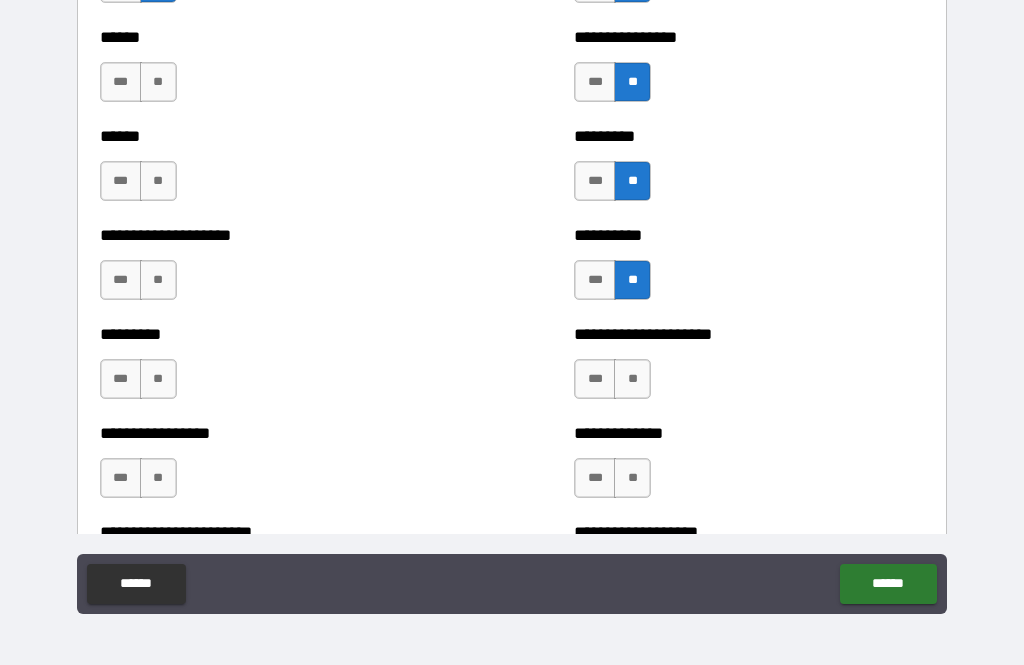 scroll, scrollTop: 3465, scrollLeft: 0, axis: vertical 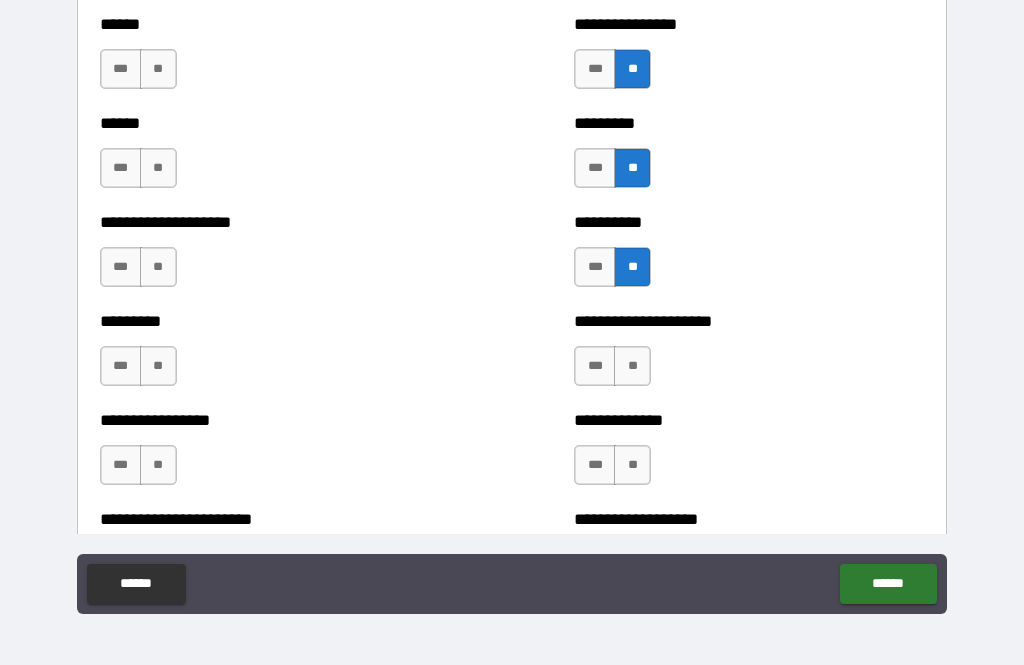 click on "**" at bounding box center [632, 366] 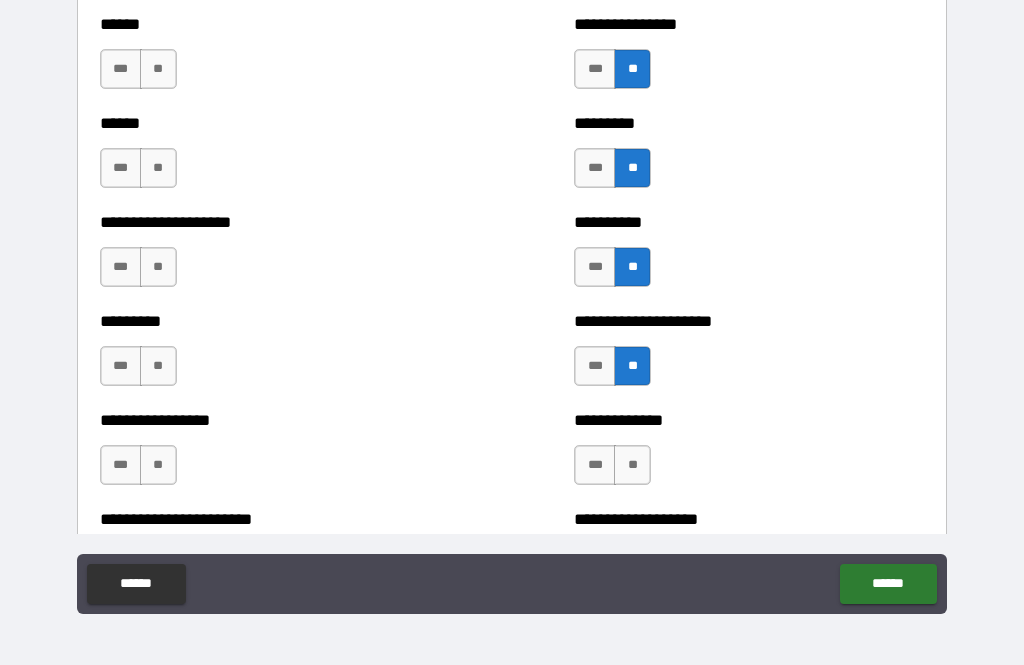 click on "**" at bounding box center [632, 465] 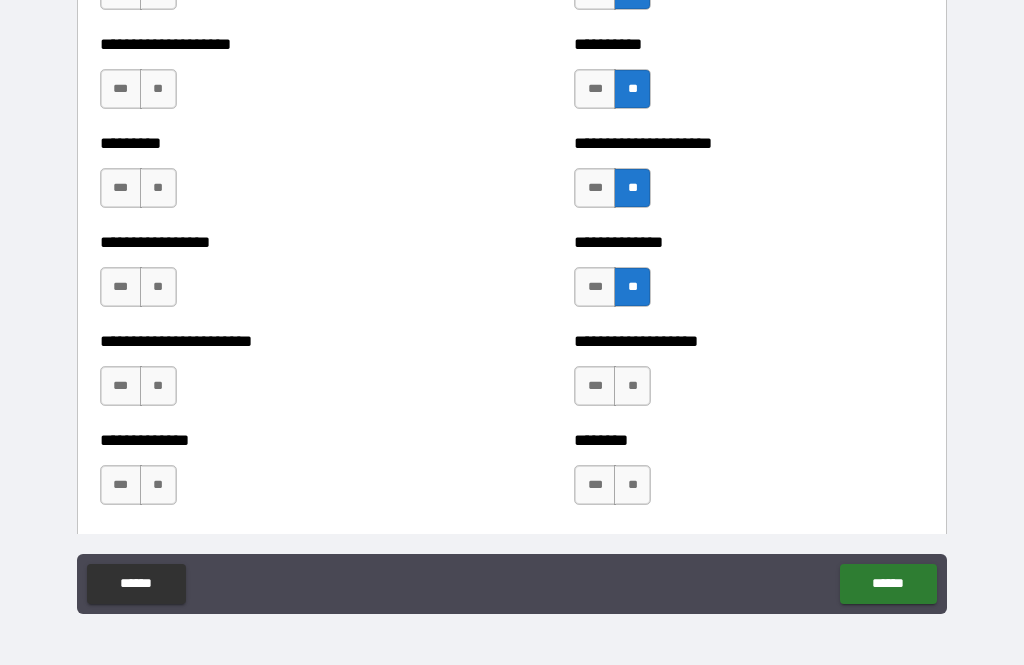 scroll, scrollTop: 3645, scrollLeft: 0, axis: vertical 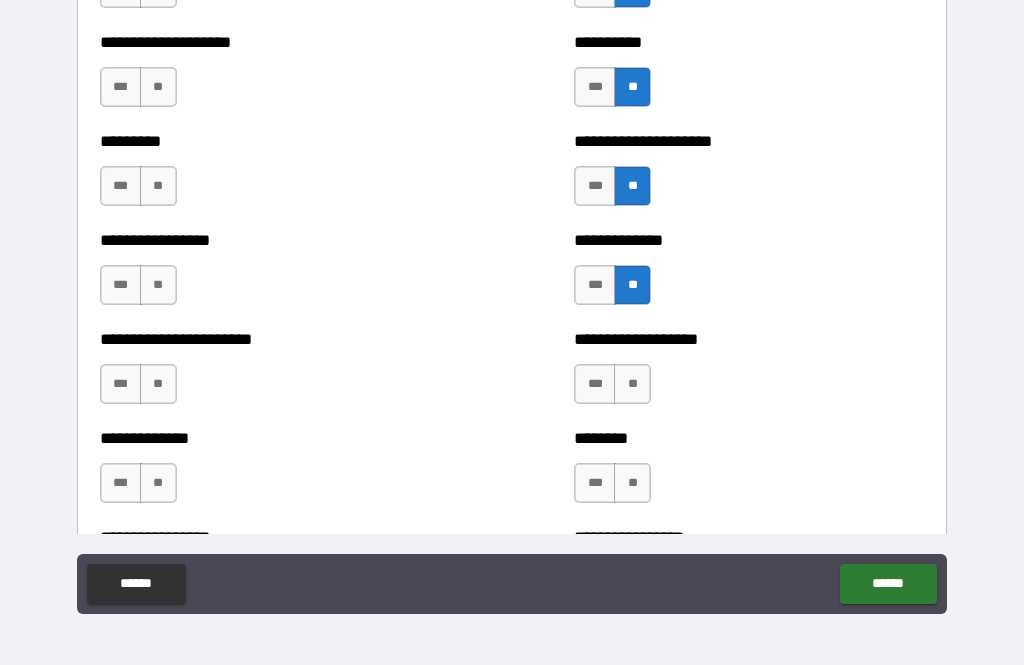 click on "**" at bounding box center [632, 384] 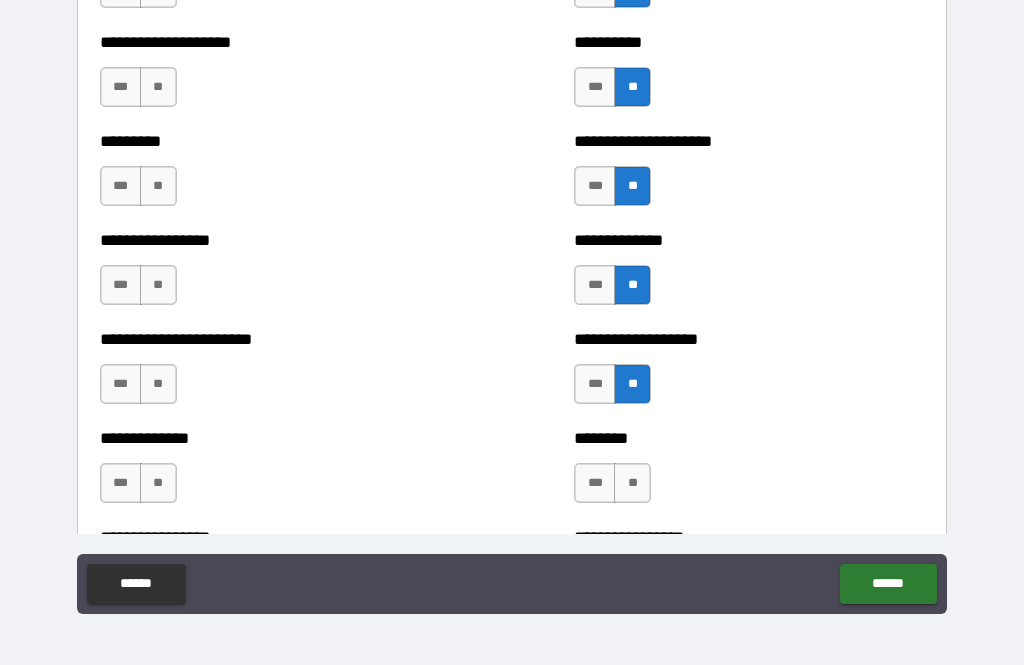 click on "**" at bounding box center [632, 483] 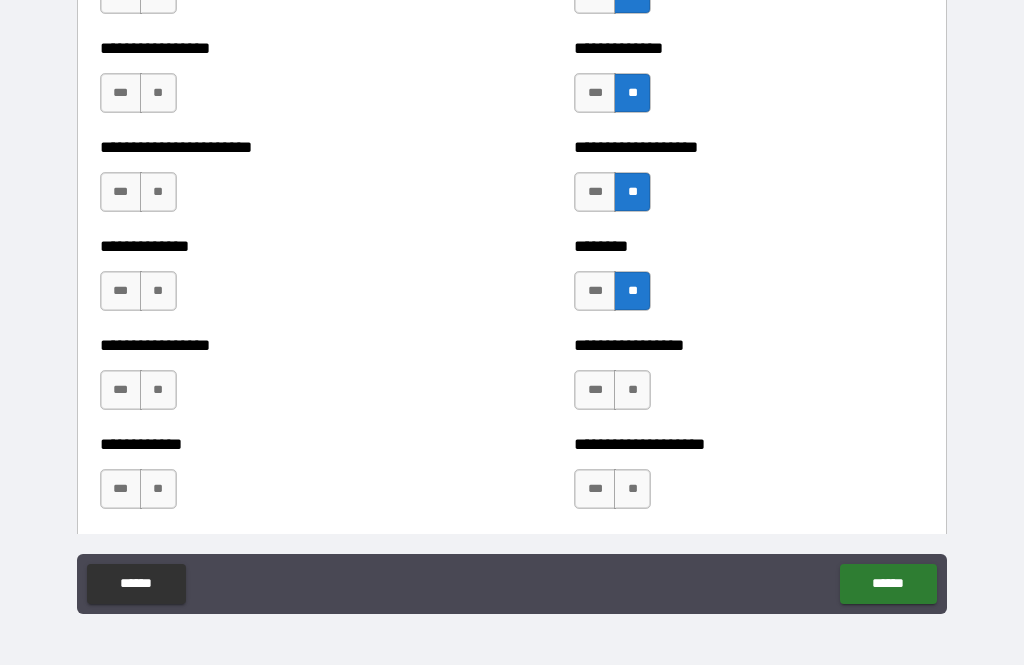 scroll, scrollTop: 3836, scrollLeft: 0, axis: vertical 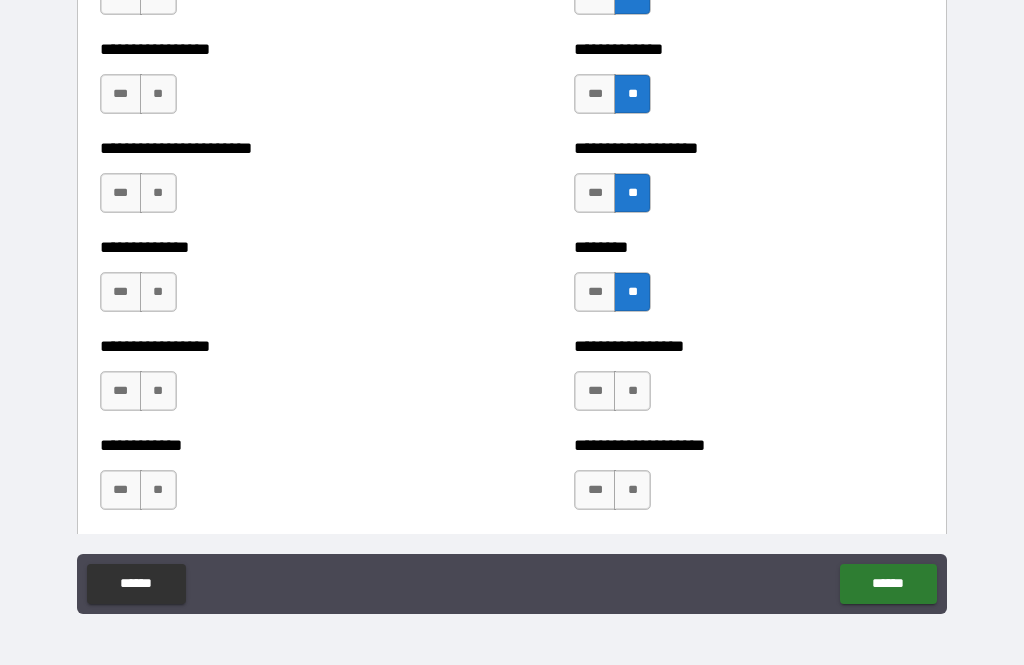 click on "**" at bounding box center [632, 391] 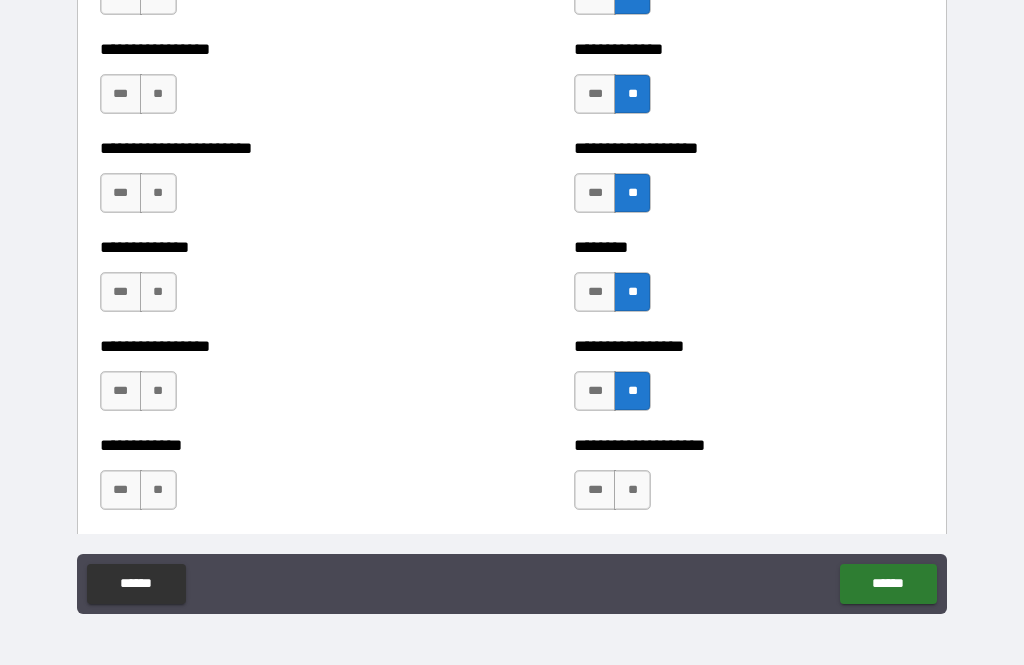 click on "**" at bounding box center (632, 490) 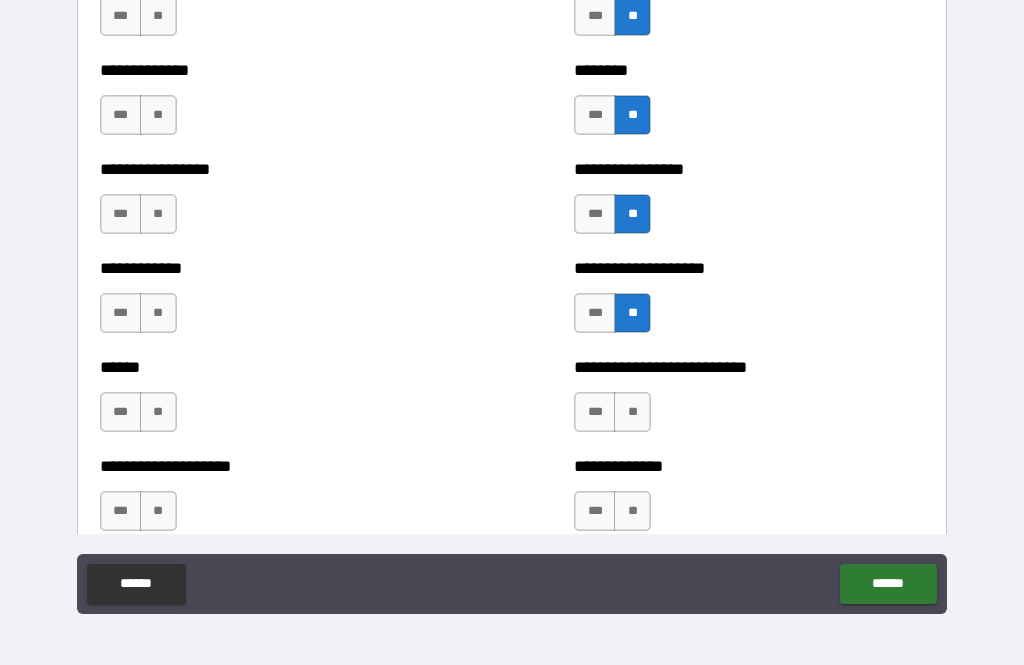 scroll, scrollTop: 4032, scrollLeft: 0, axis: vertical 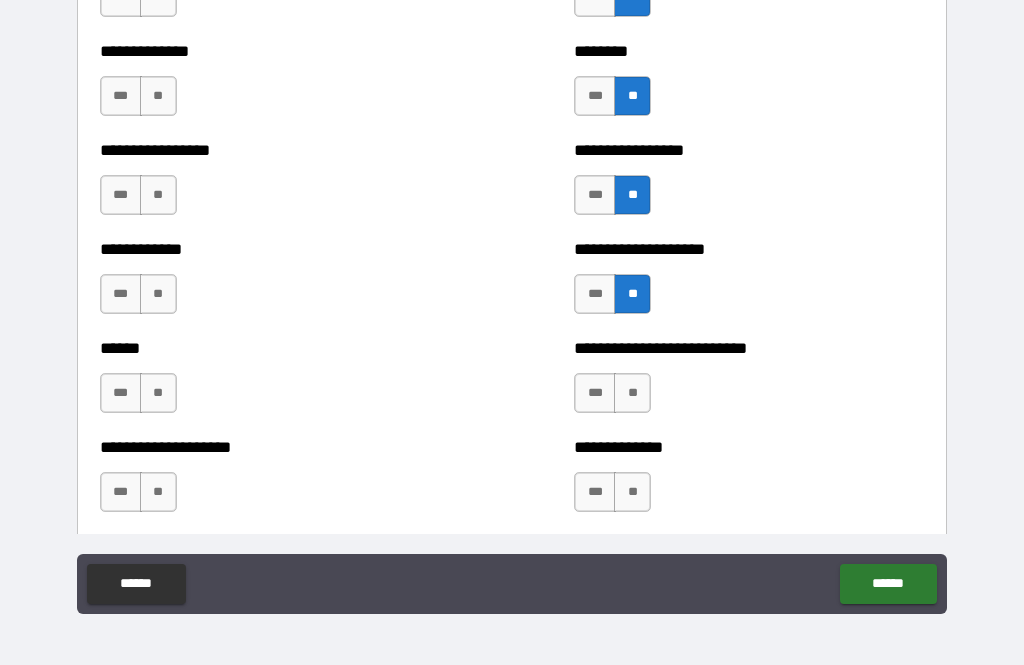 click on "**" at bounding box center (632, 393) 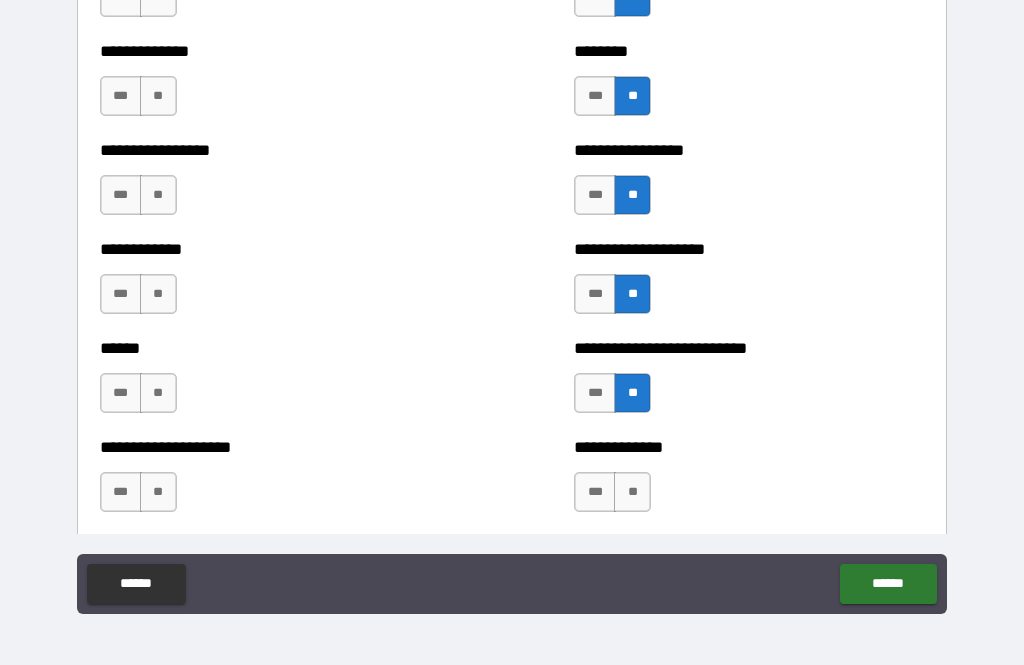 click on "**" at bounding box center (632, 492) 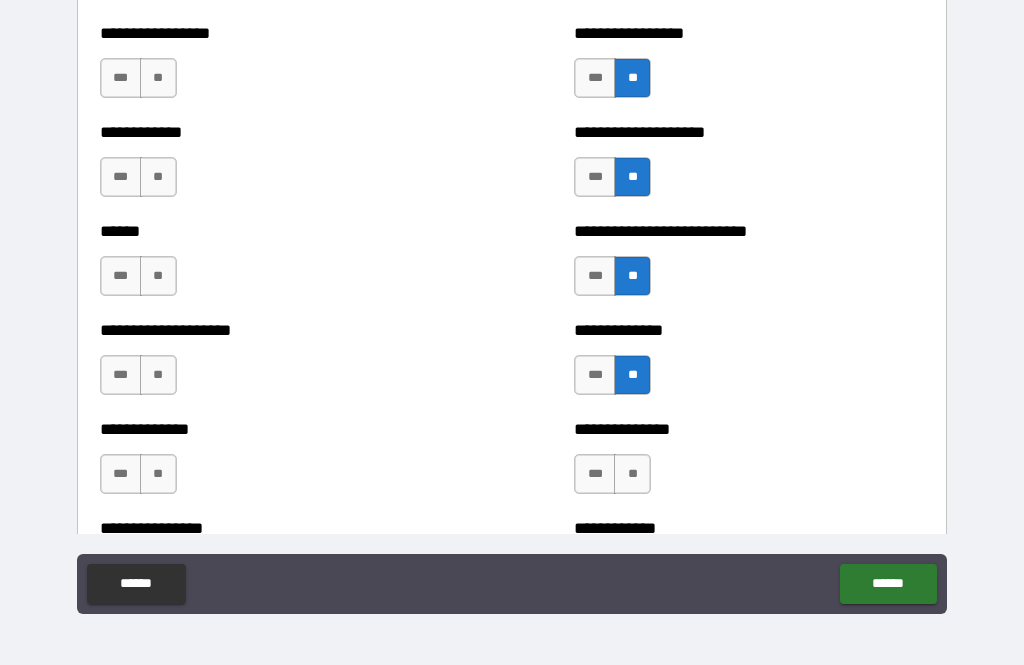 scroll, scrollTop: 4217, scrollLeft: 0, axis: vertical 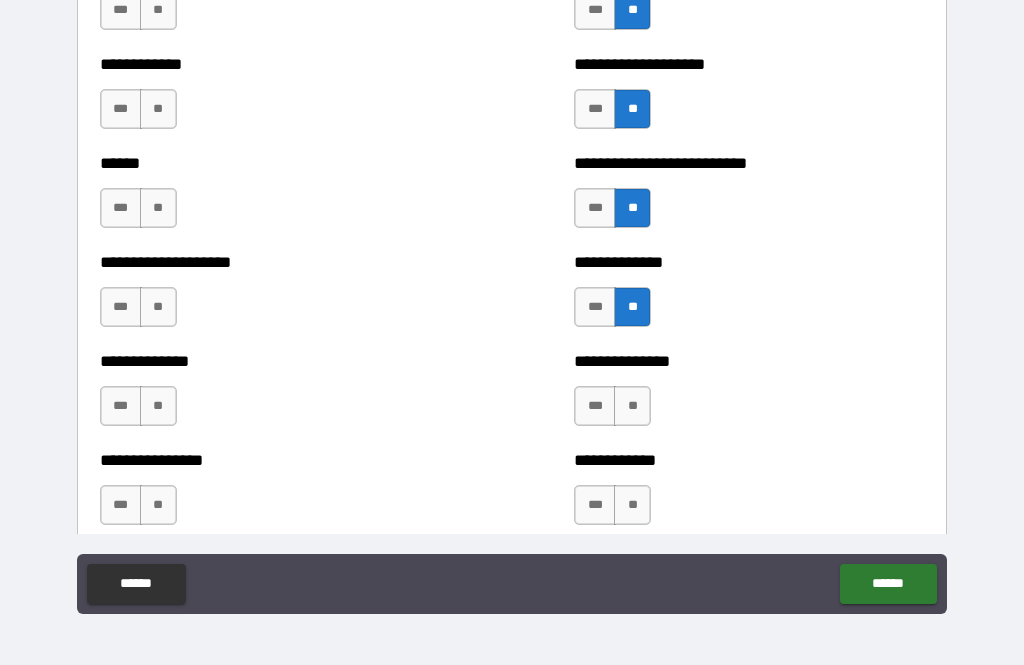 click on "***" at bounding box center (595, 307) 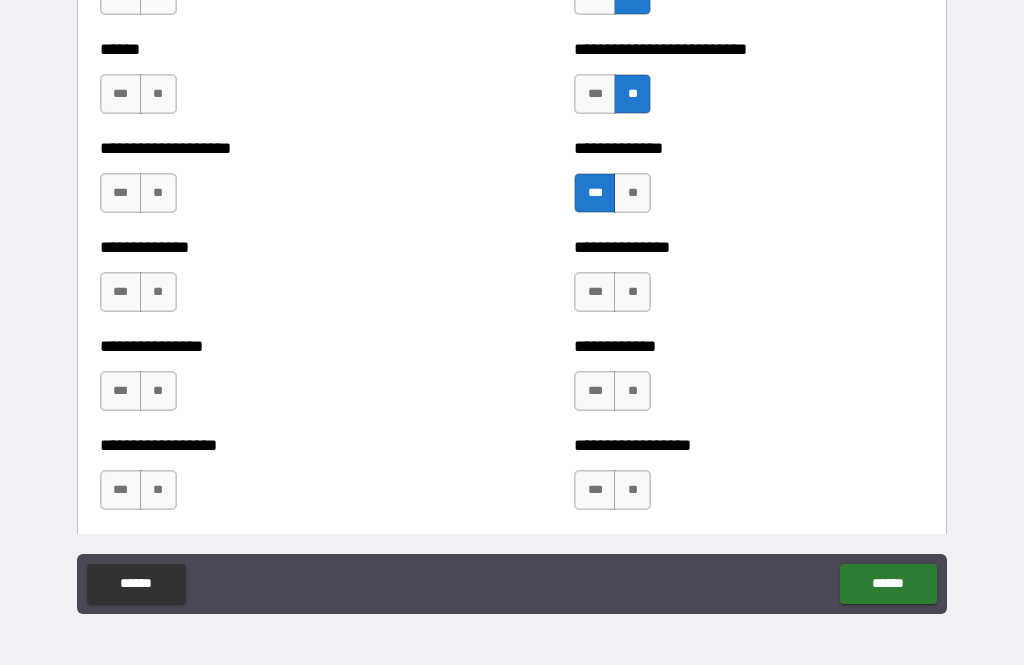 scroll, scrollTop: 4337, scrollLeft: 0, axis: vertical 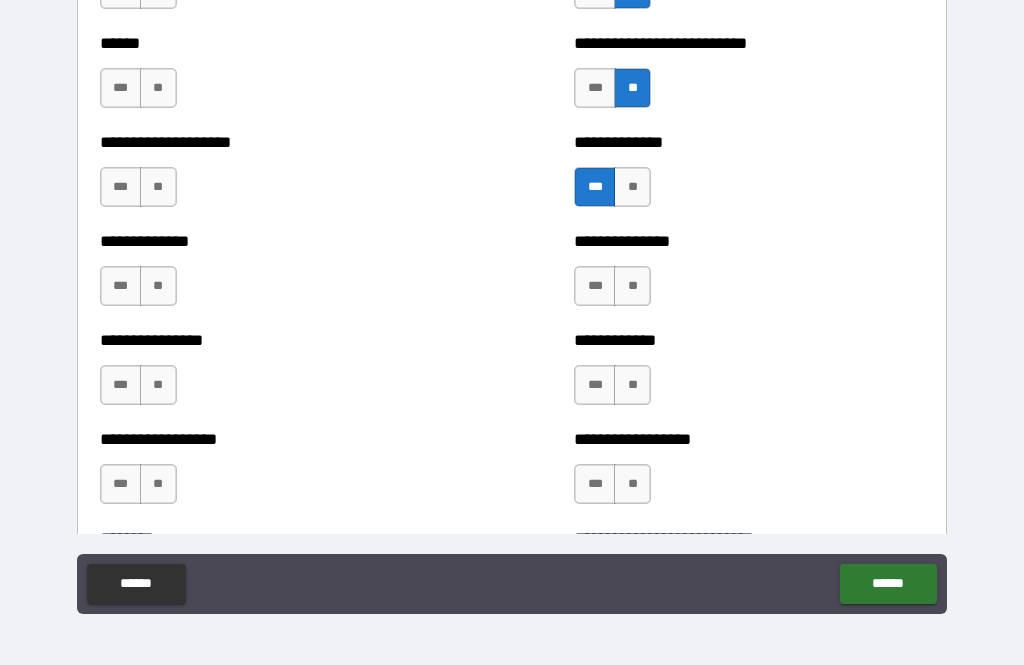 click on "**" at bounding box center (632, 286) 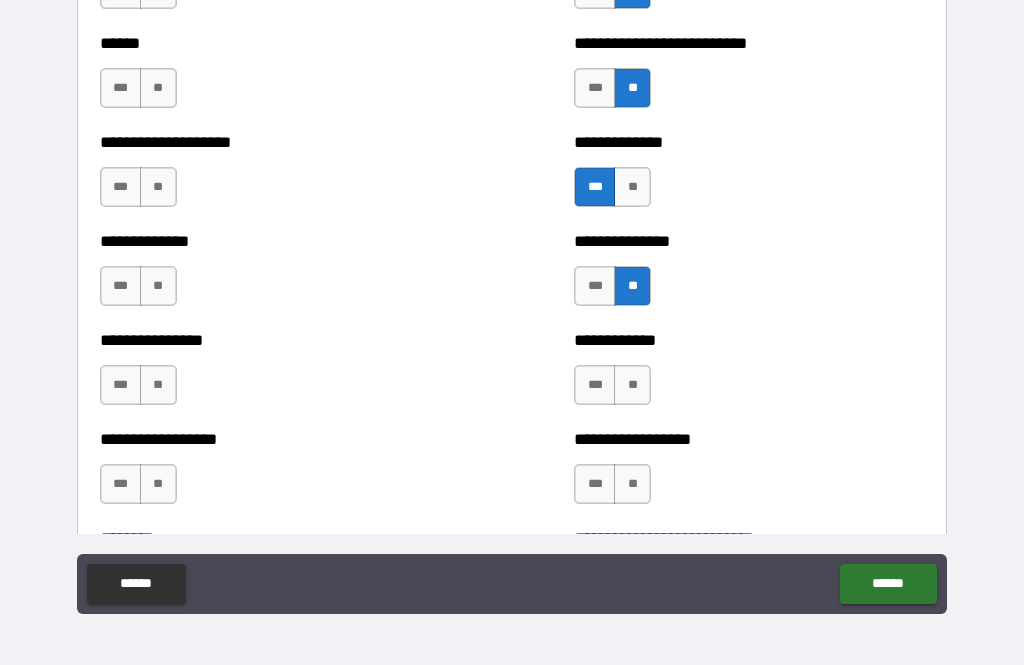 click on "**" at bounding box center [632, 385] 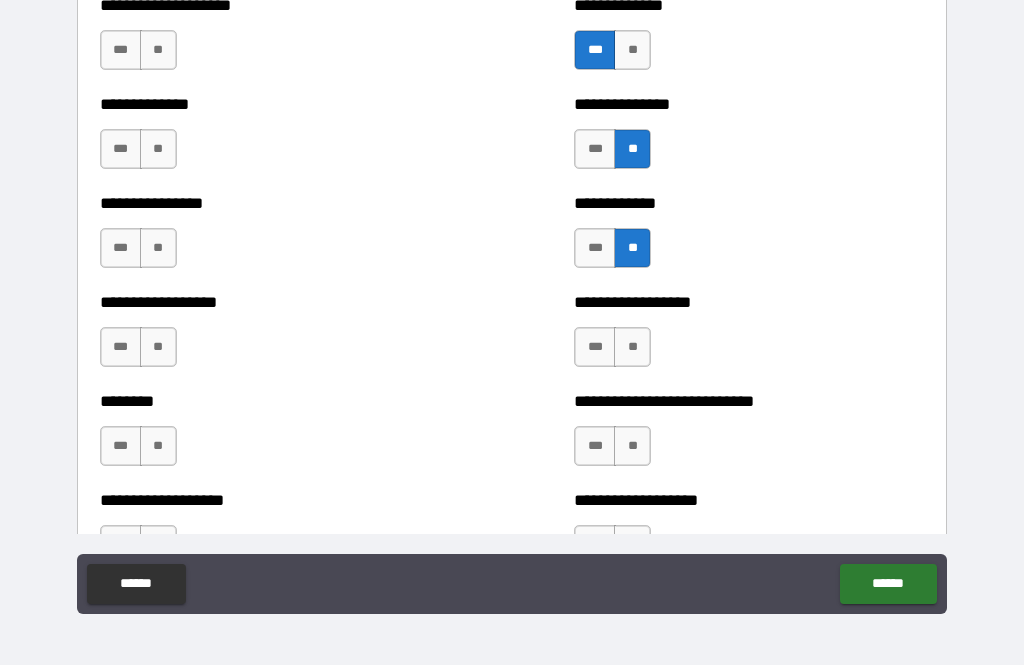 scroll, scrollTop: 4473, scrollLeft: 0, axis: vertical 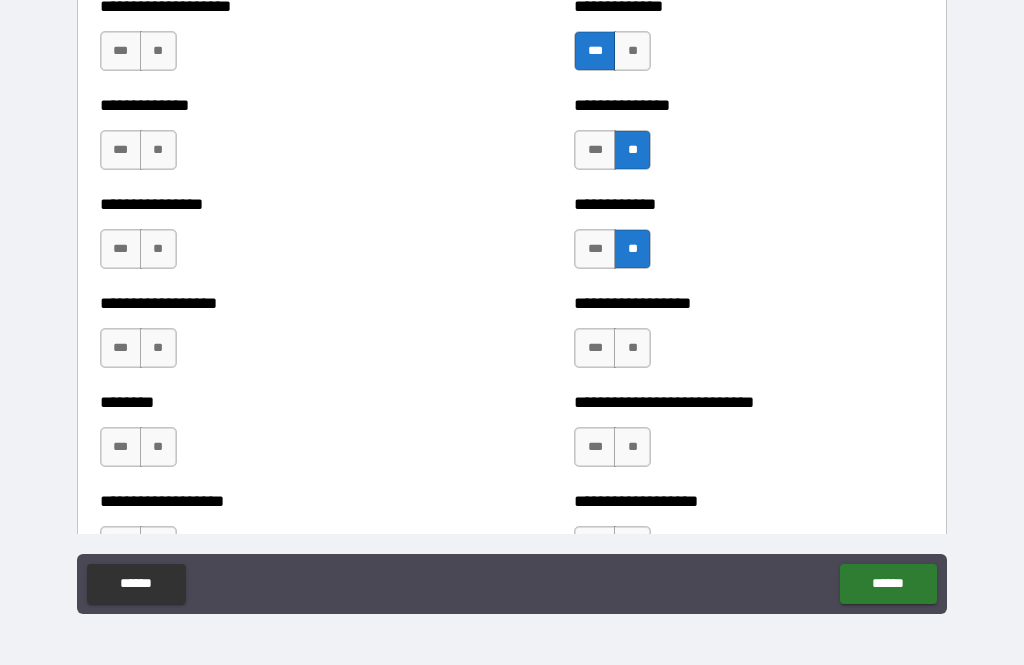 click on "**" at bounding box center [632, 348] 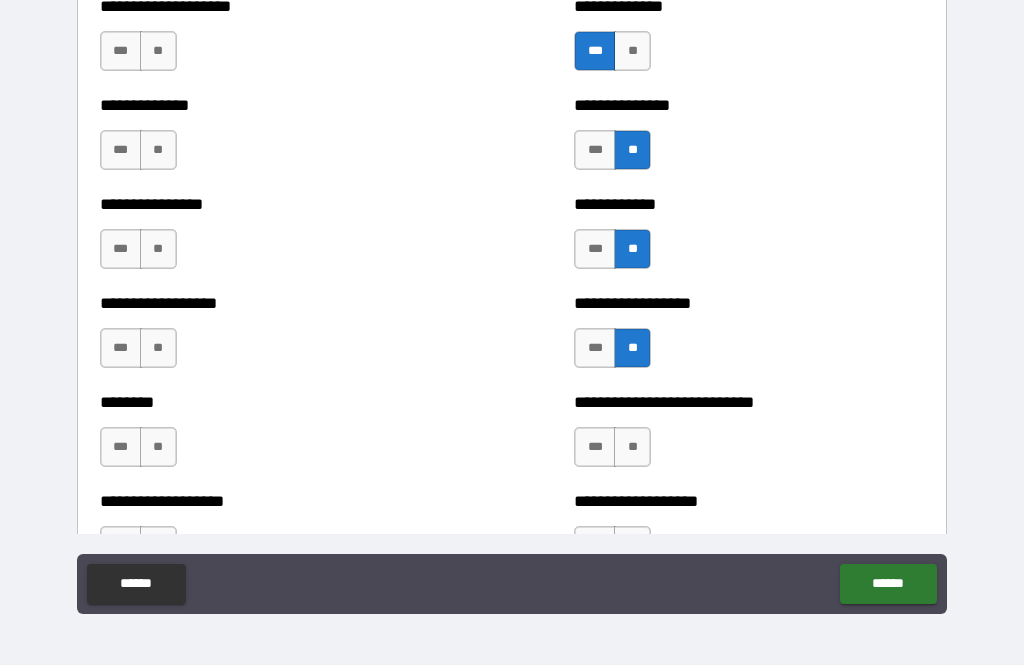 click on "**" at bounding box center (632, 447) 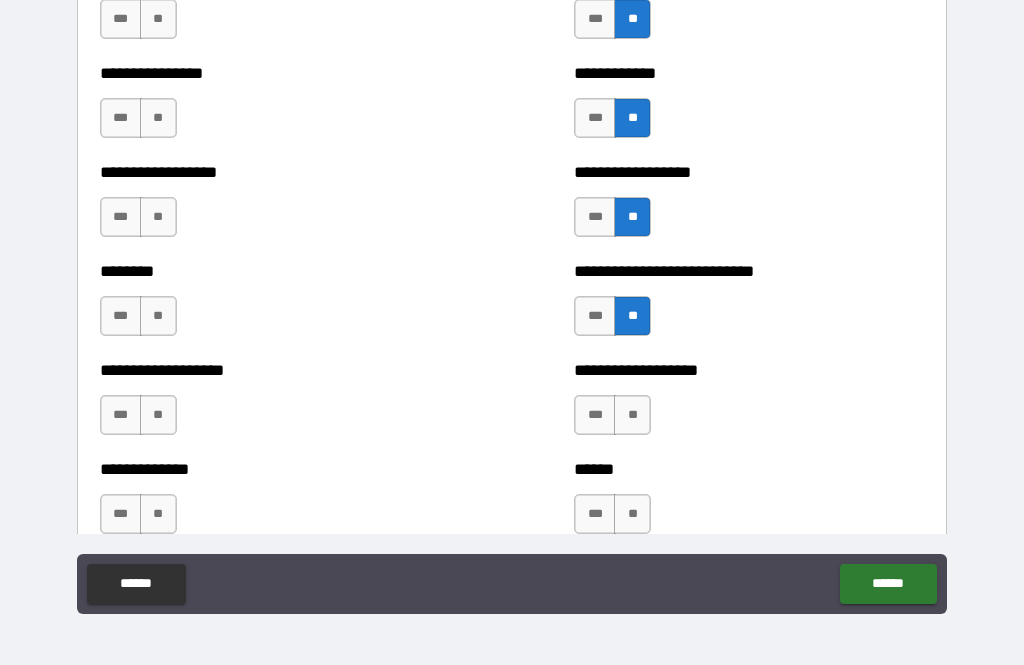 scroll, scrollTop: 4635, scrollLeft: 0, axis: vertical 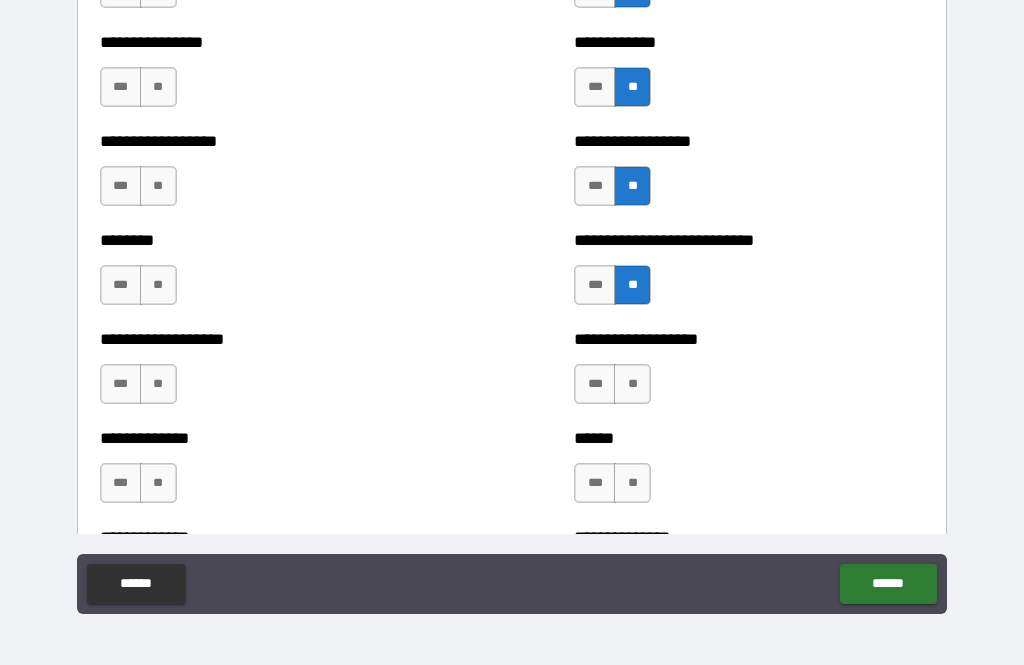 click on "***" at bounding box center [595, 384] 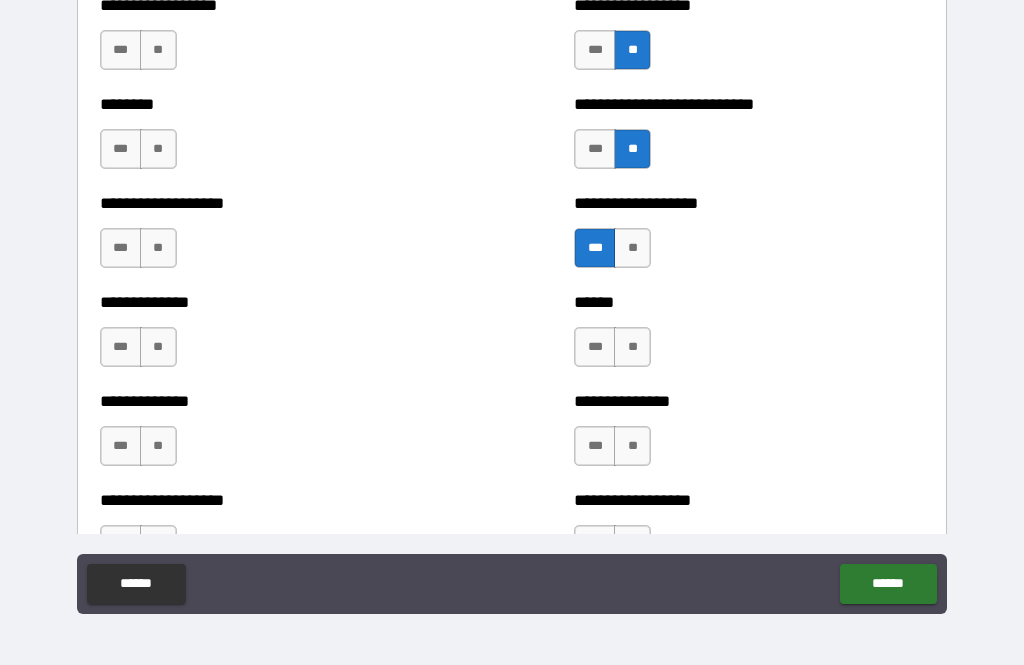 scroll, scrollTop: 4774, scrollLeft: 0, axis: vertical 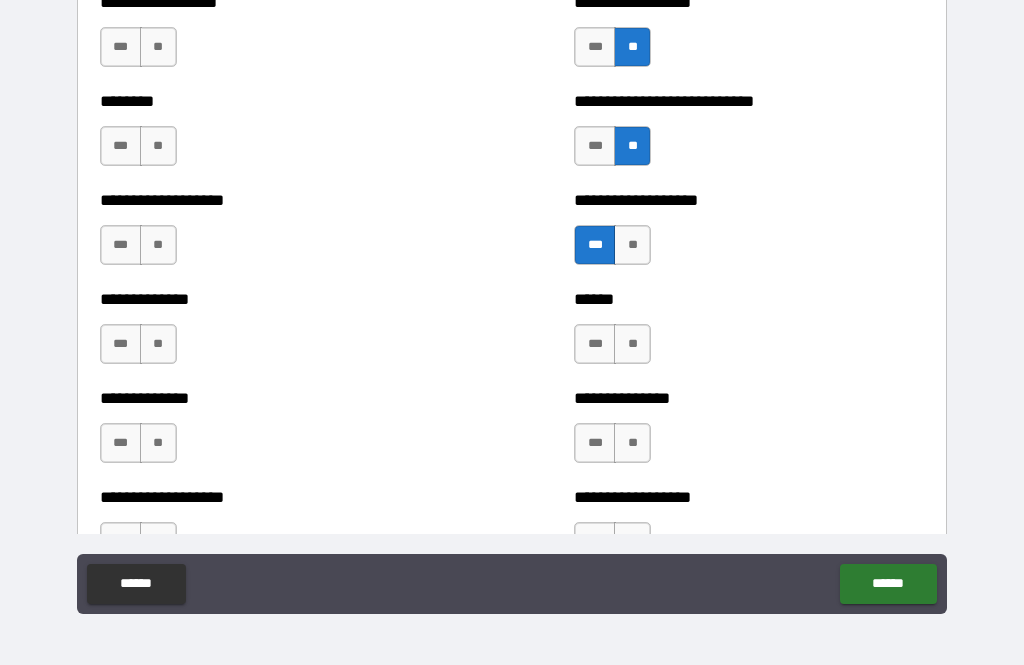 click on "**" at bounding box center [632, 344] 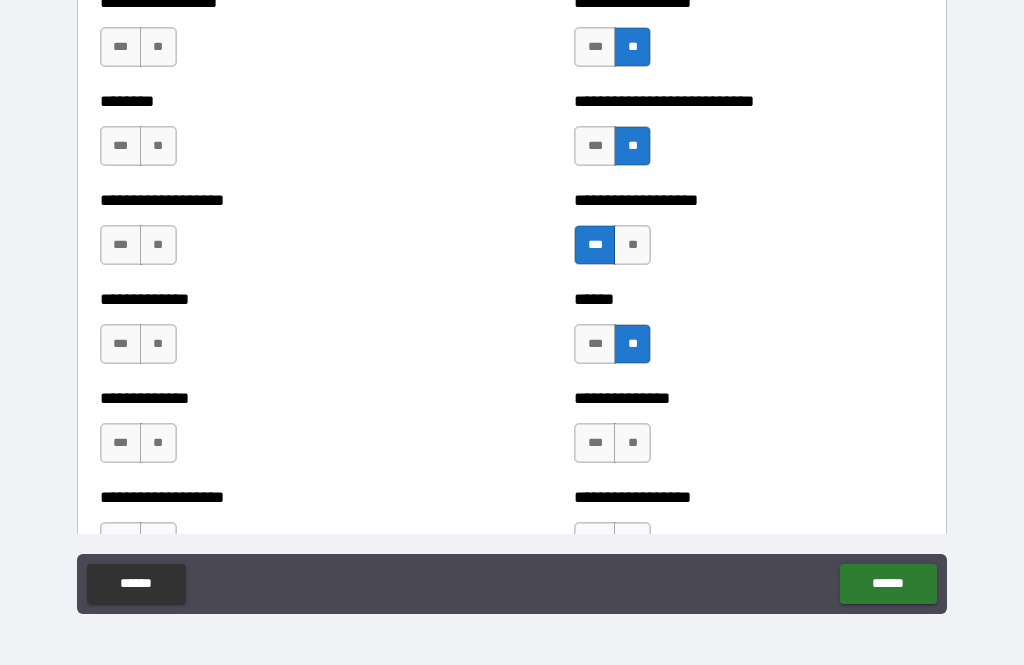 click on "**" at bounding box center (632, 443) 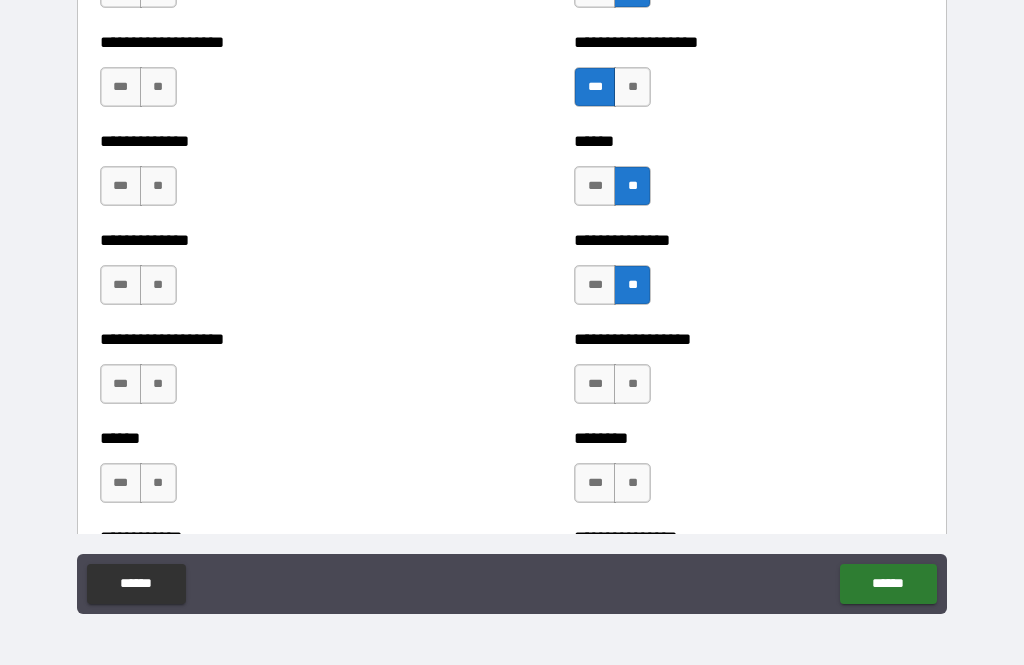 scroll, scrollTop: 4933, scrollLeft: 0, axis: vertical 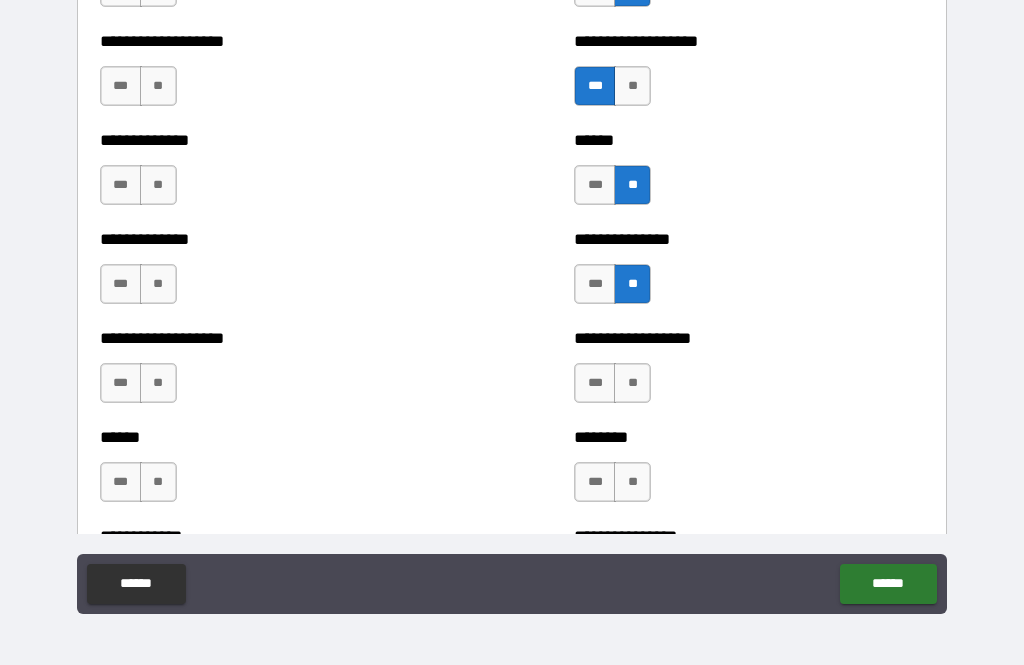 click on "**" at bounding box center [632, 383] 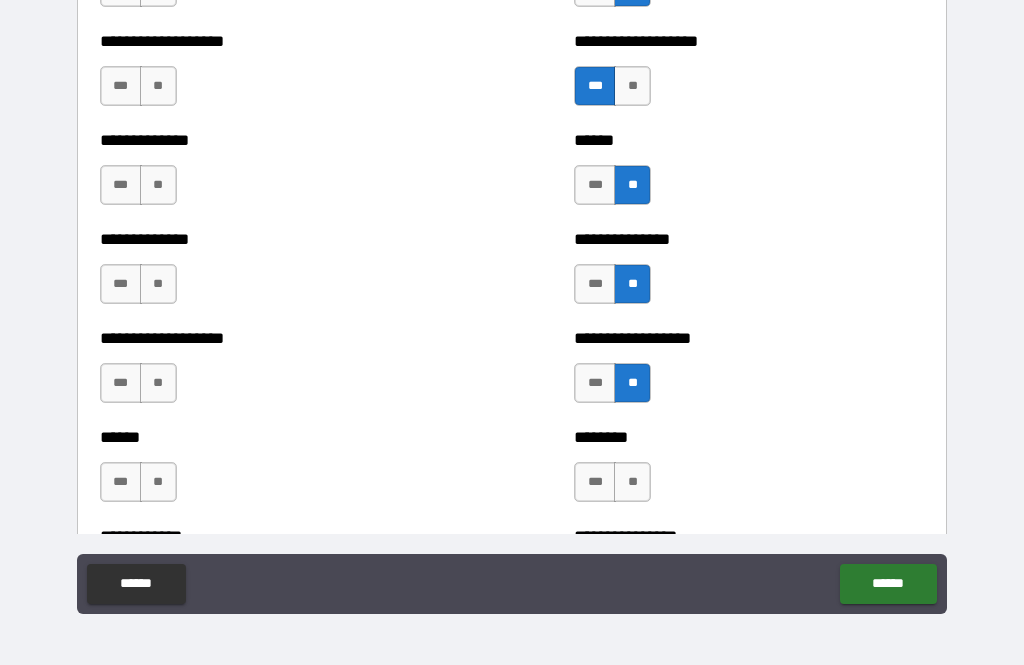 click on "**" at bounding box center (632, 482) 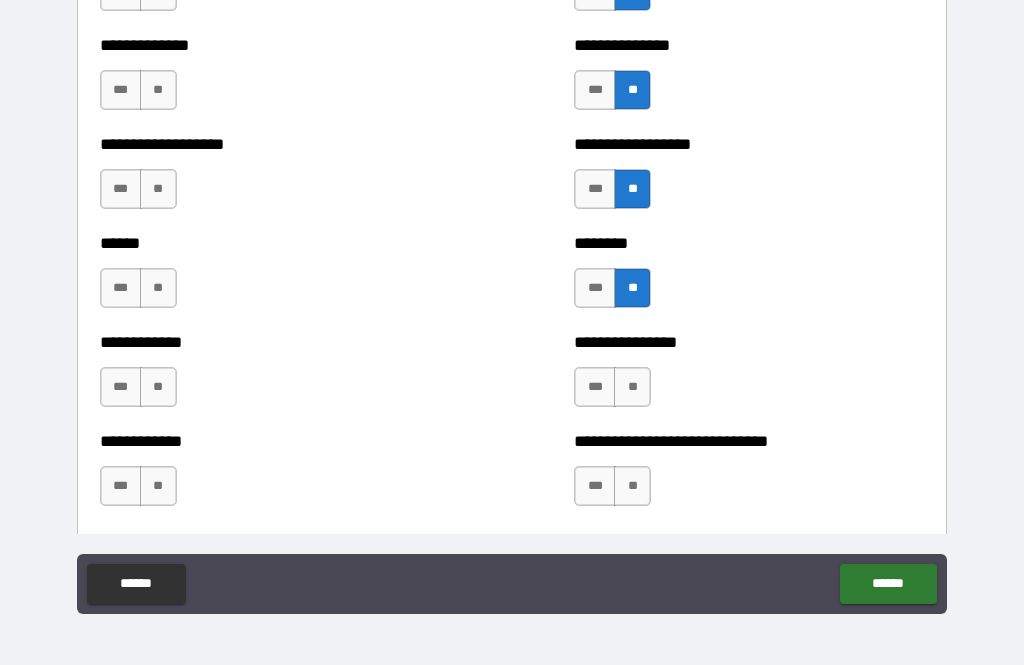 scroll, scrollTop: 5127, scrollLeft: 0, axis: vertical 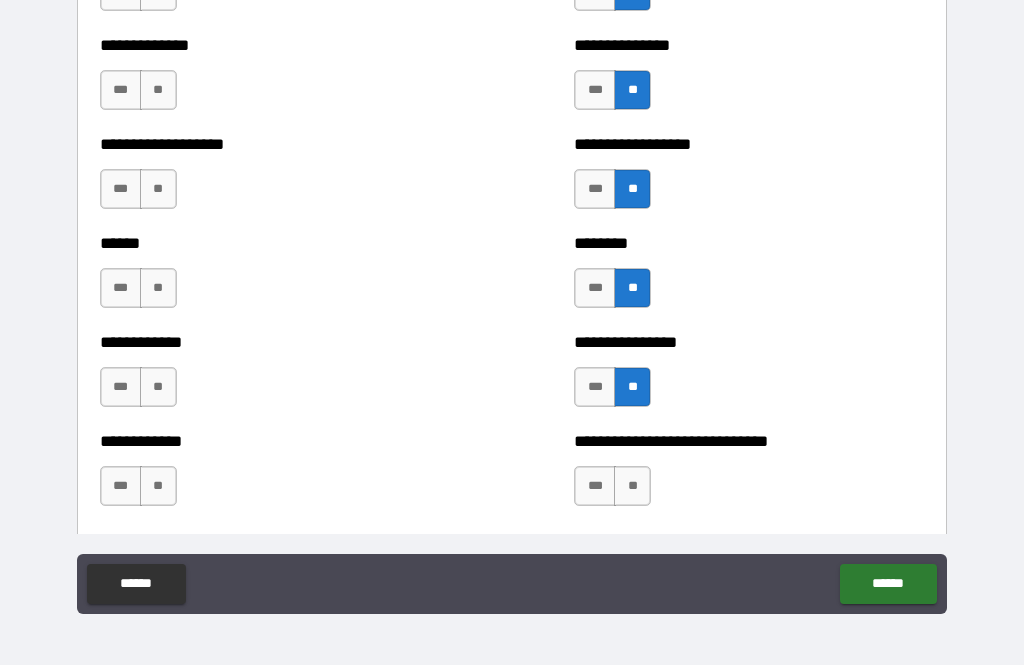 click on "**" at bounding box center (632, 486) 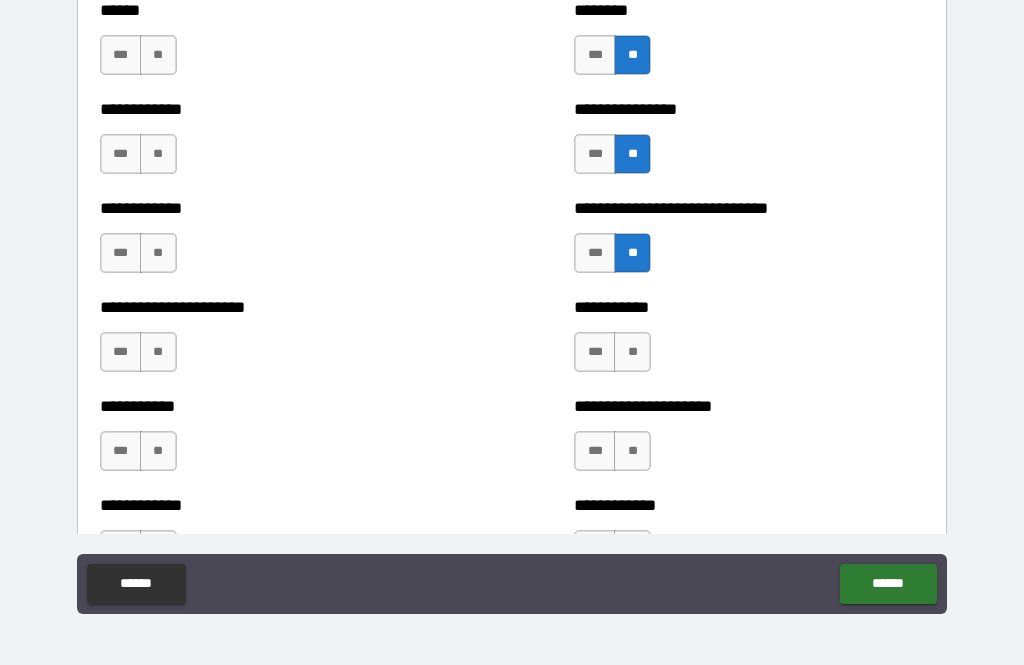scroll, scrollTop: 5359, scrollLeft: 0, axis: vertical 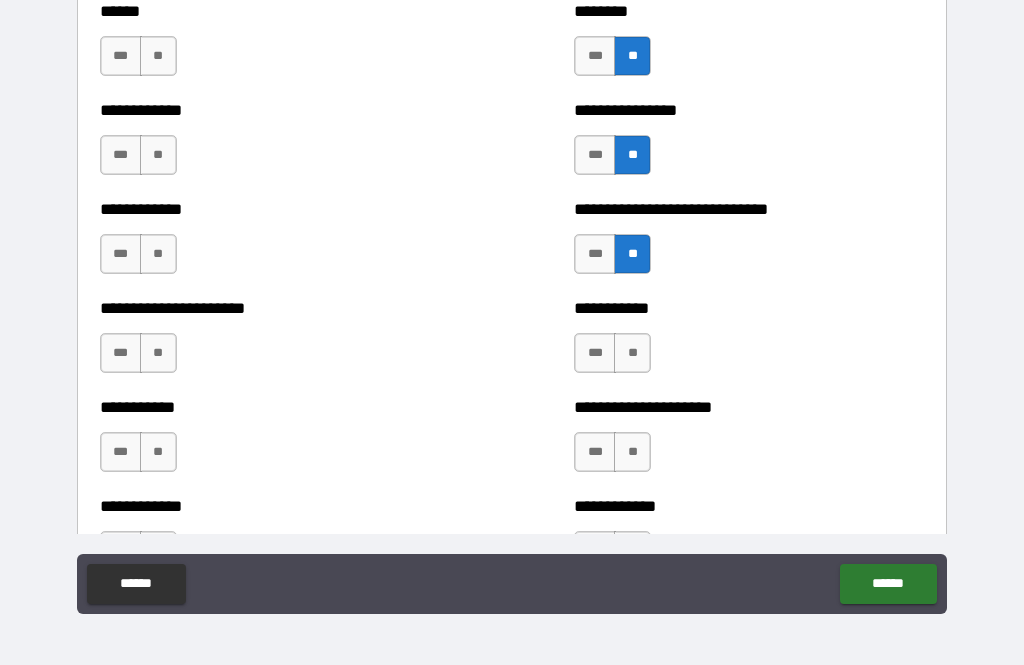 click on "**" at bounding box center (632, 353) 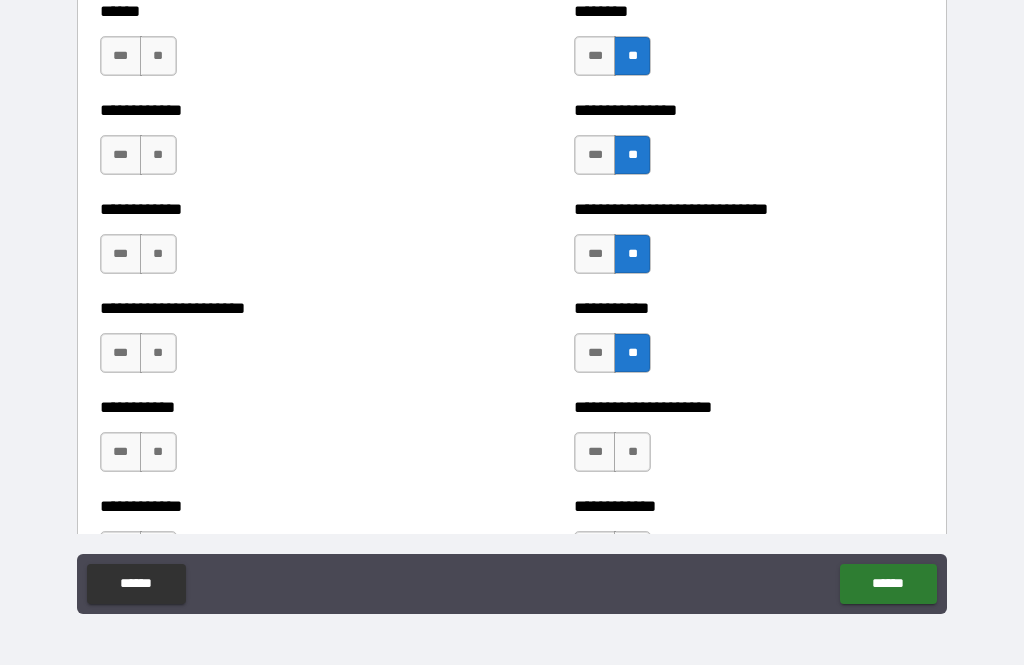click on "**" at bounding box center (632, 452) 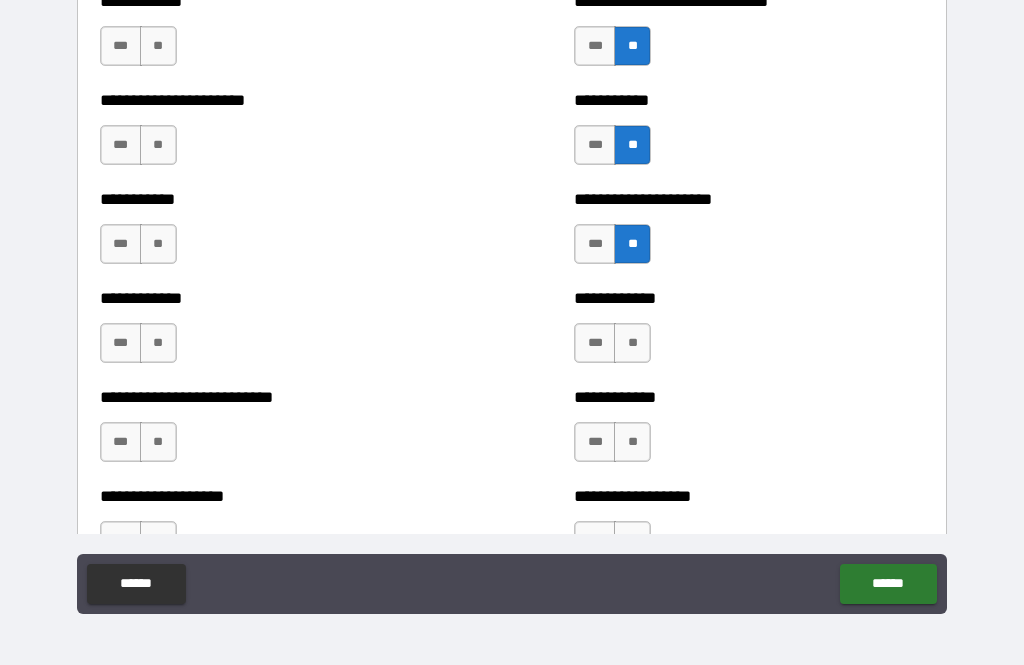 scroll, scrollTop: 5574, scrollLeft: 0, axis: vertical 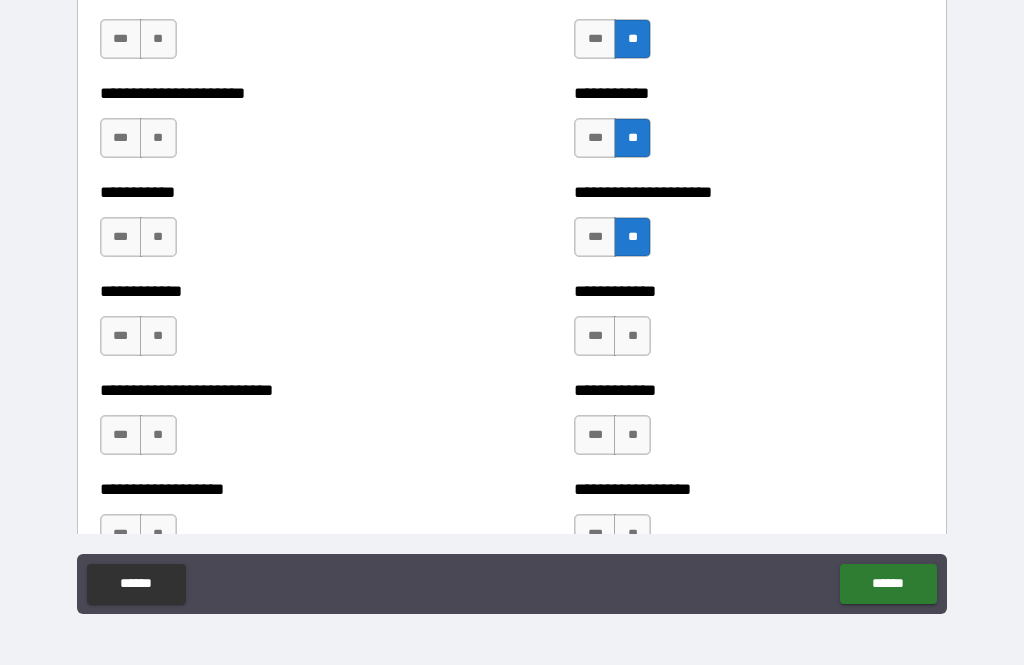 click on "**" at bounding box center [632, 336] 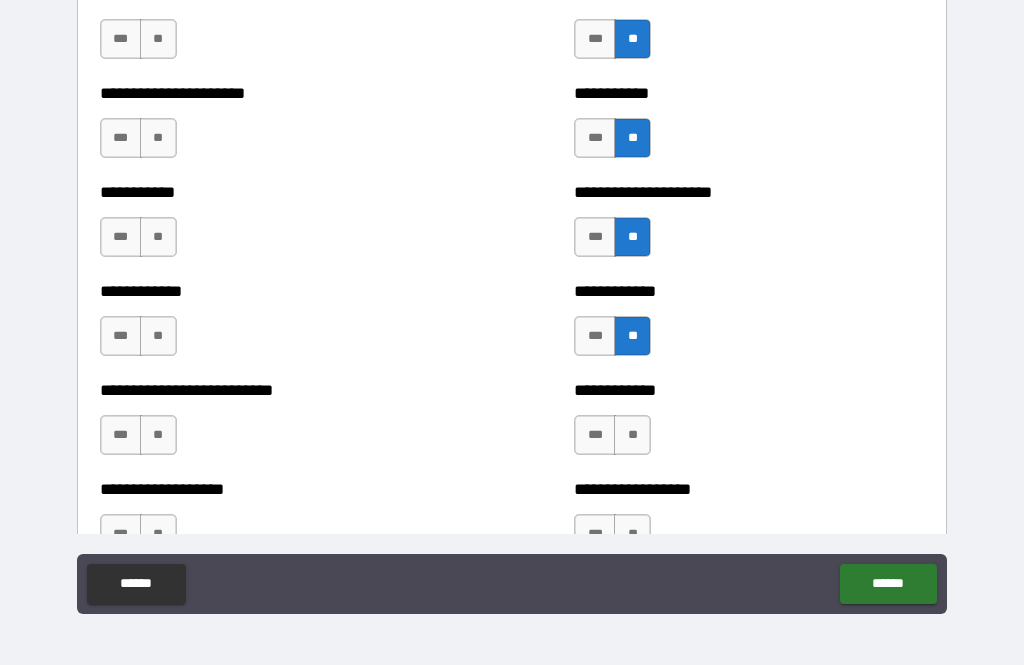 click on "**" at bounding box center [632, 435] 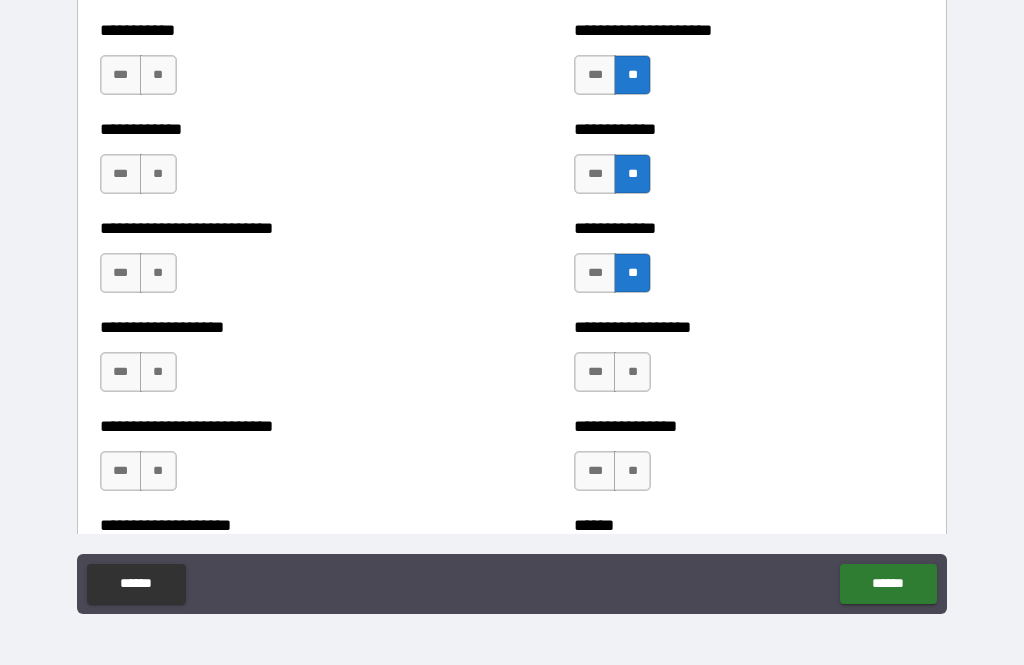 scroll, scrollTop: 5758, scrollLeft: 0, axis: vertical 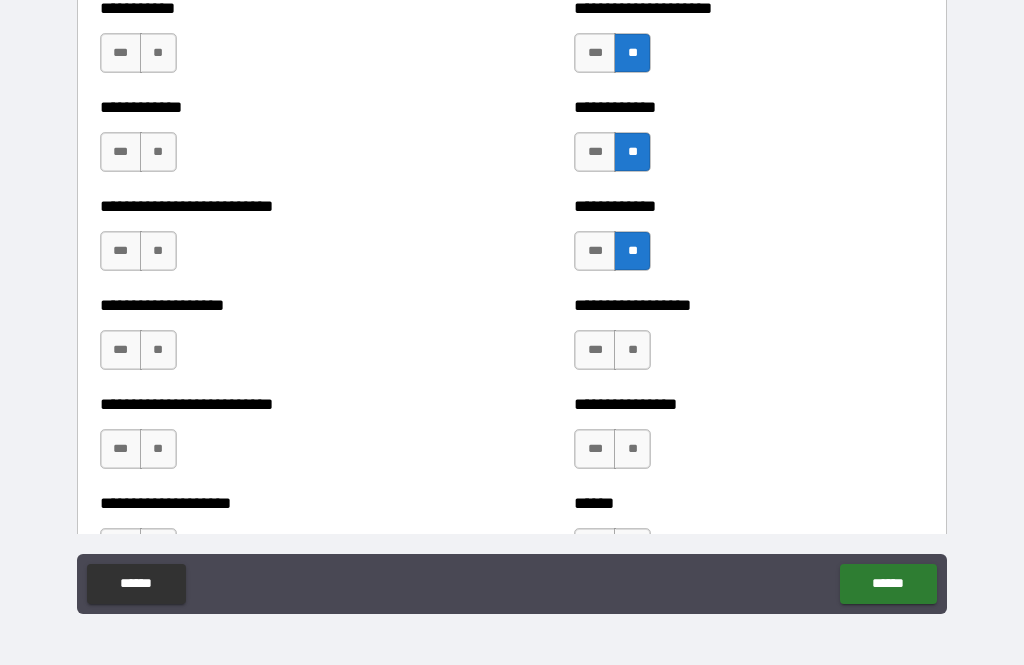 click on "**" at bounding box center (632, 350) 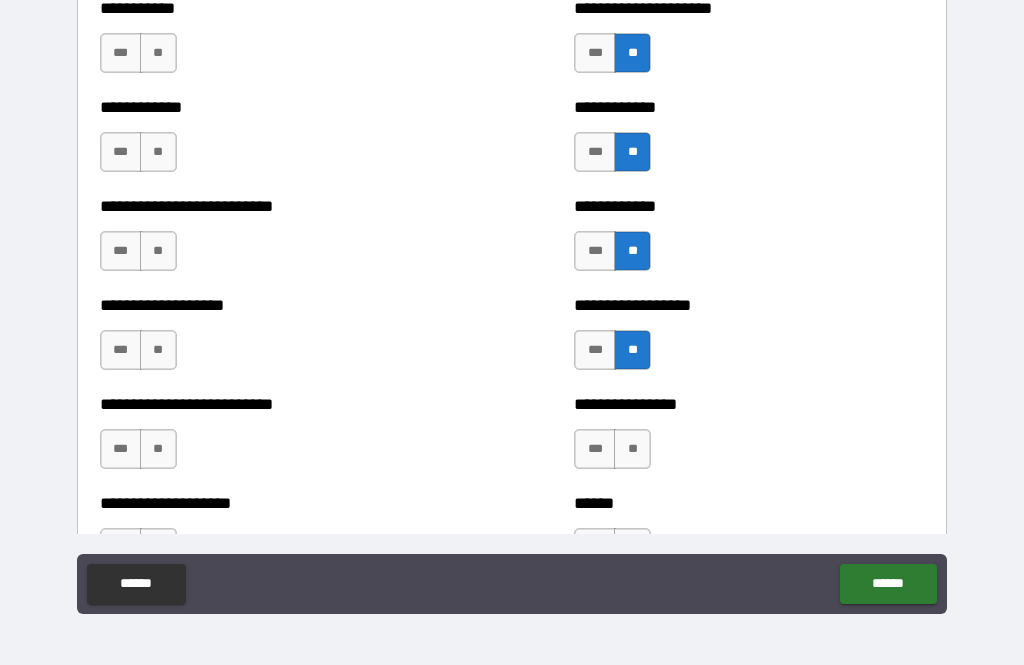 click on "**" at bounding box center [632, 449] 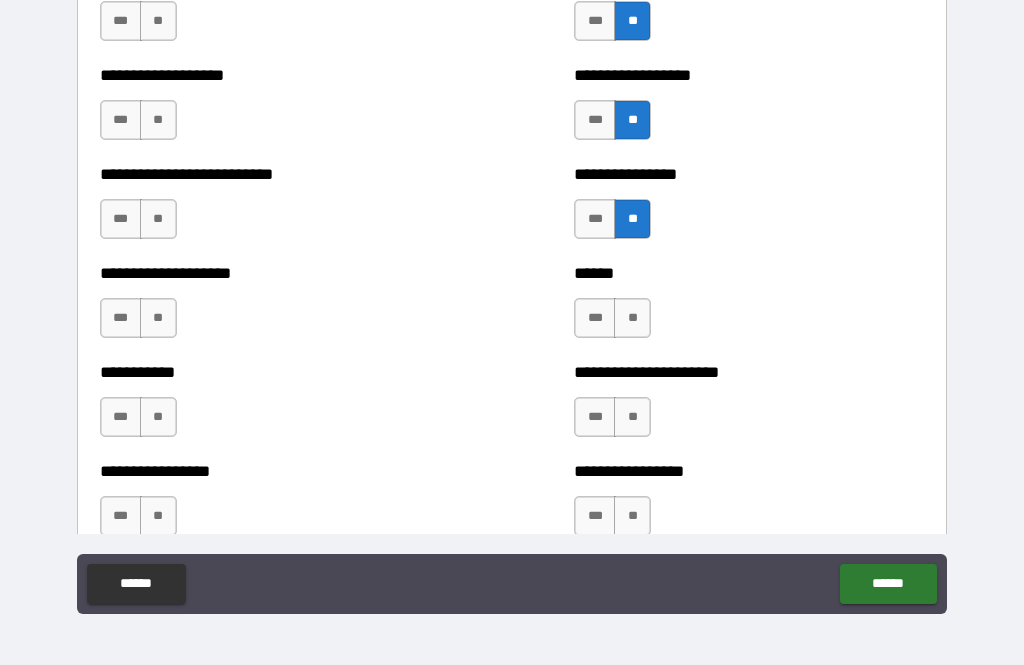 scroll, scrollTop: 5988, scrollLeft: 0, axis: vertical 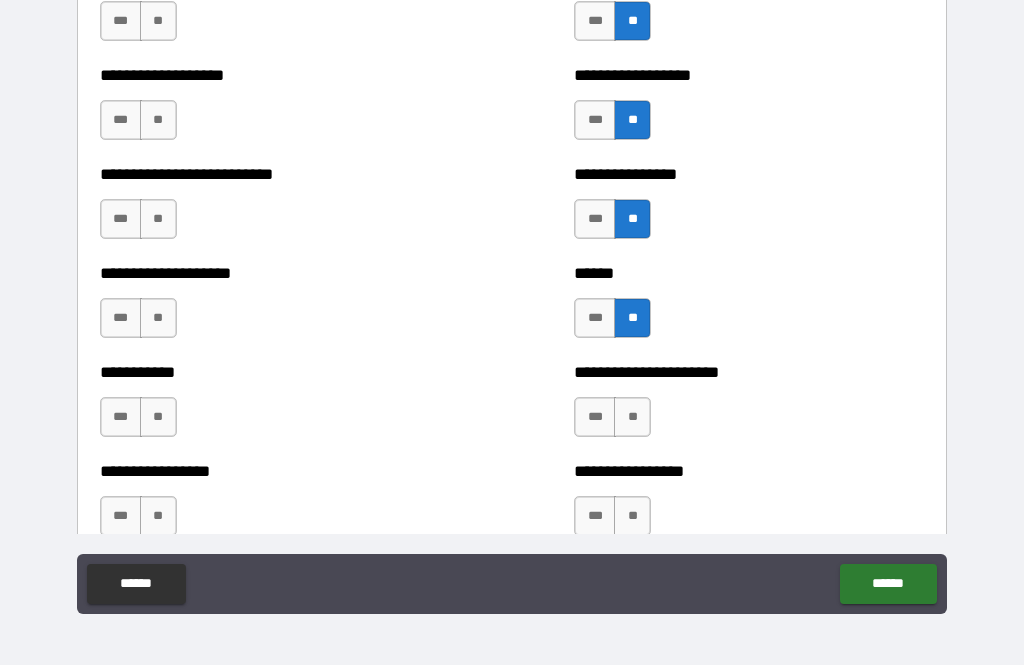 click on "**" at bounding box center [632, 417] 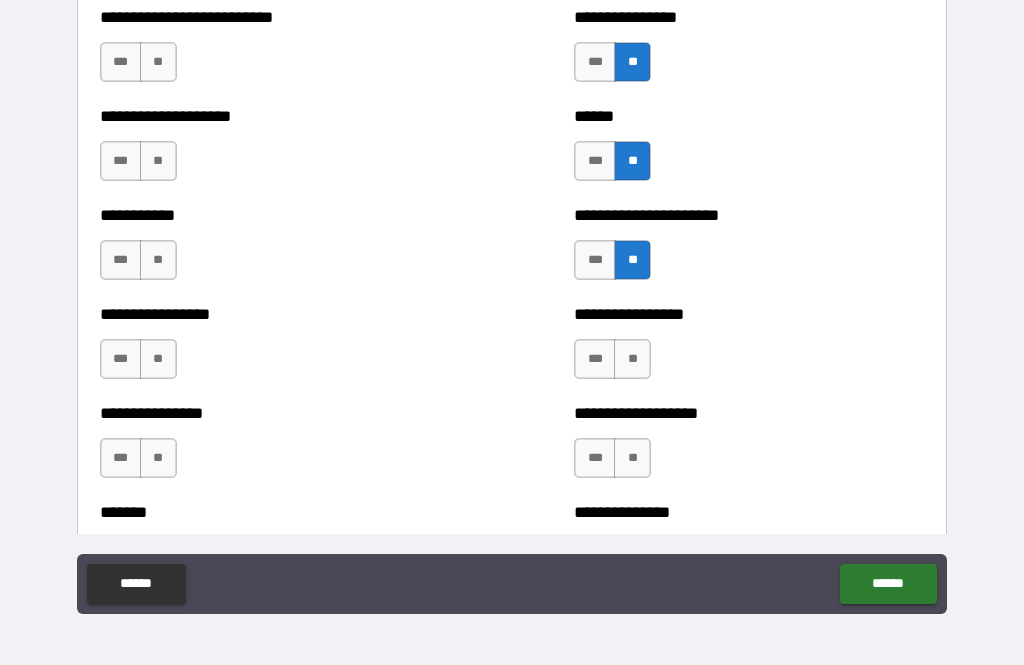 scroll, scrollTop: 6167, scrollLeft: 0, axis: vertical 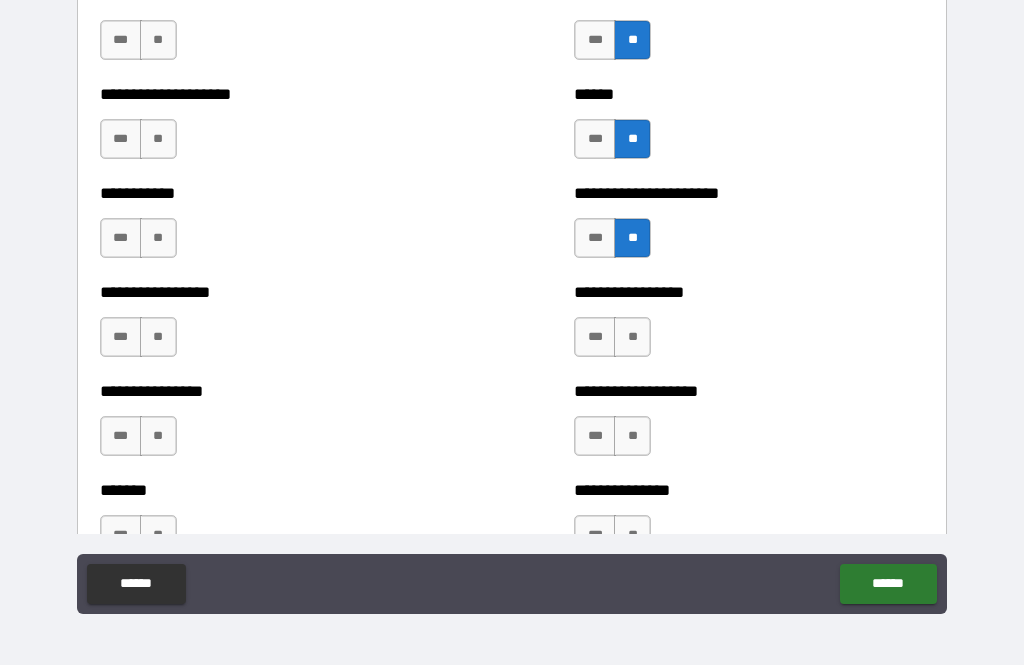 click on "**" at bounding box center [632, 337] 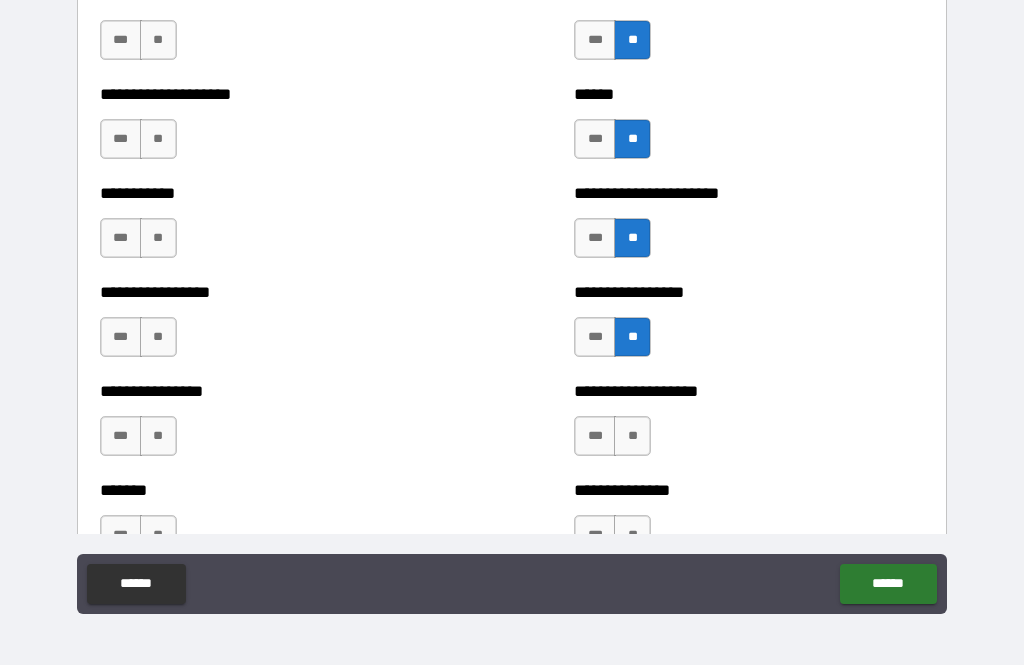 click on "**" at bounding box center [632, 436] 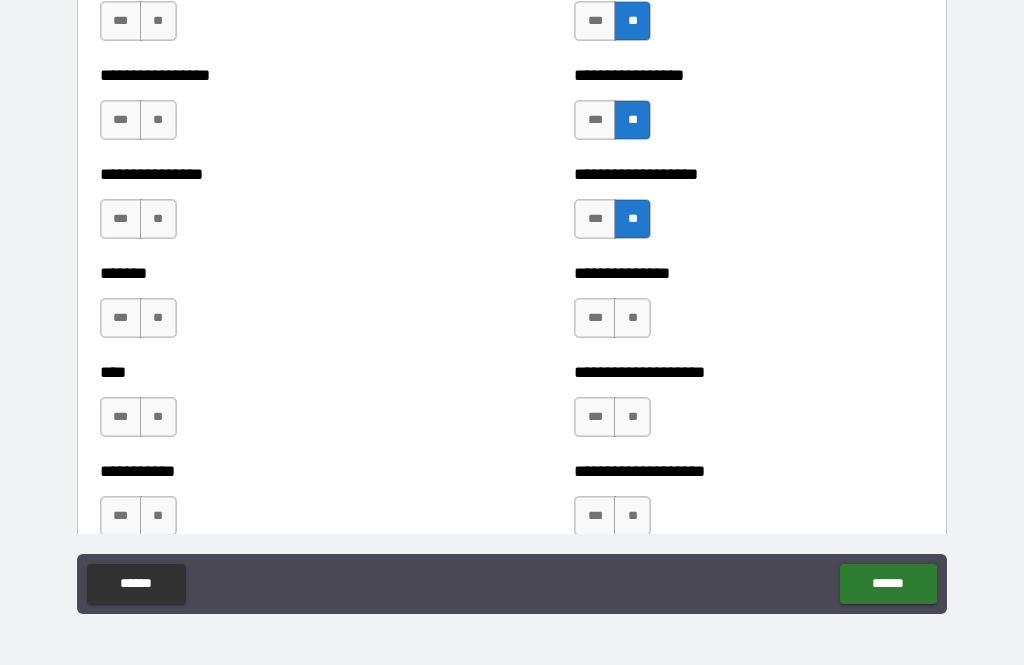 scroll, scrollTop: 6391, scrollLeft: 0, axis: vertical 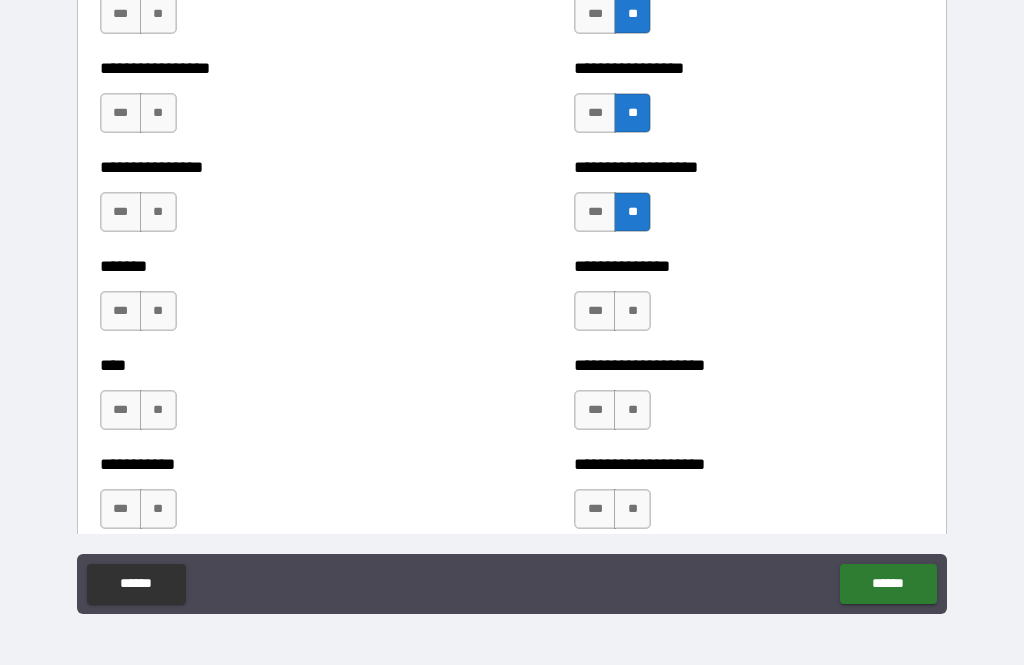 click on "***" at bounding box center (595, 311) 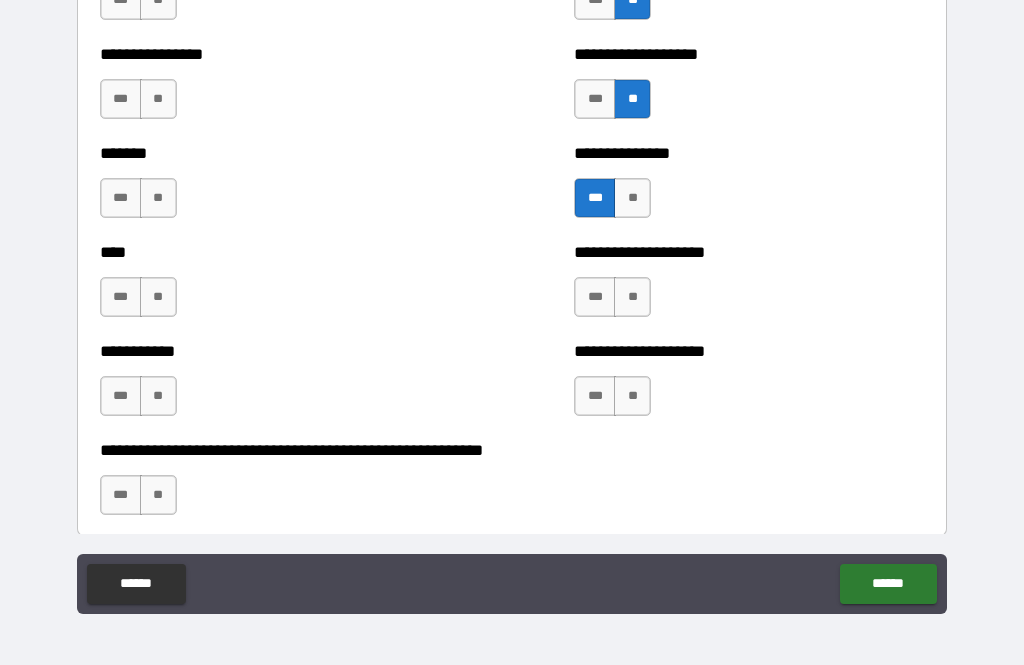 scroll, scrollTop: 6504, scrollLeft: 0, axis: vertical 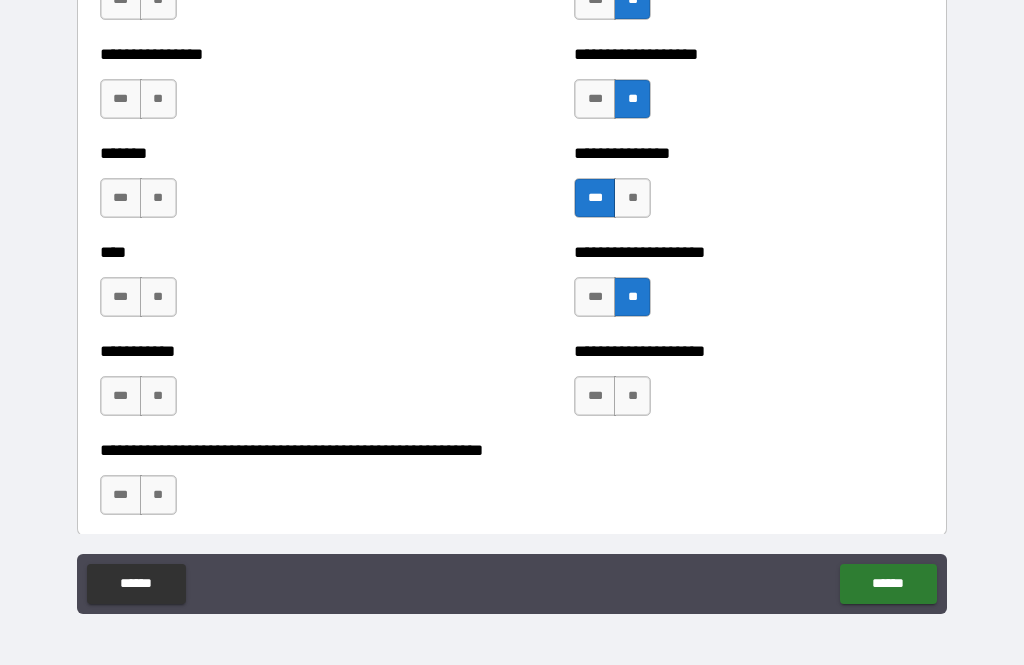 click on "**" at bounding box center [632, 396] 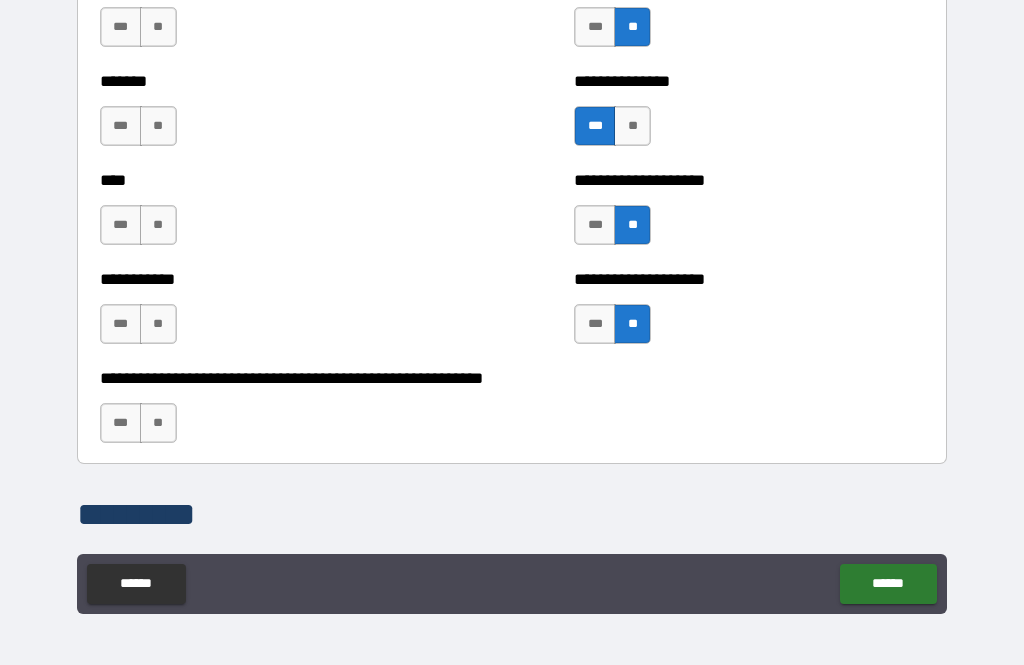 scroll, scrollTop: 6584, scrollLeft: 0, axis: vertical 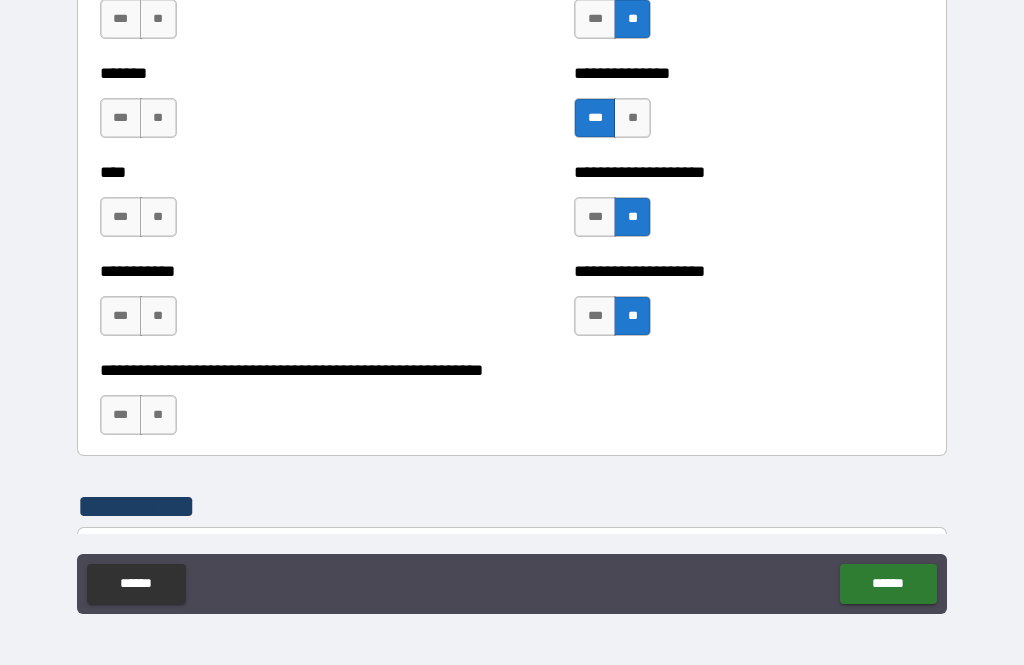 click on "**" at bounding box center (158, 415) 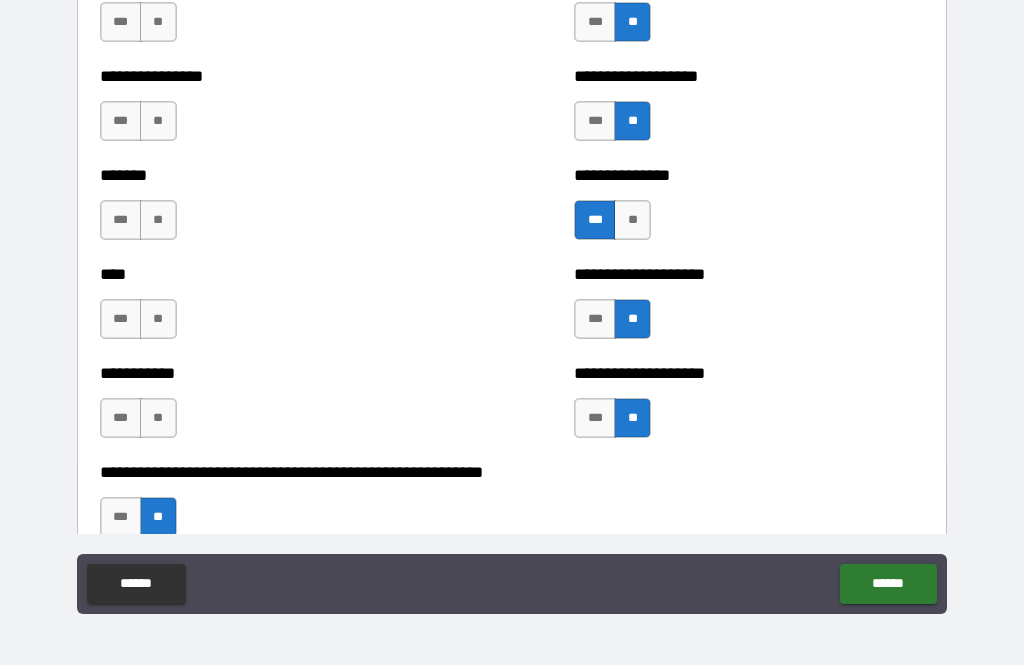 scroll, scrollTop: 6482, scrollLeft: 0, axis: vertical 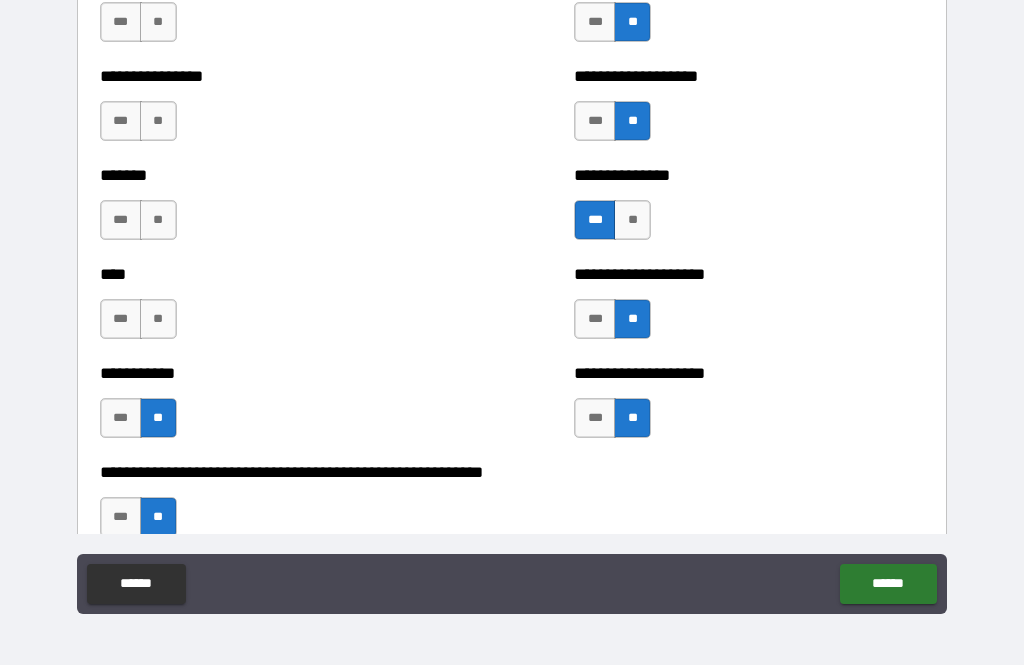 click on "**" at bounding box center (158, 319) 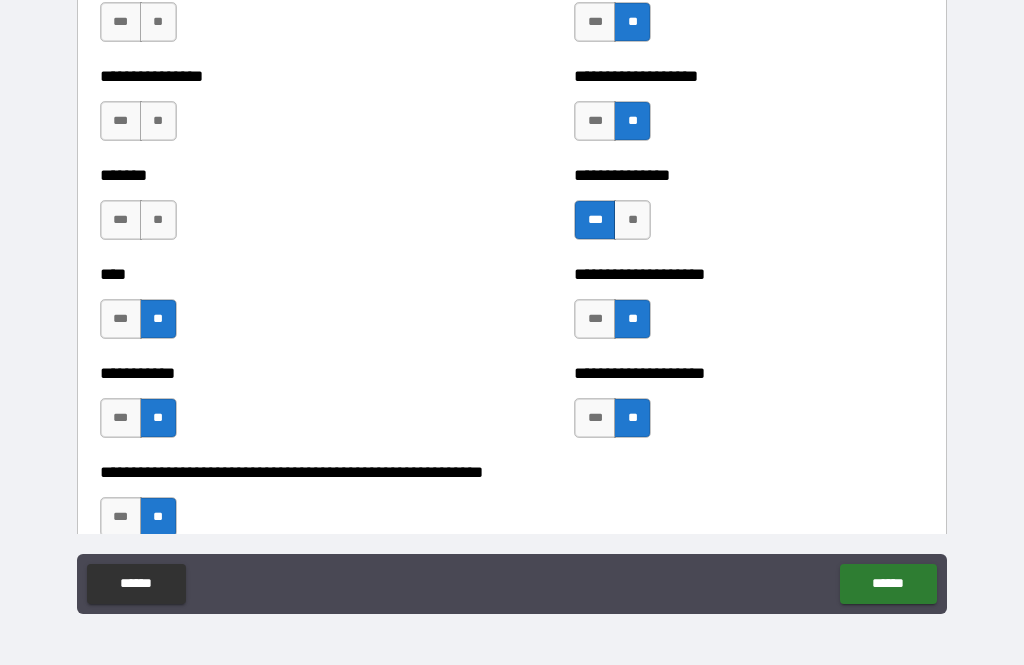 click on "***" at bounding box center [121, 220] 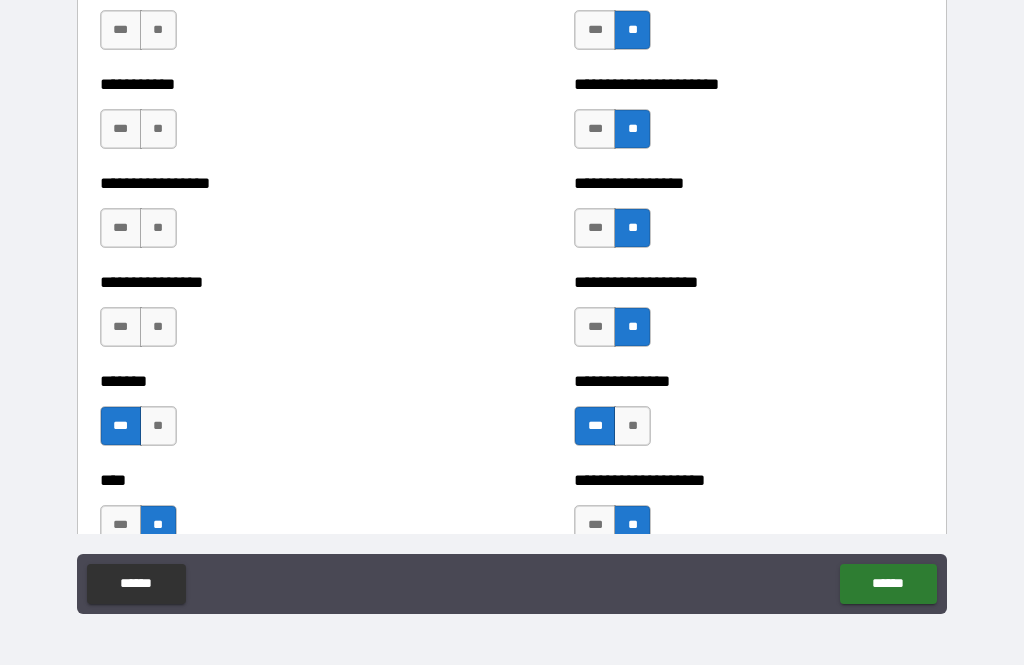 scroll, scrollTop: 6274, scrollLeft: 0, axis: vertical 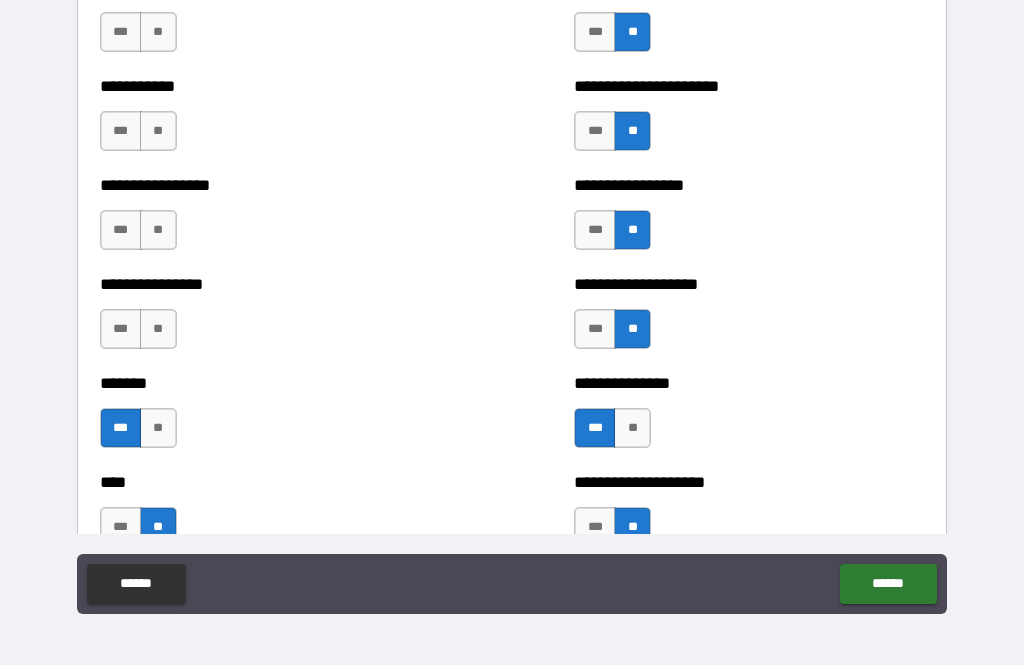 click on "**" at bounding box center [158, 329] 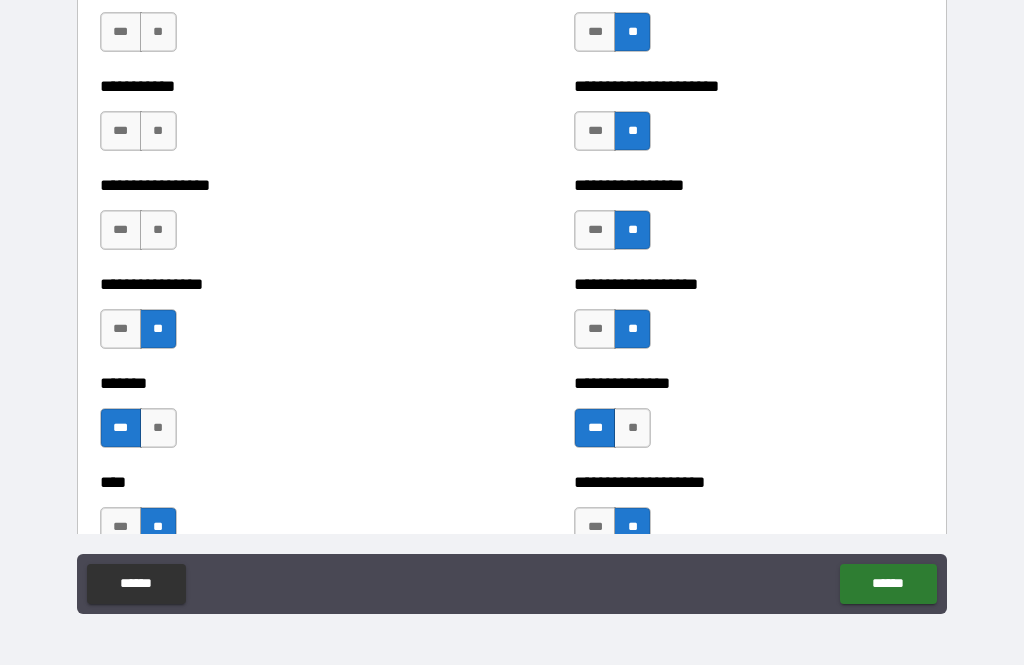 click on "**" at bounding box center [158, 230] 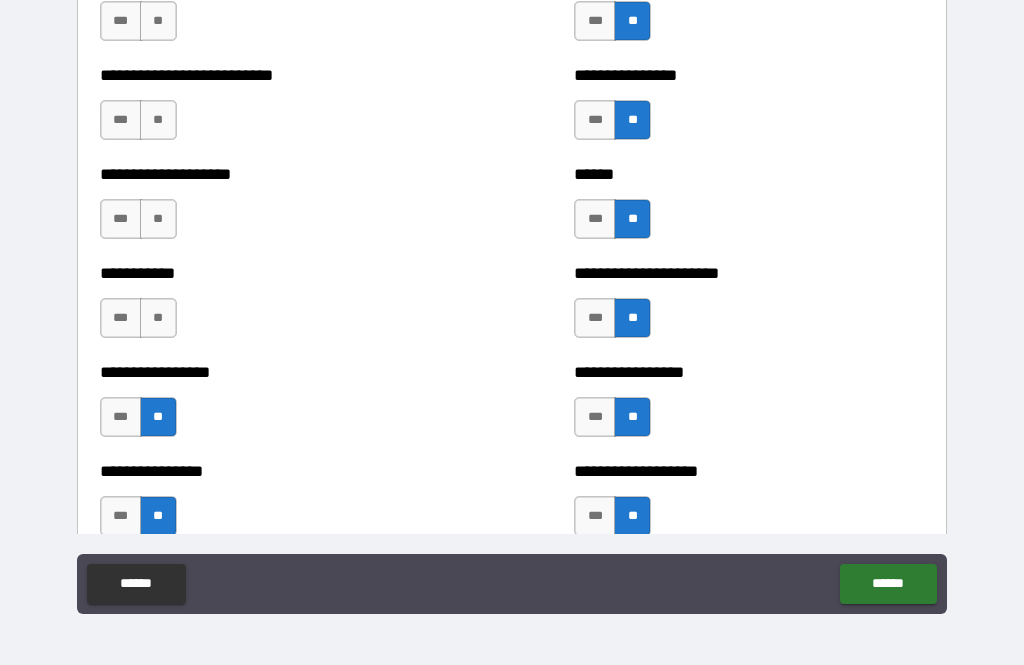 scroll, scrollTop: 6089, scrollLeft: 0, axis: vertical 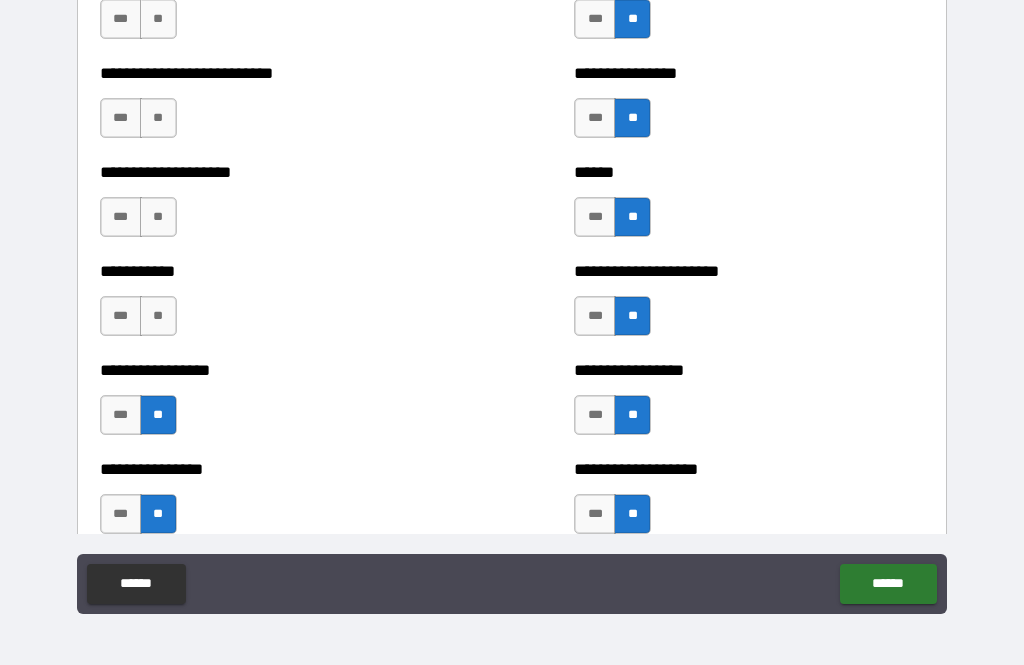 click on "**" at bounding box center (158, 316) 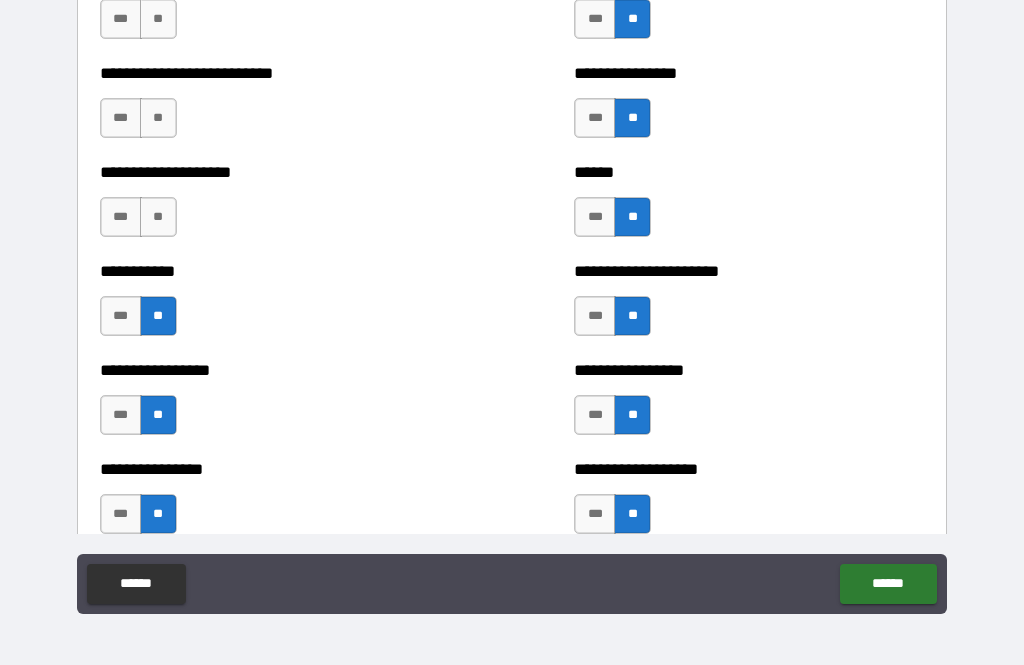 click on "**" at bounding box center (158, 217) 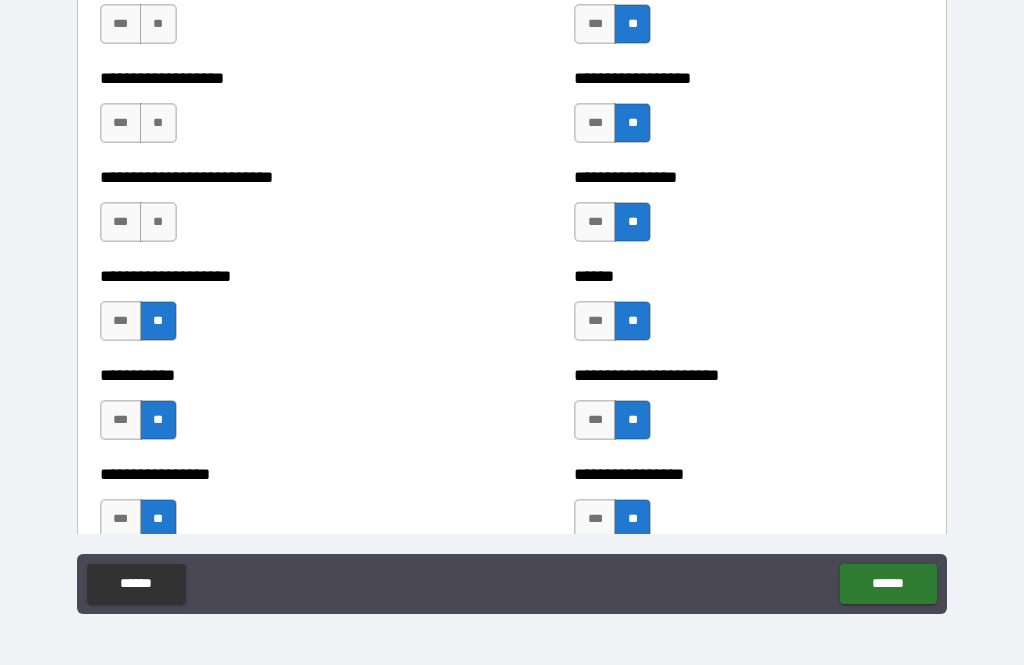 scroll, scrollTop: 5934, scrollLeft: 0, axis: vertical 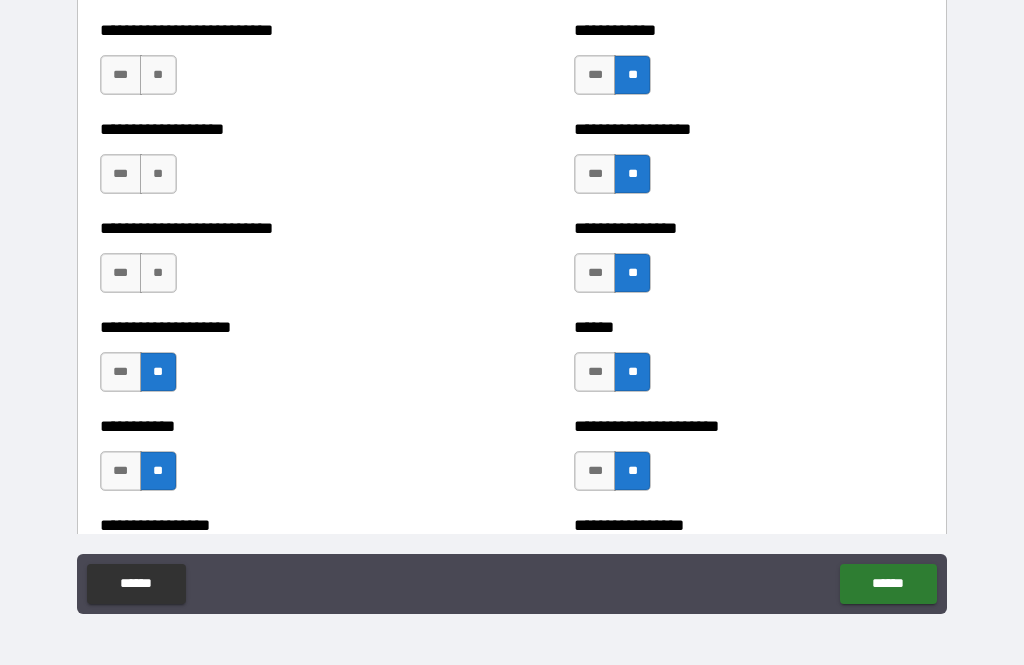 click on "**" at bounding box center [158, 273] 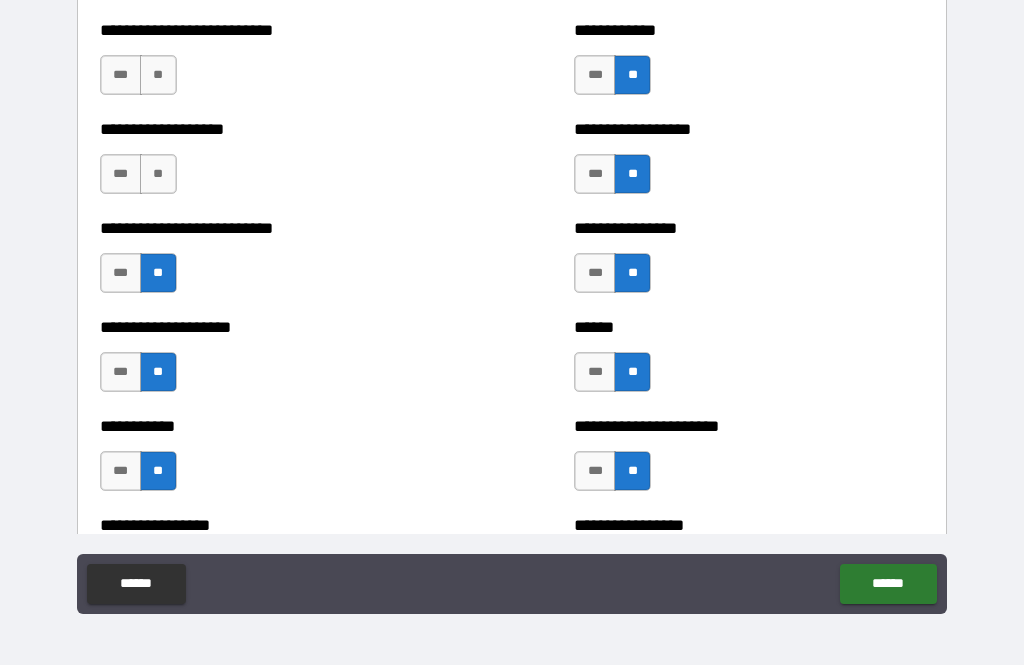 click on "**" at bounding box center [158, 174] 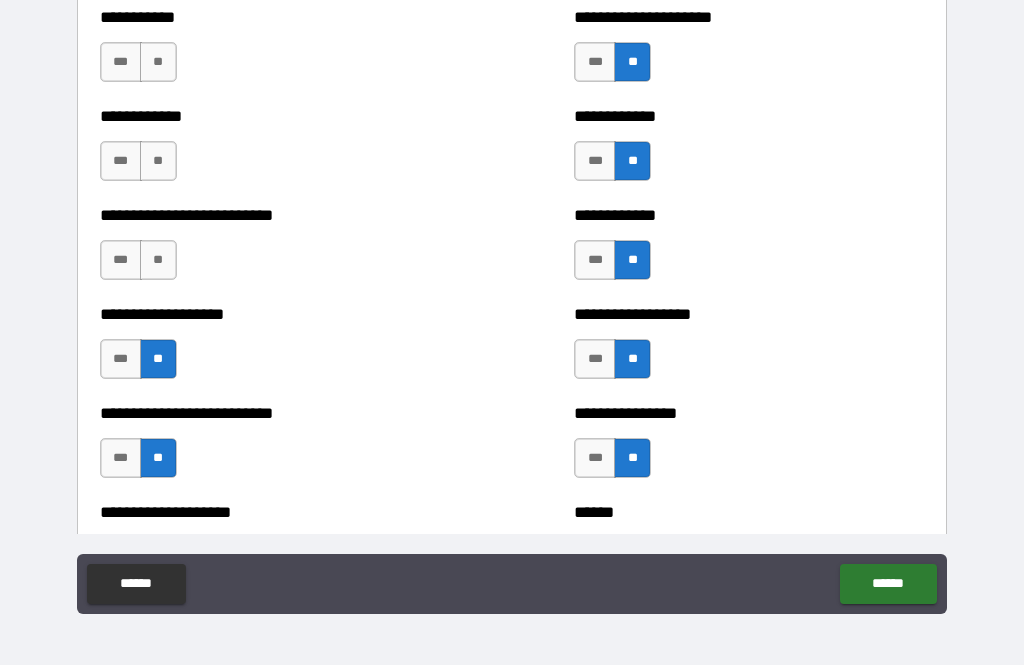 scroll, scrollTop: 5730, scrollLeft: 0, axis: vertical 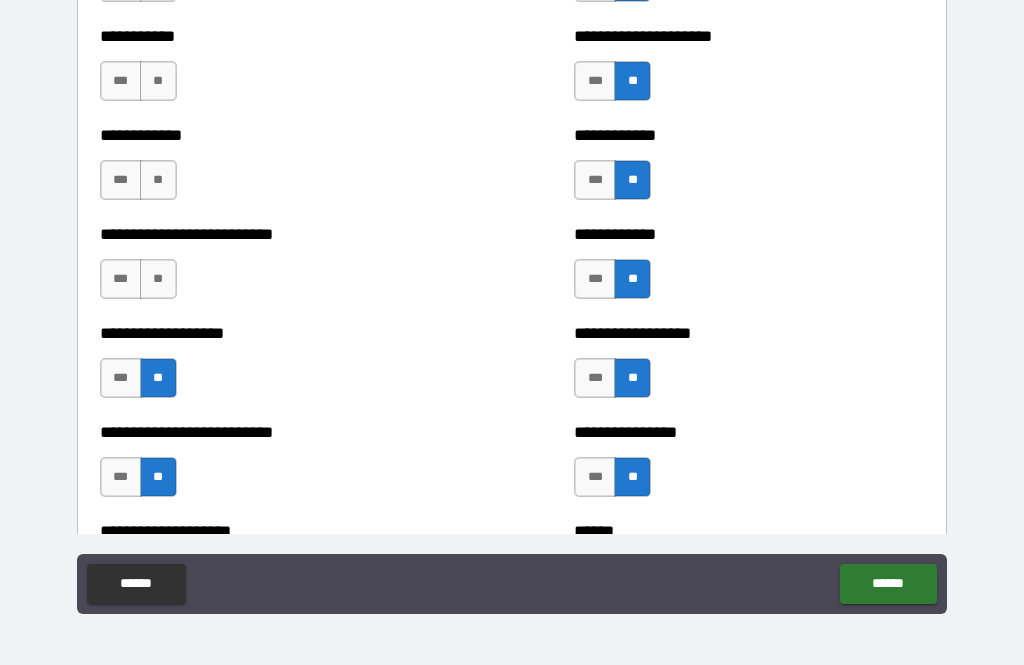 click on "**" at bounding box center [158, 279] 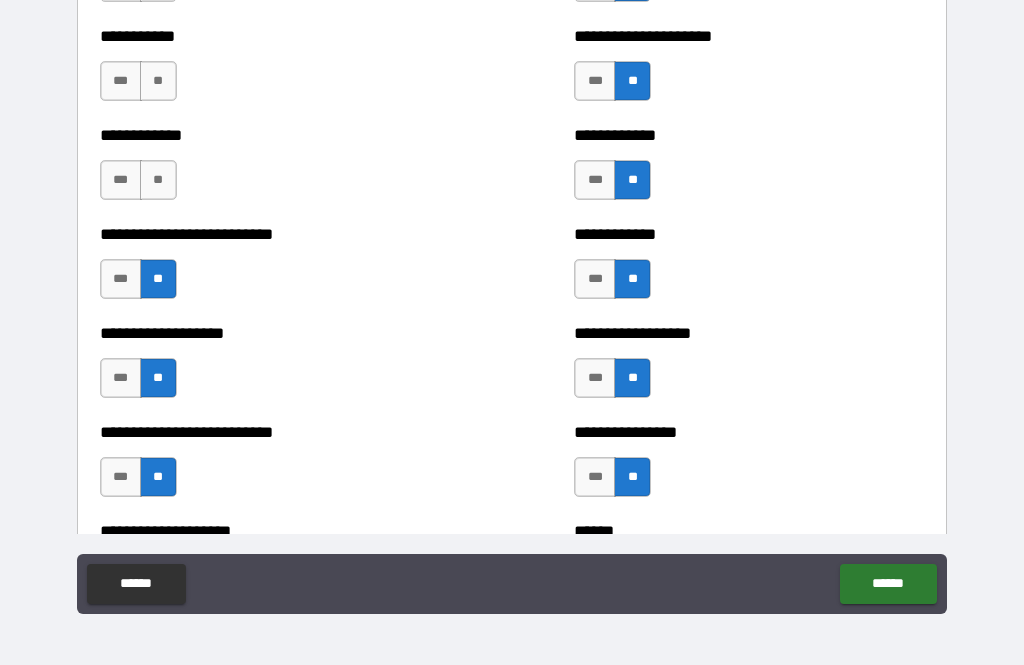click on "**" at bounding box center (158, 180) 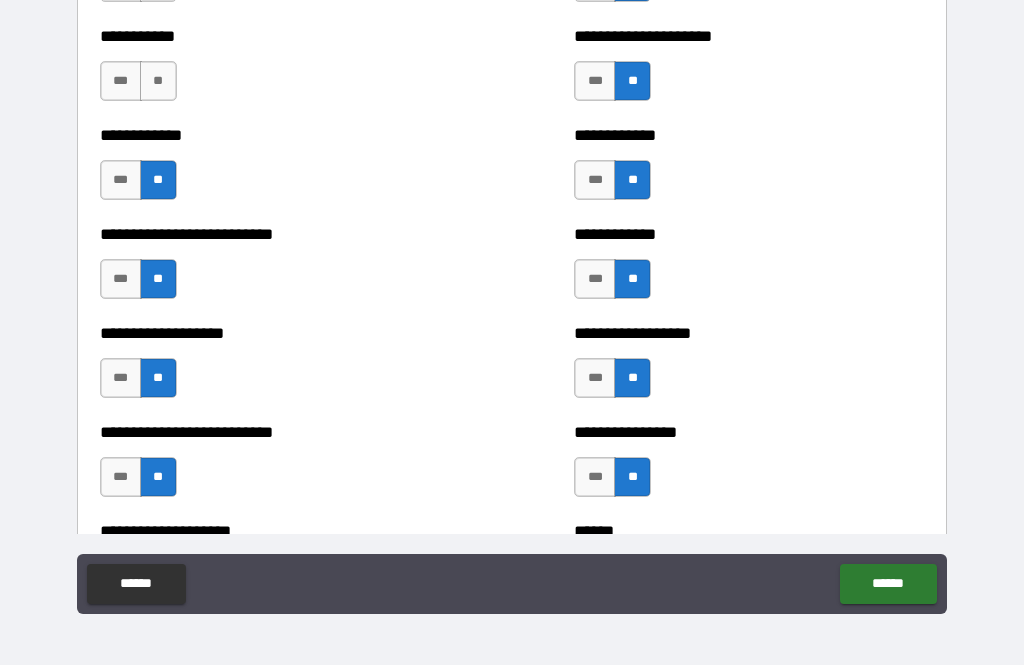 click on "**********" at bounding box center (275, -127) 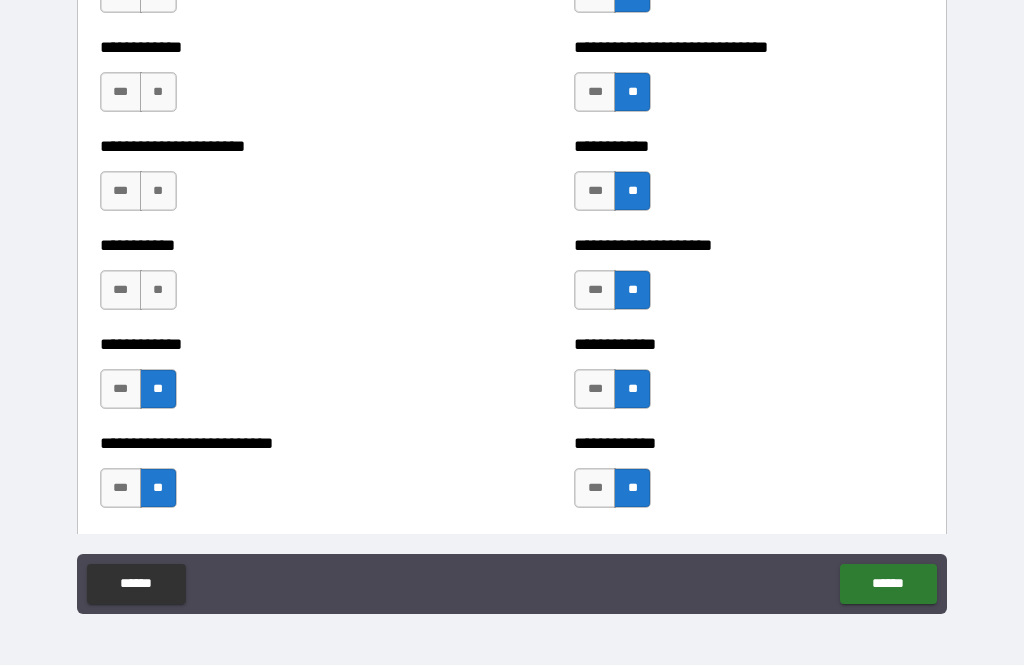 click on "**" at bounding box center [158, 290] 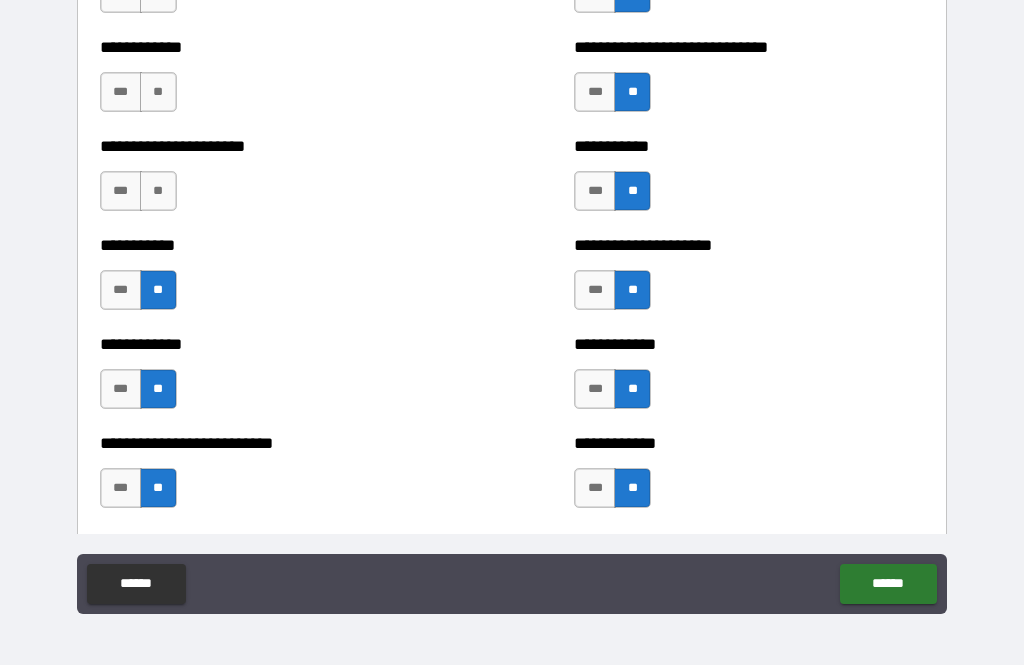 click on "**" at bounding box center (158, 191) 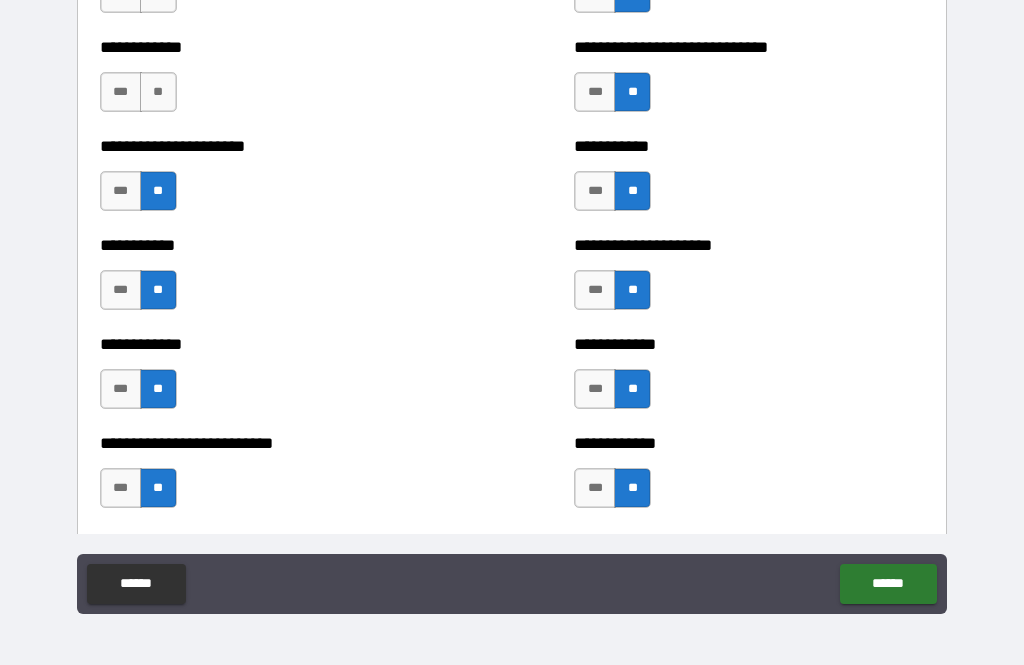 click on "**" at bounding box center (158, 92) 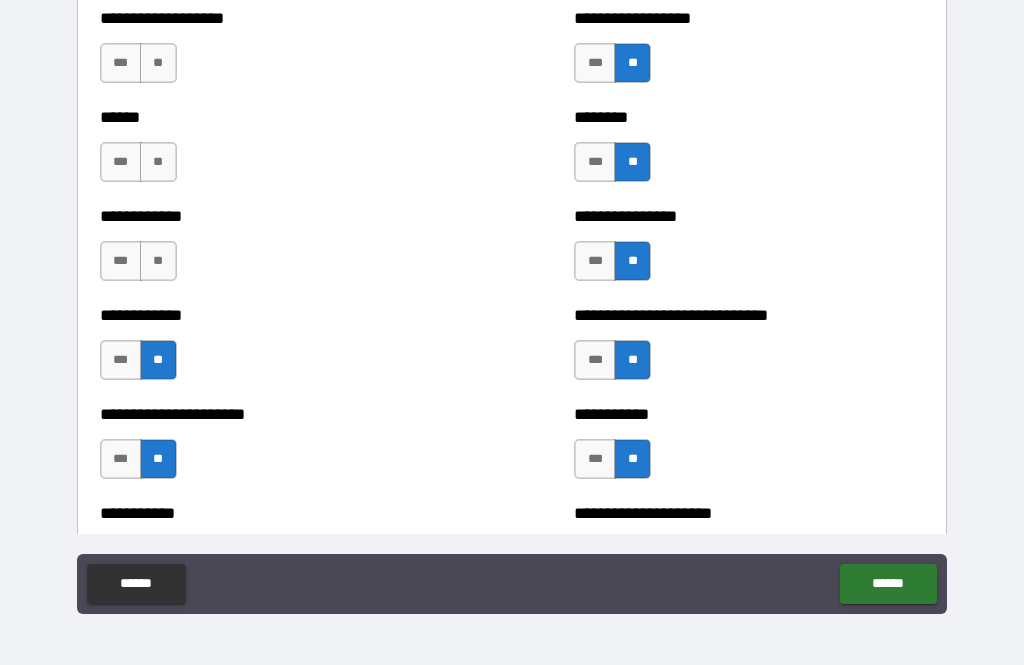 scroll, scrollTop: 5247, scrollLeft: 0, axis: vertical 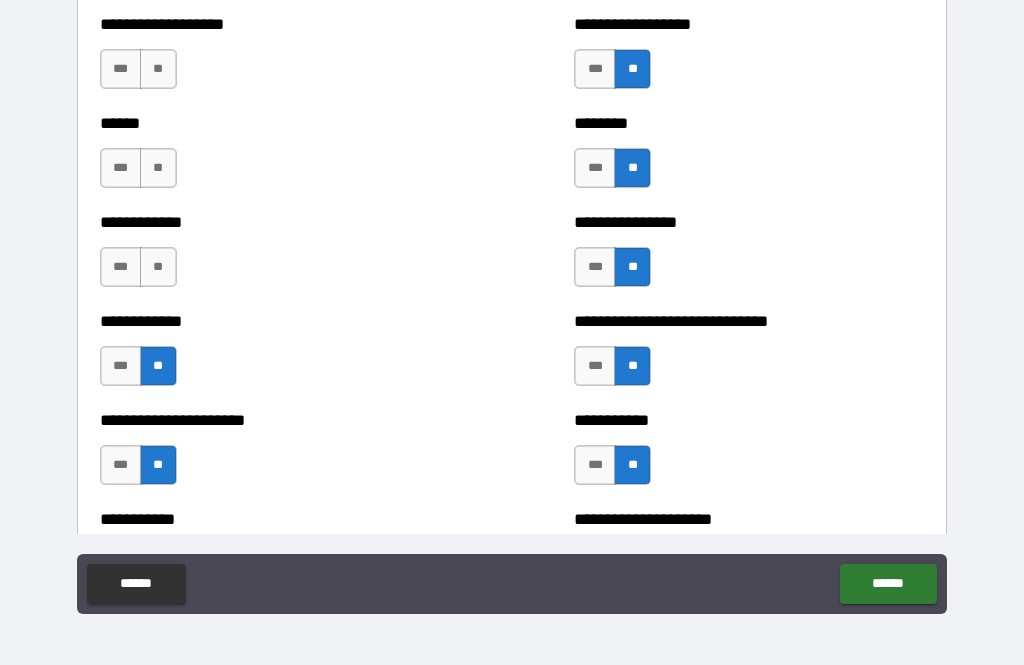 click on "**" at bounding box center [158, 267] 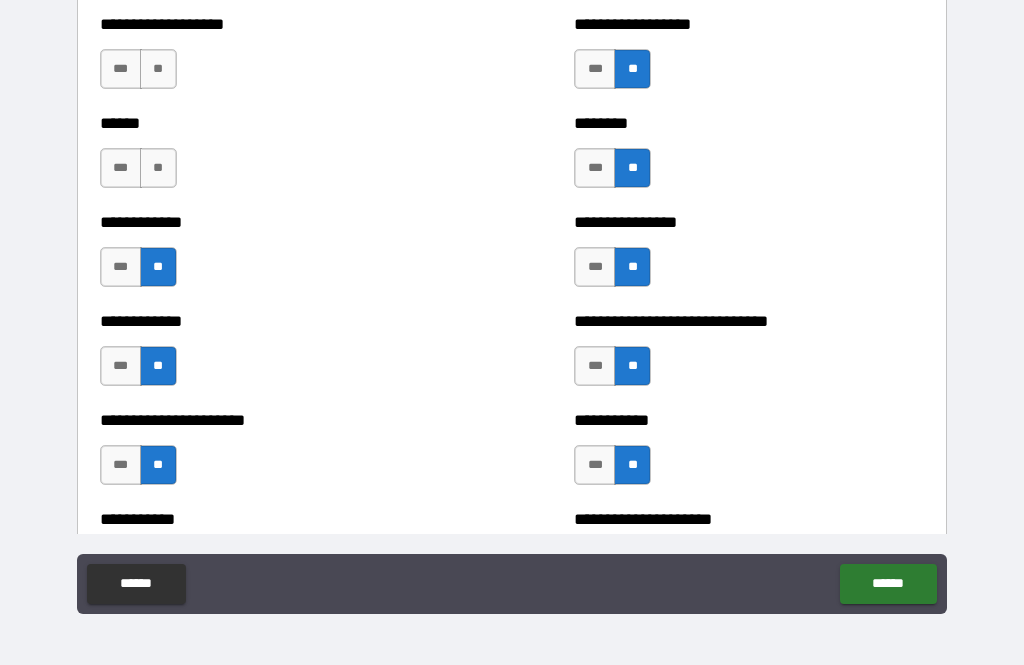 click on "**" at bounding box center (158, 168) 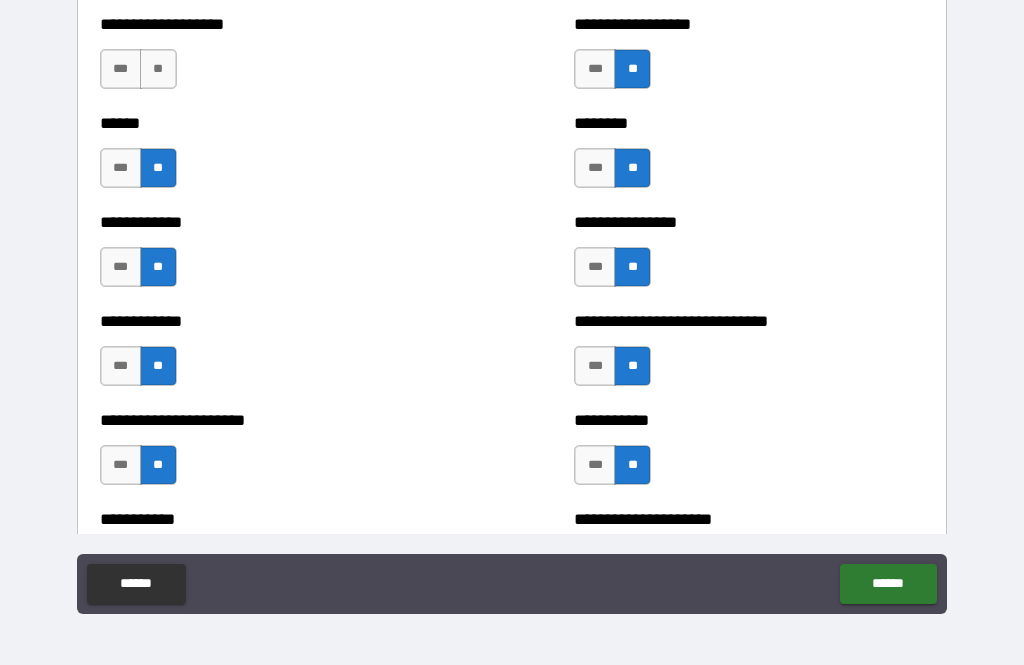click on "**" at bounding box center [158, 69] 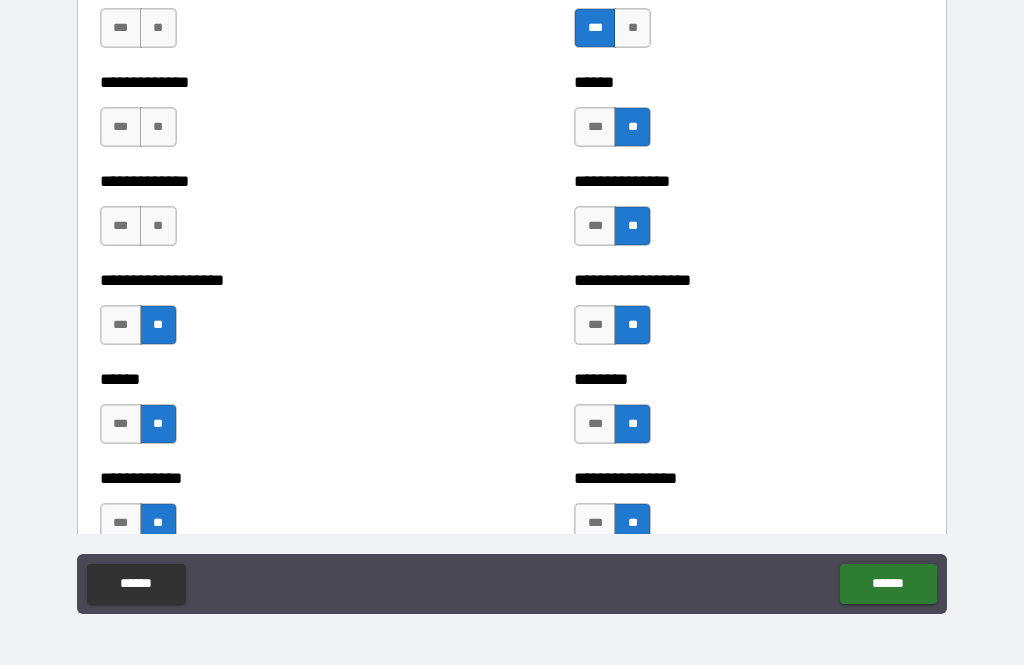scroll, scrollTop: 4993, scrollLeft: 0, axis: vertical 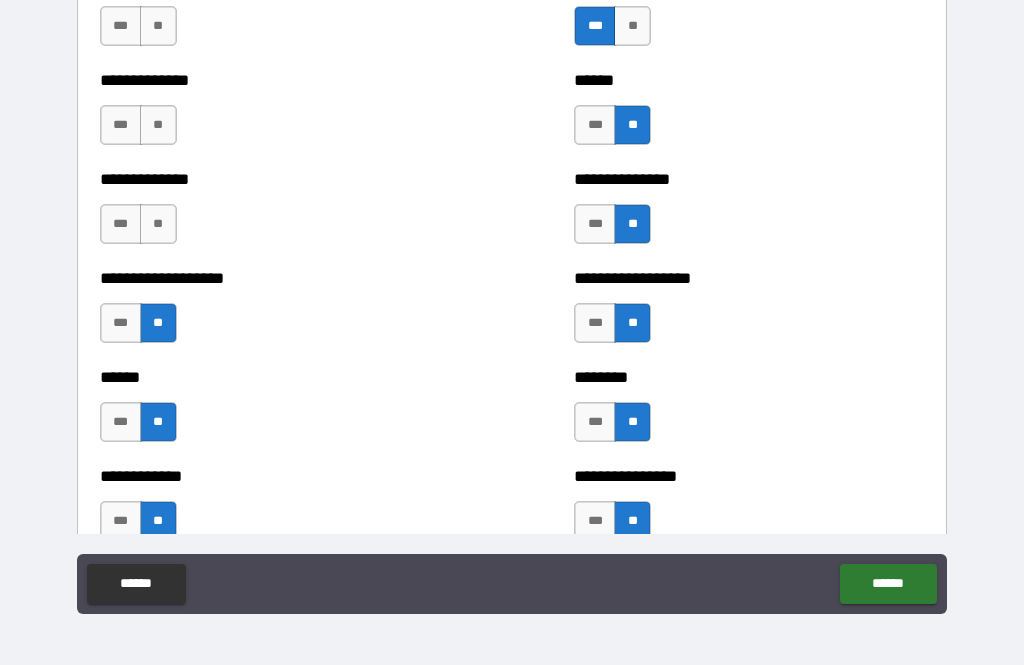click on "**" at bounding box center (158, 224) 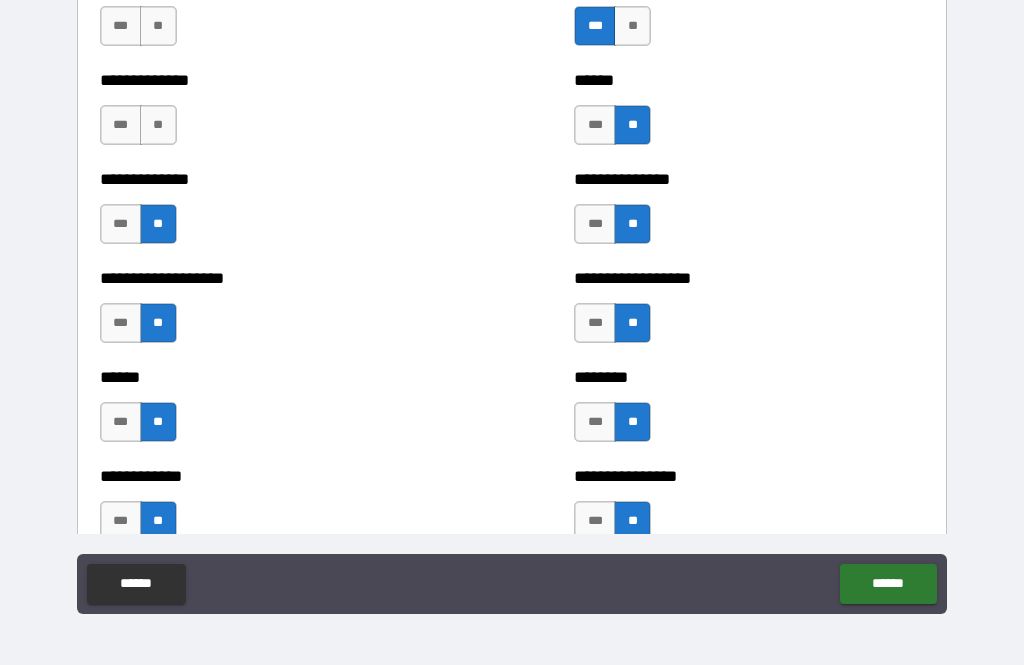 click on "**" at bounding box center [158, 125] 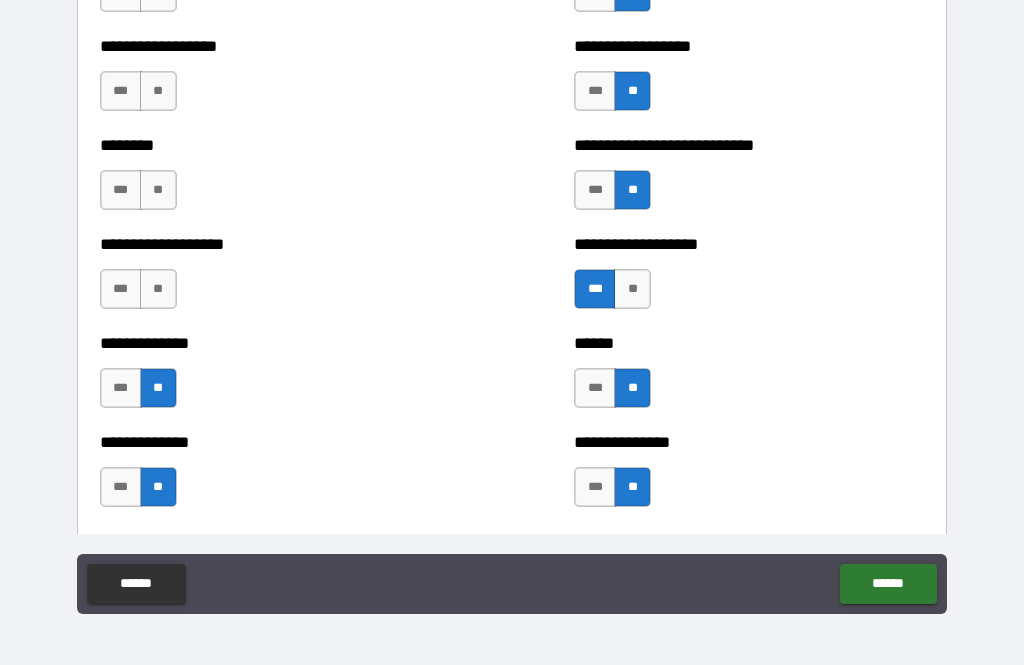 scroll, scrollTop: 4731, scrollLeft: 0, axis: vertical 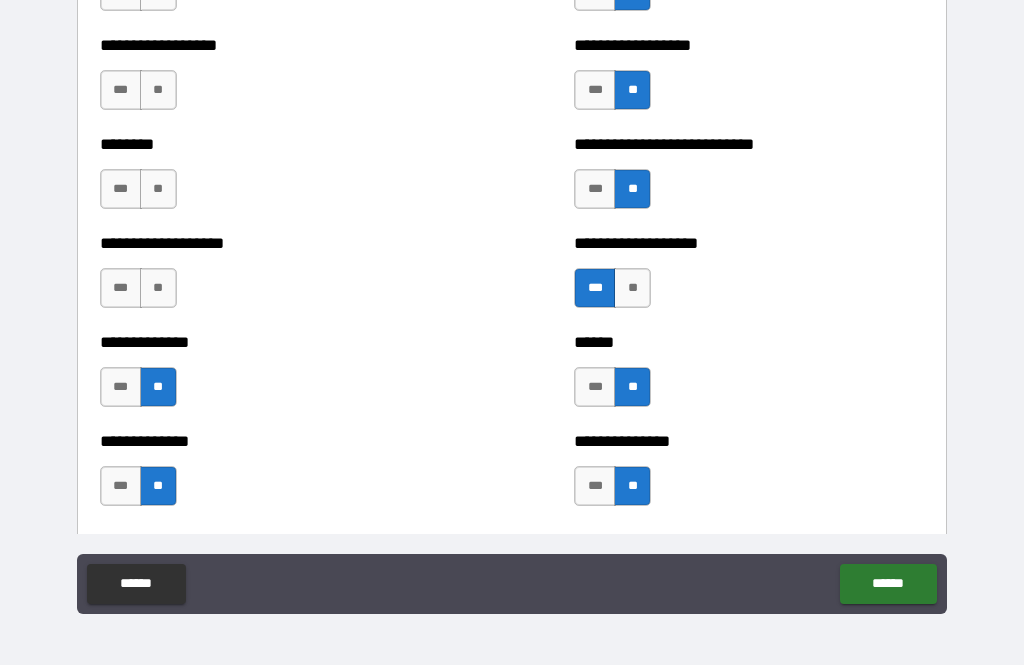 click on "**" at bounding box center (158, 288) 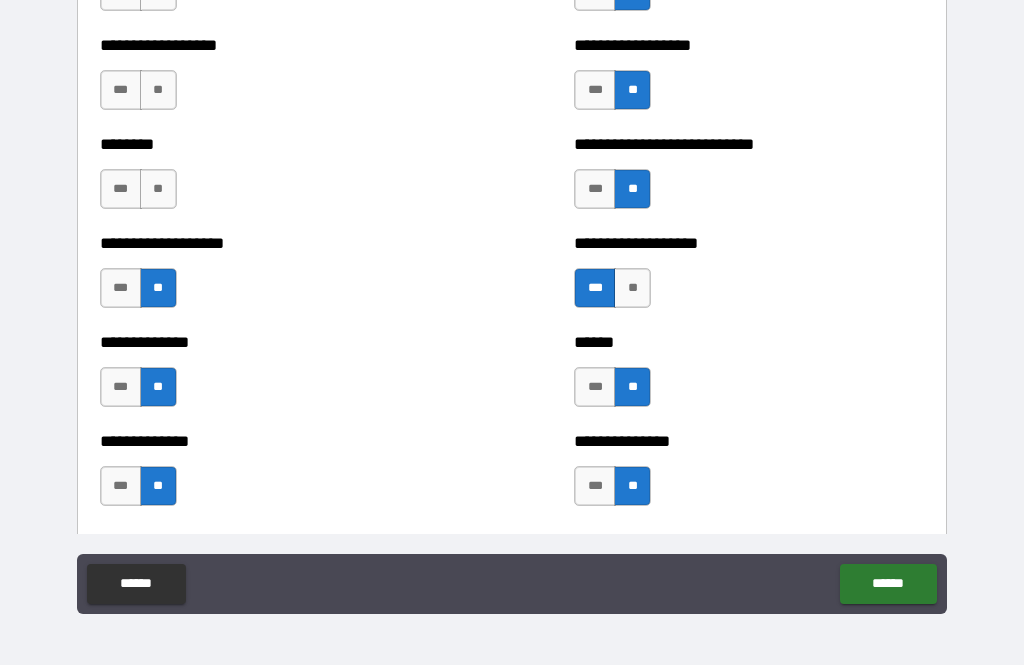 click on "**" at bounding box center [158, 189] 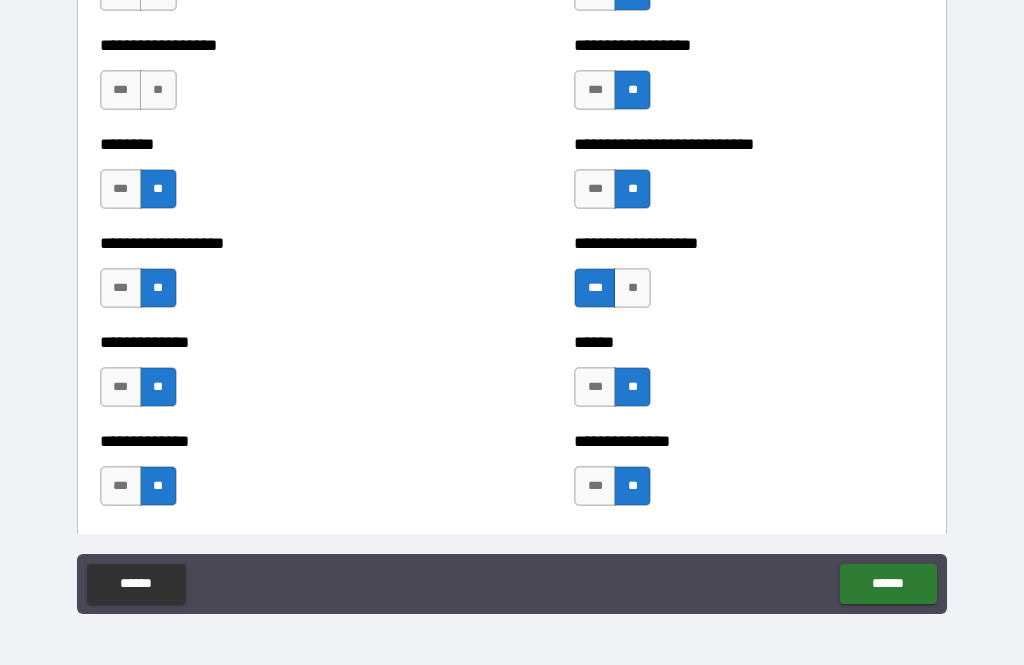 click on "**" at bounding box center (158, 90) 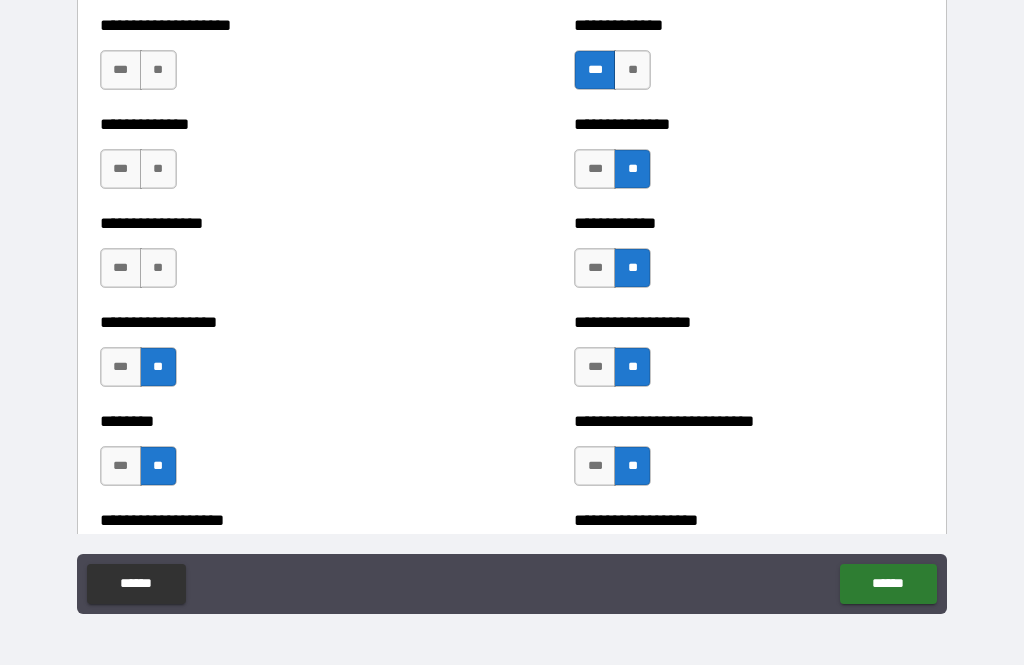 scroll, scrollTop: 4455, scrollLeft: 0, axis: vertical 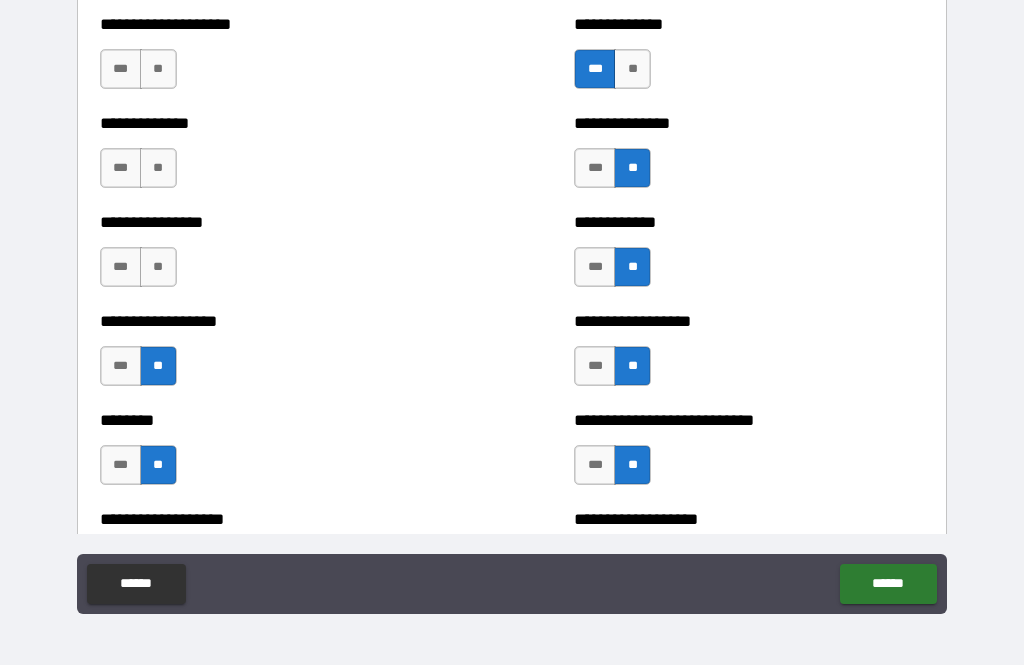 click on "**" at bounding box center (158, 267) 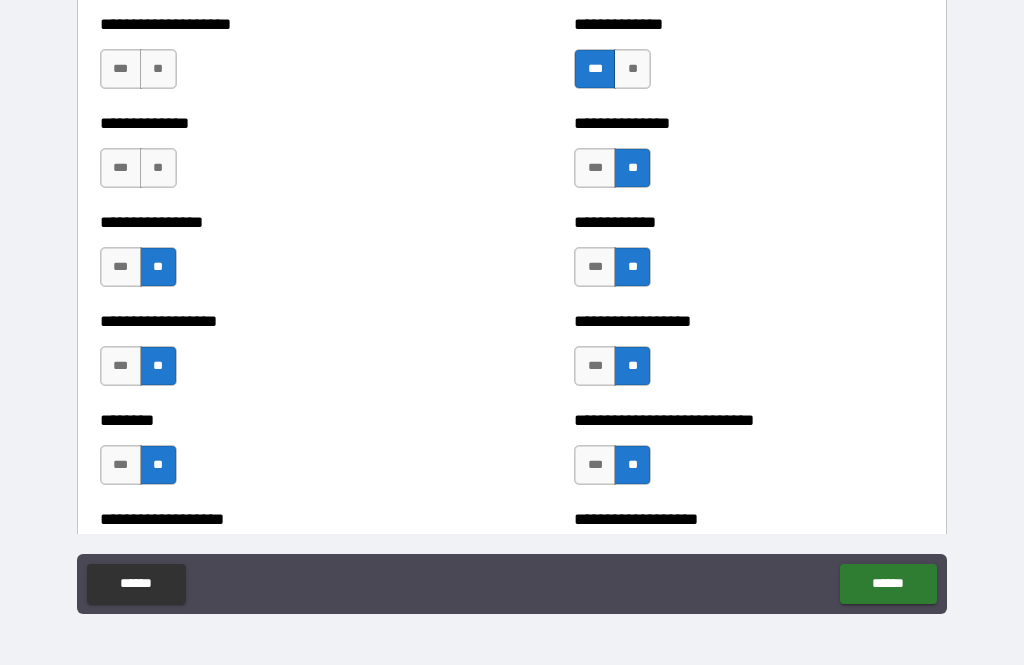 click on "**" at bounding box center [158, 168] 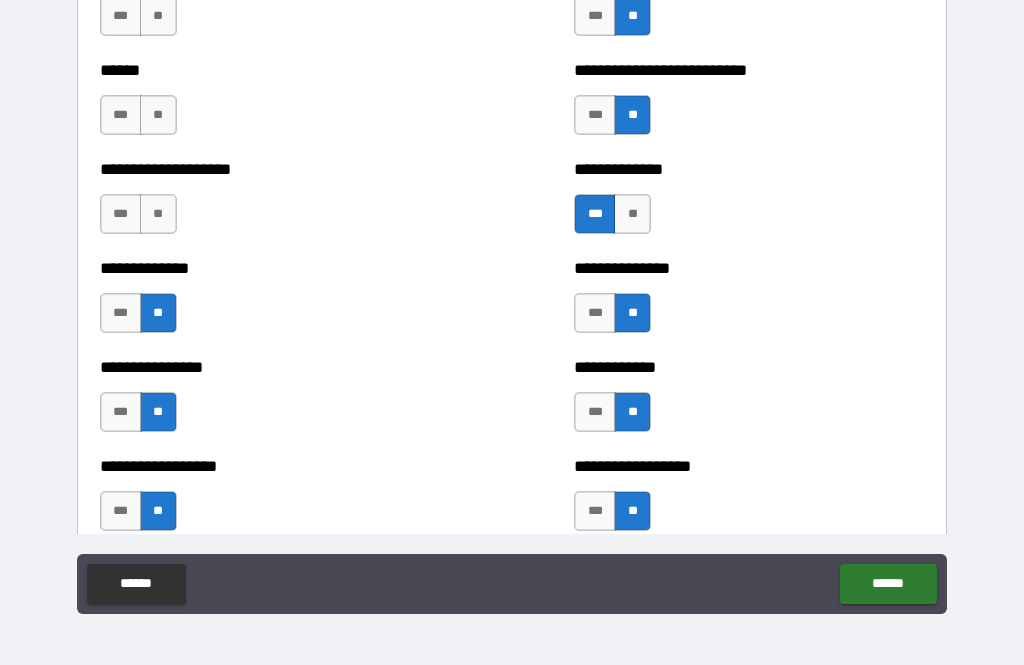 scroll, scrollTop: 4232, scrollLeft: 0, axis: vertical 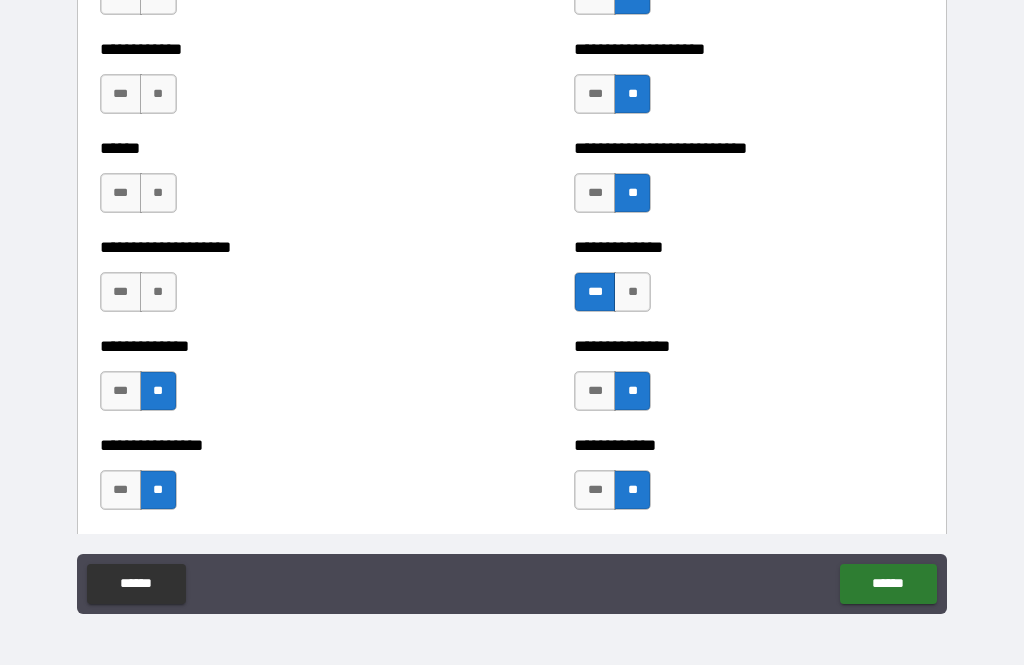 click on "**" at bounding box center (158, 292) 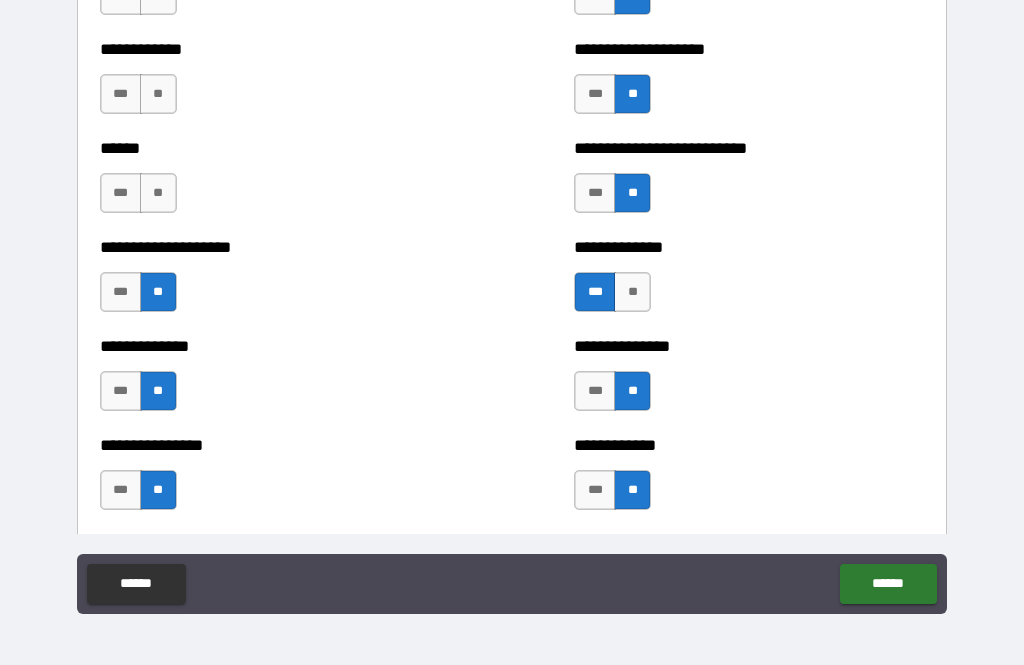 click on "**" at bounding box center (158, 193) 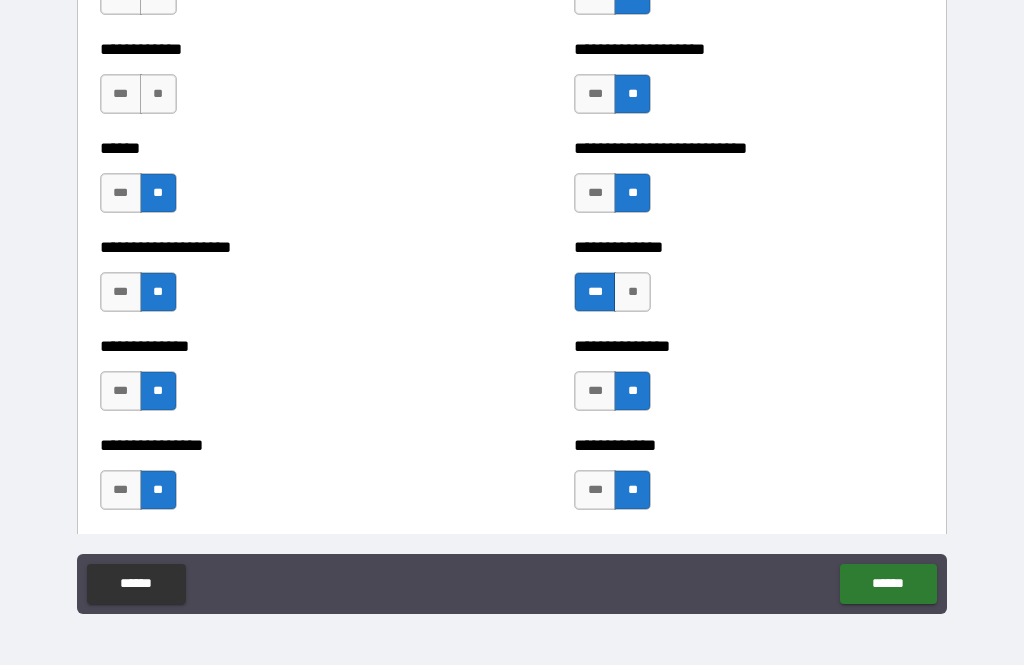 click on "**" at bounding box center (158, 94) 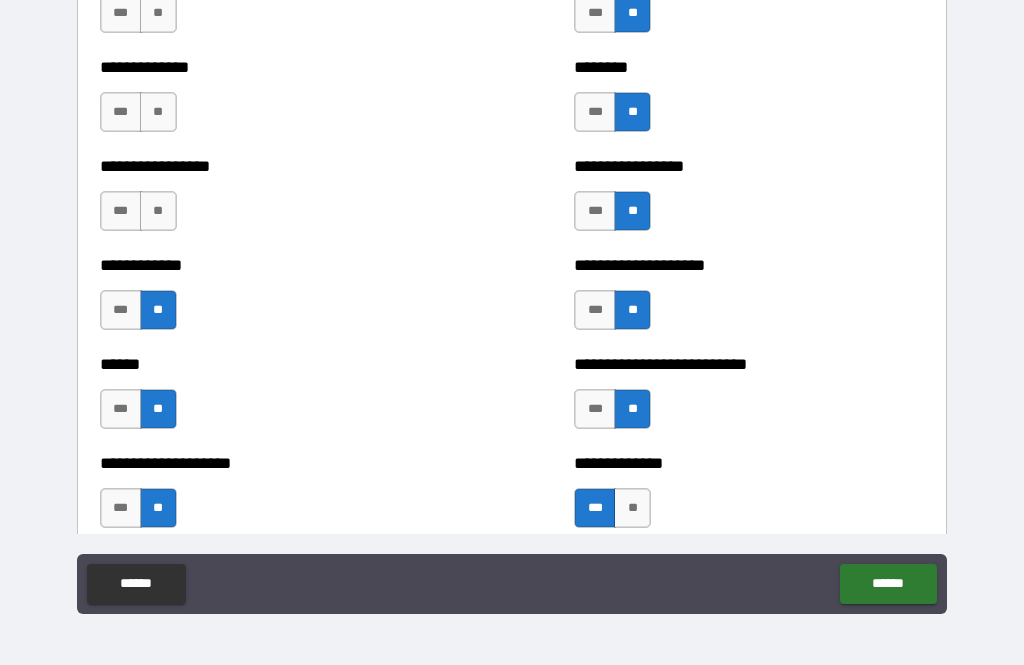 scroll, scrollTop: 3991, scrollLeft: 0, axis: vertical 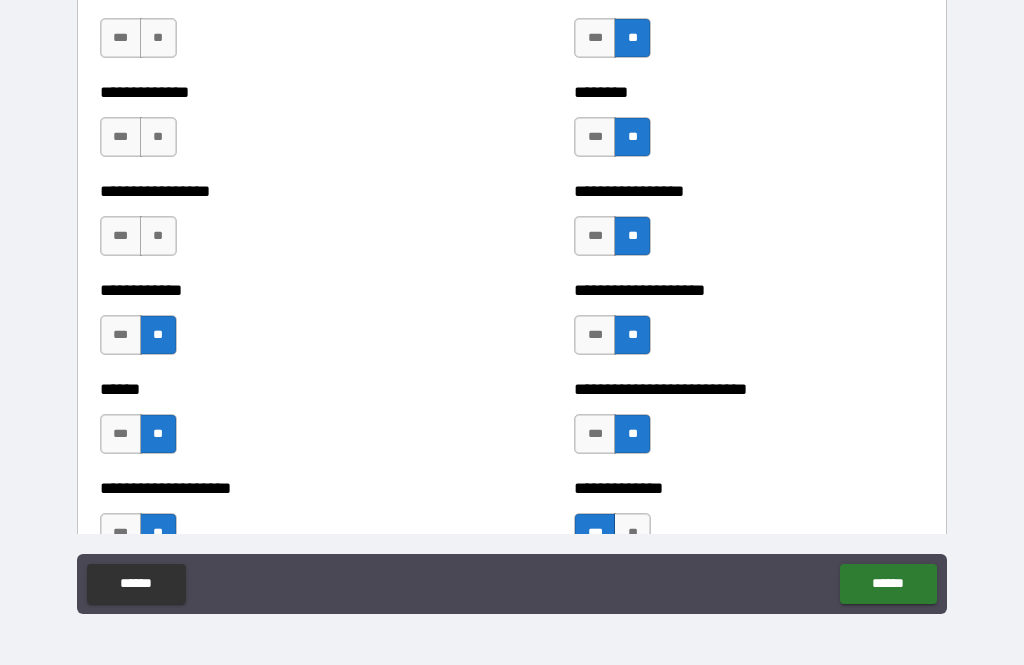 click on "**" at bounding box center [158, 236] 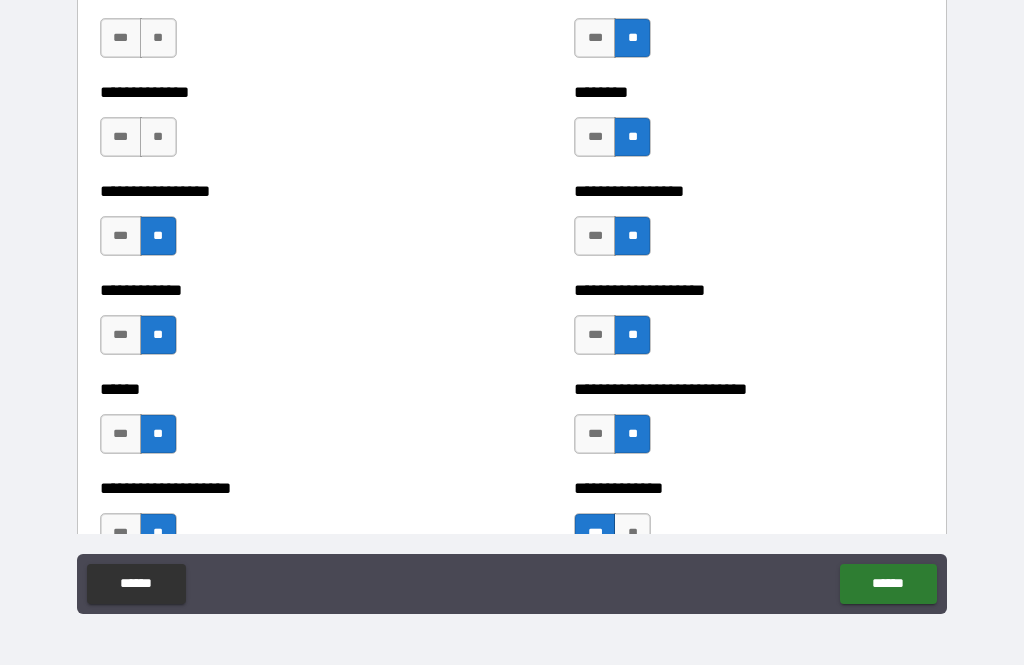 click on "**" at bounding box center (158, 137) 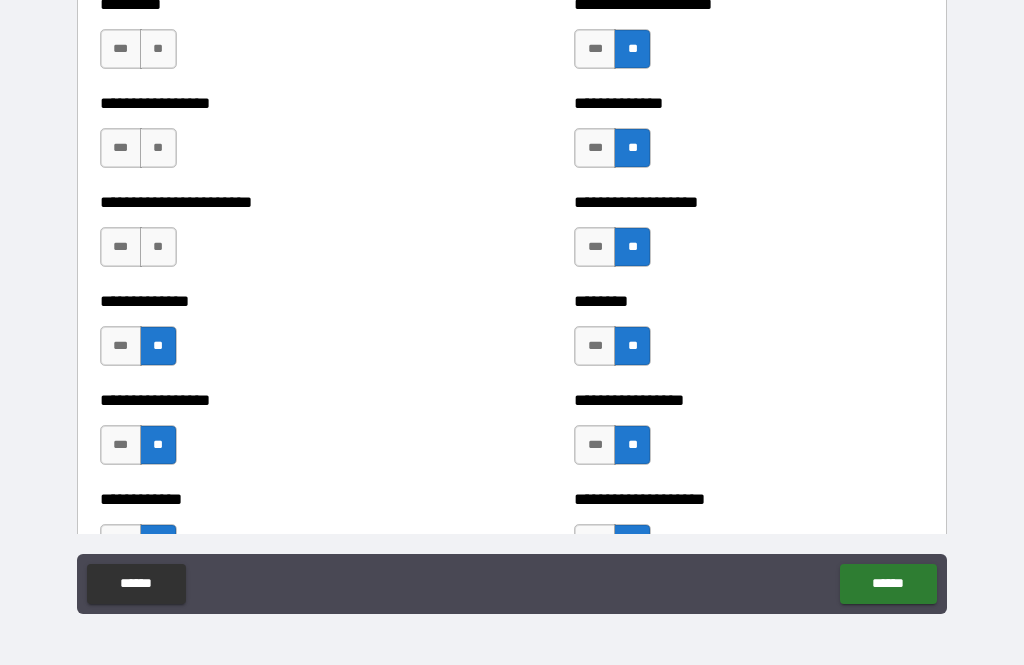 scroll, scrollTop: 3756, scrollLeft: 0, axis: vertical 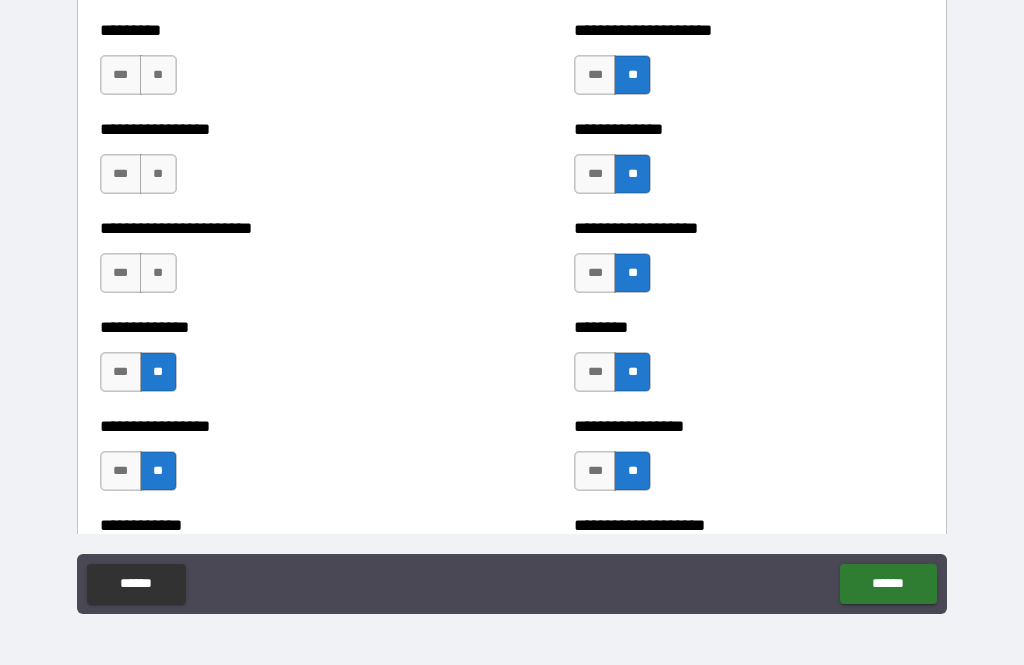 click on "**" at bounding box center [158, 273] 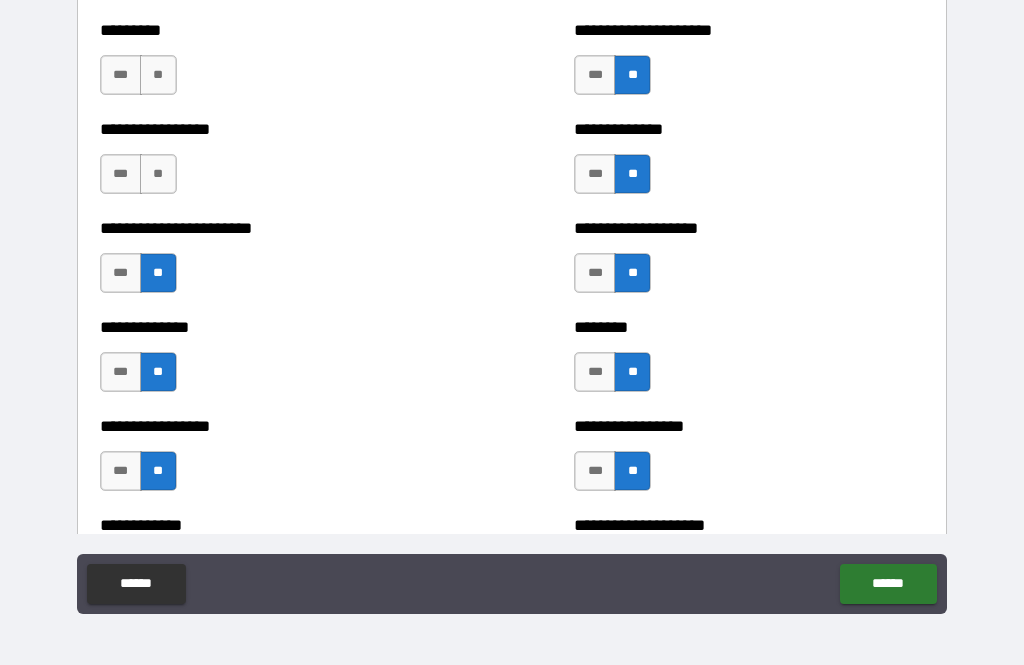 click on "**" at bounding box center (158, 174) 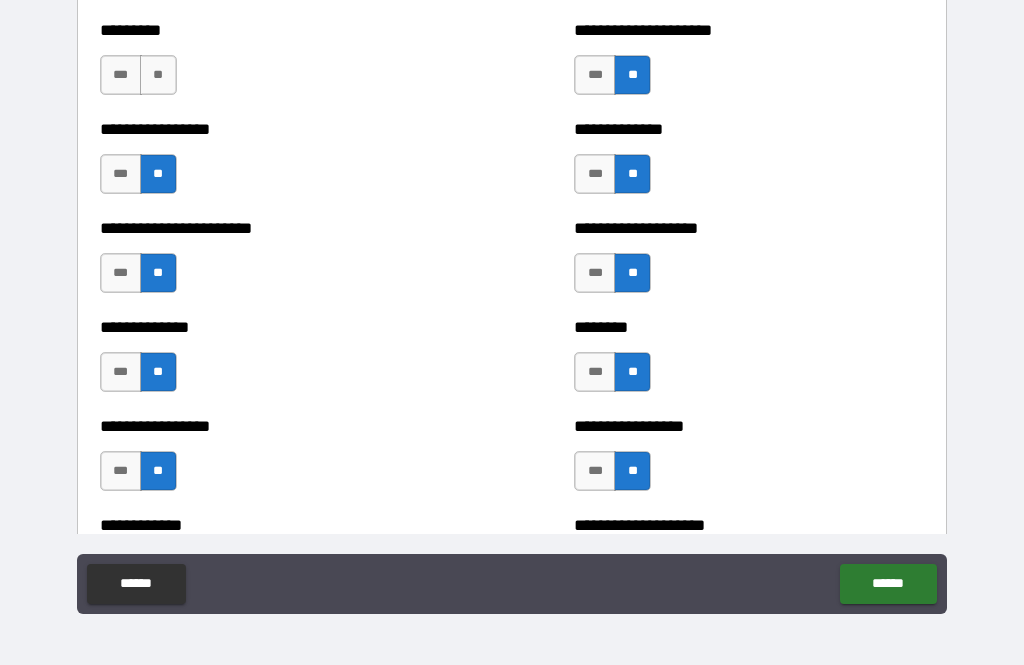click on "**" at bounding box center (158, 75) 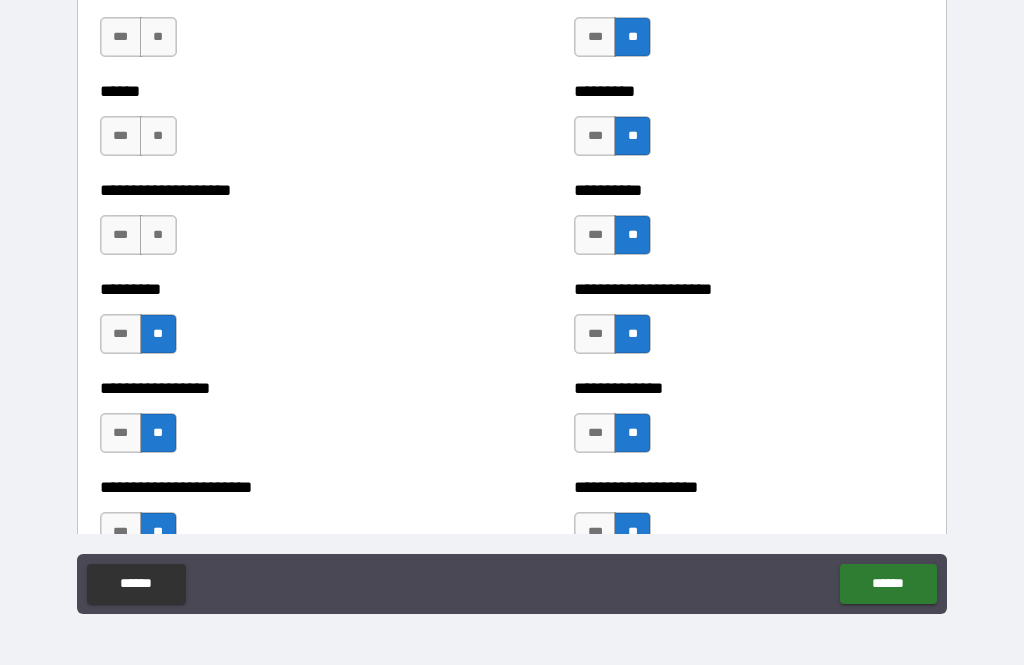 scroll, scrollTop: 3497, scrollLeft: 0, axis: vertical 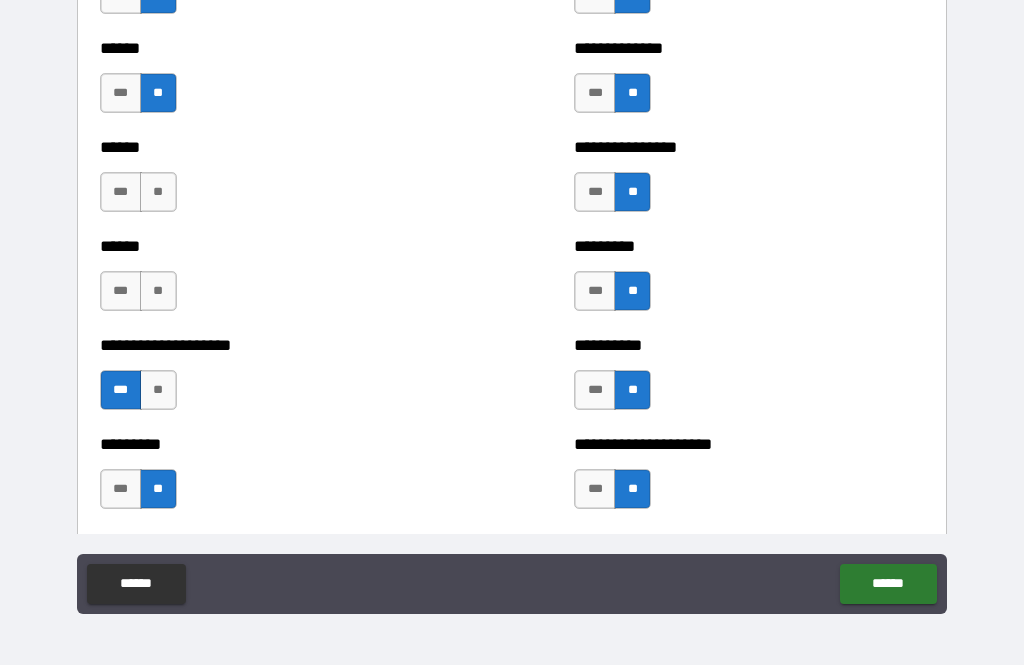 click on "**" at bounding box center [158, 291] 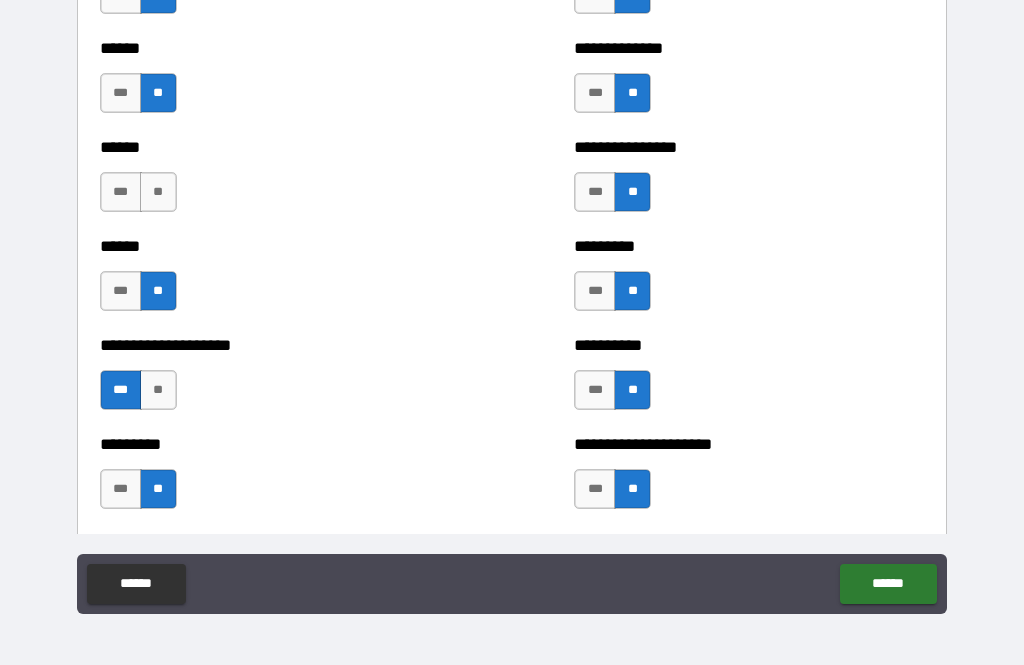 click on "**" at bounding box center [158, 192] 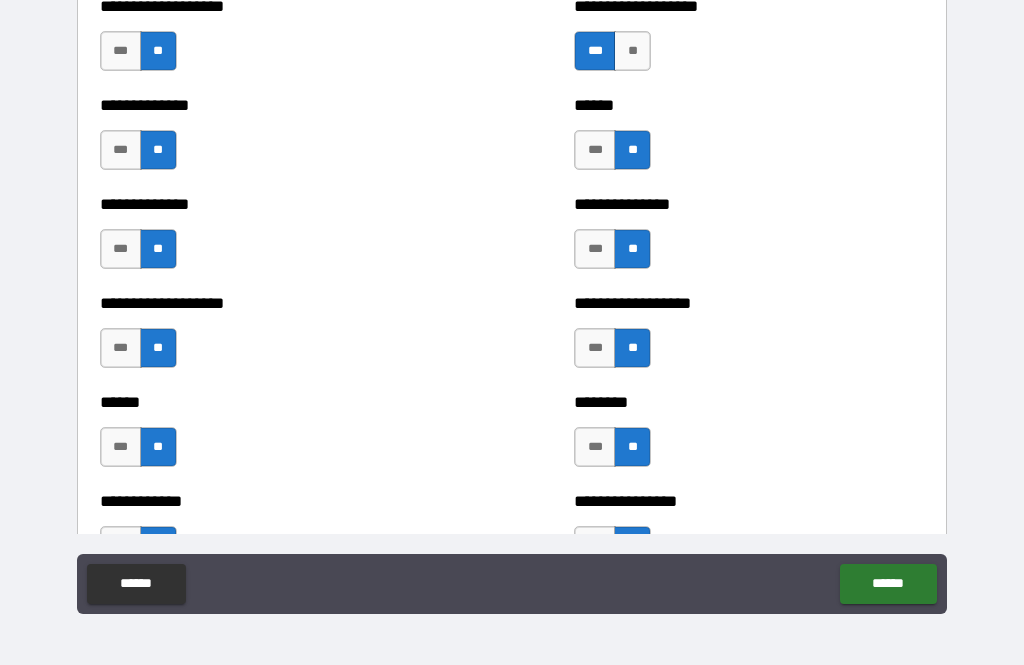 click on "******" at bounding box center [888, 584] 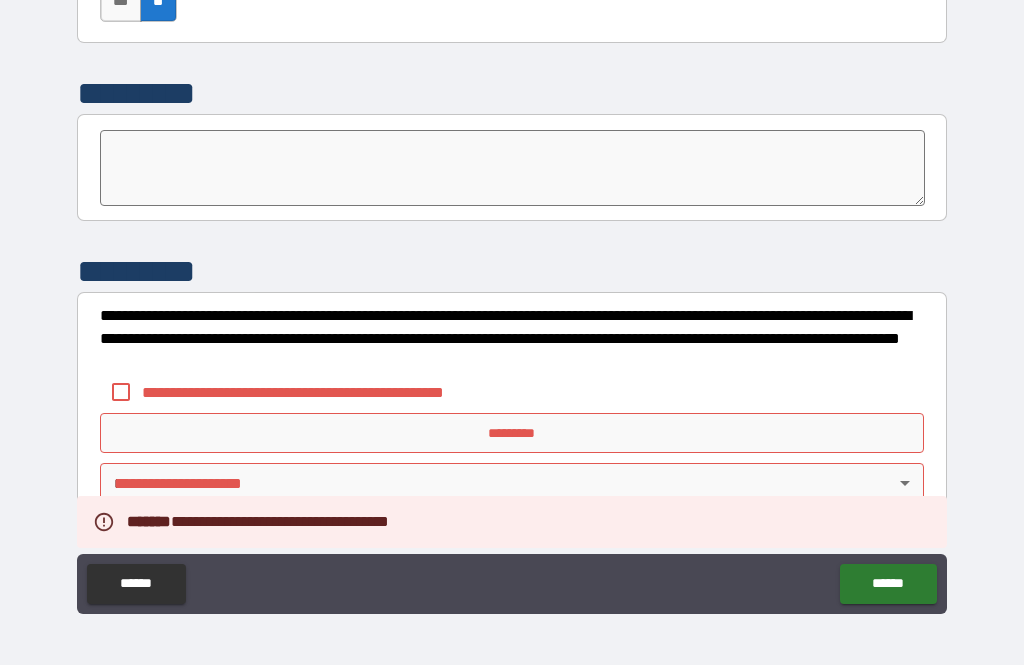 scroll, scrollTop: 6997, scrollLeft: 0, axis: vertical 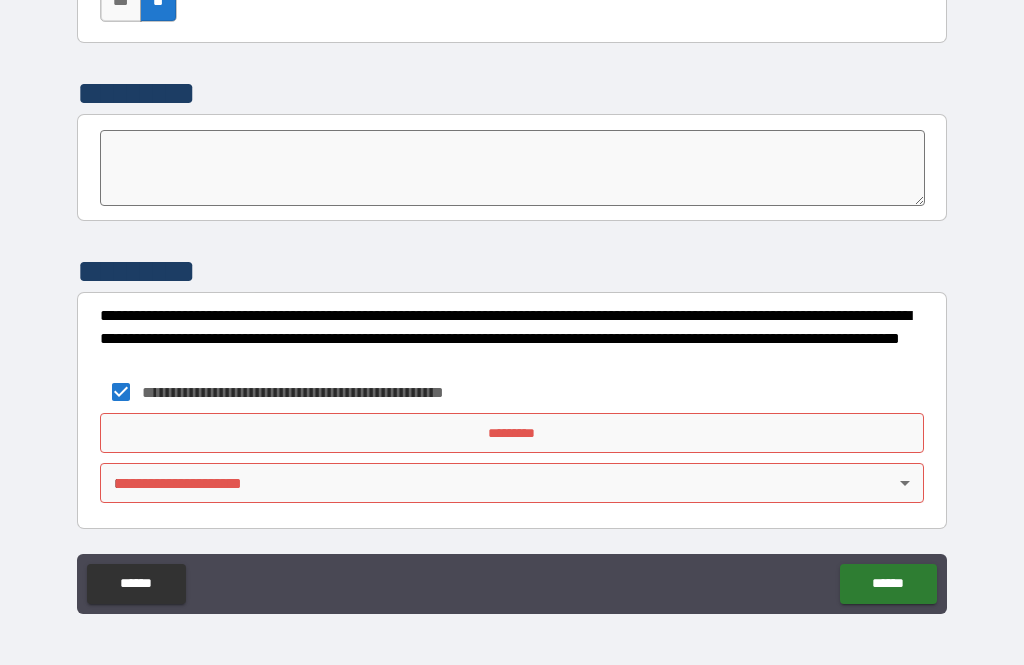 click on "*********" at bounding box center (512, 433) 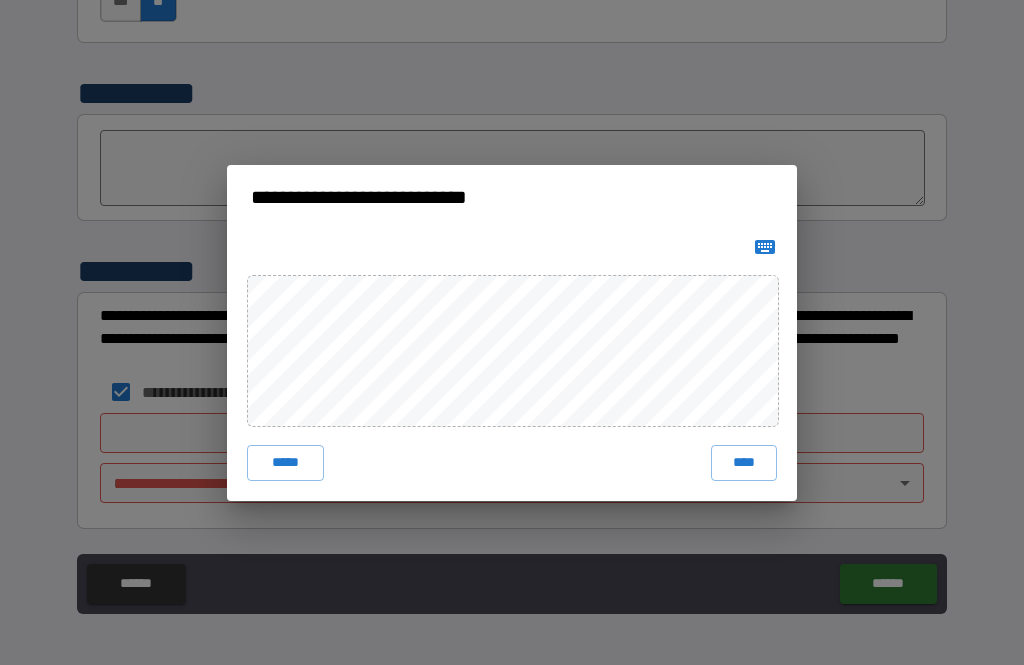 click on "****" at bounding box center (744, 463) 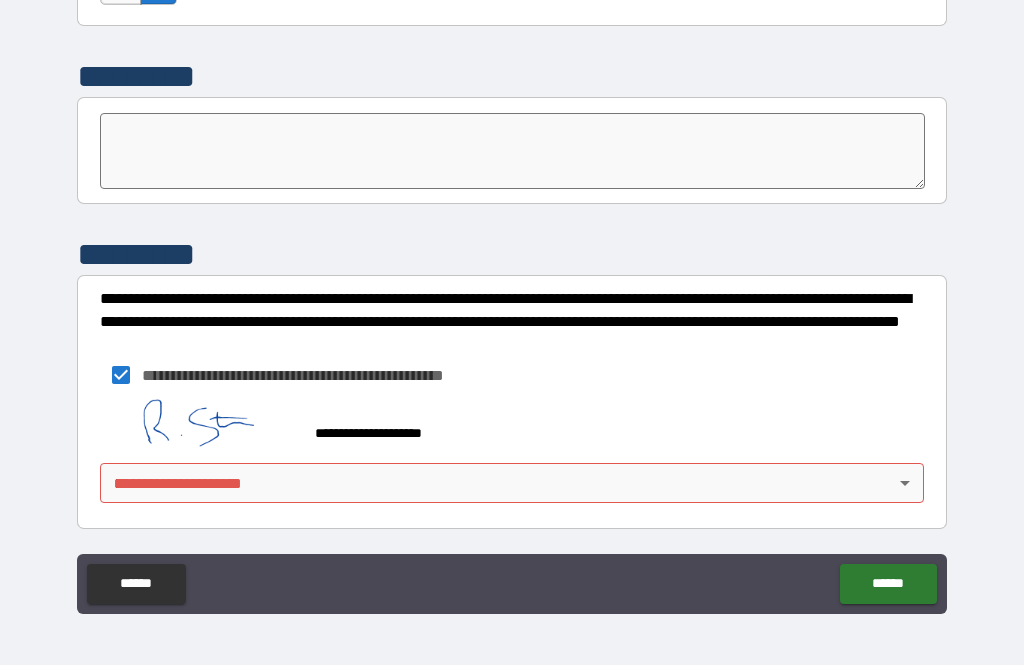 scroll, scrollTop: 7014, scrollLeft: 0, axis: vertical 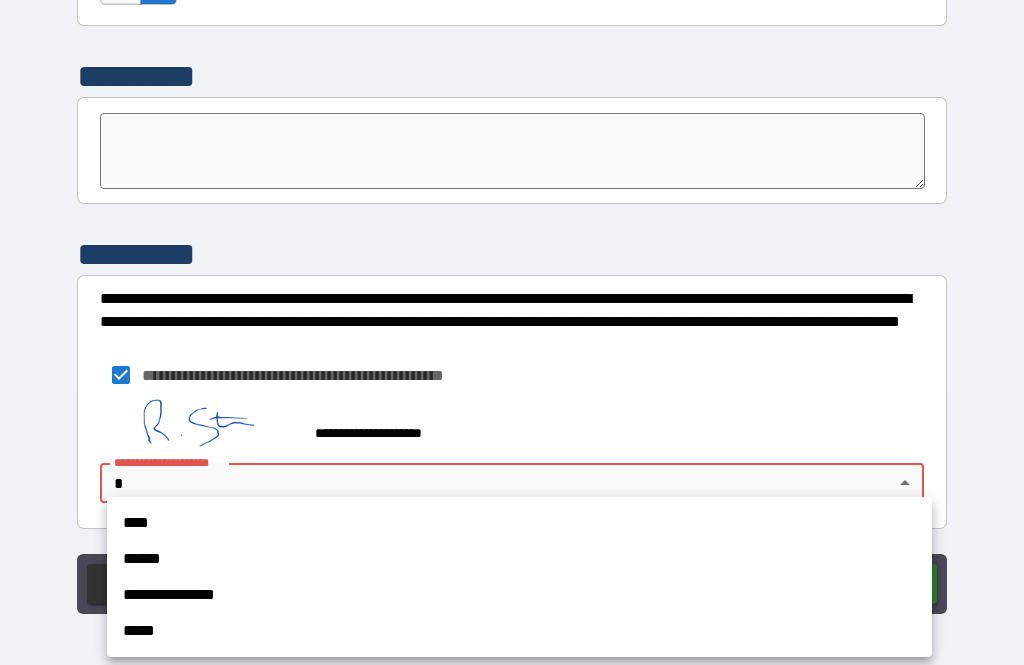 click on "****" at bounding box center [519, 523] 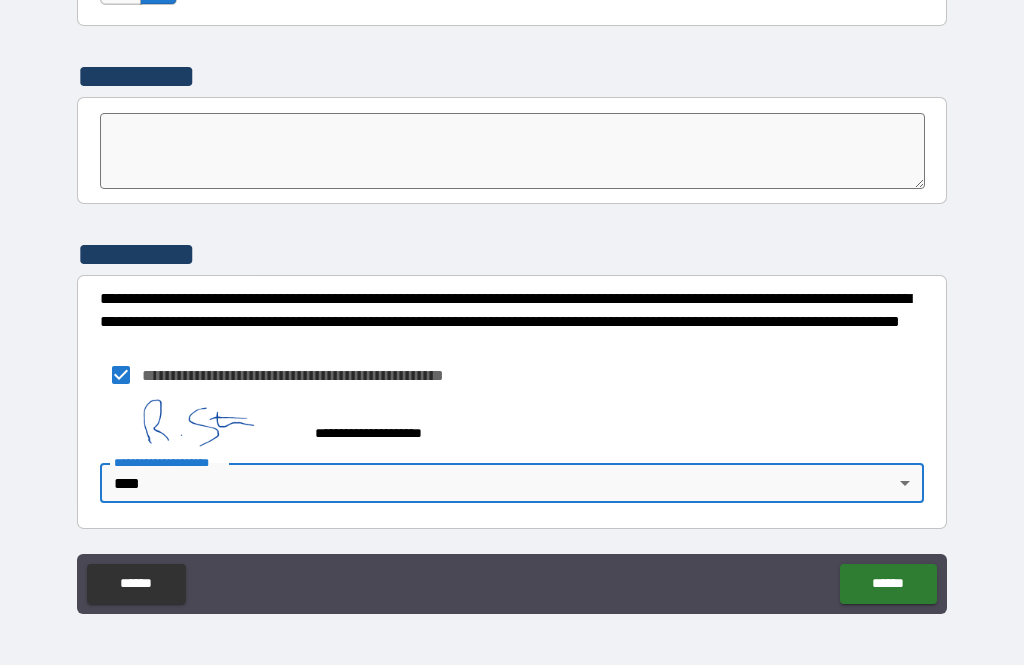 type on "****" 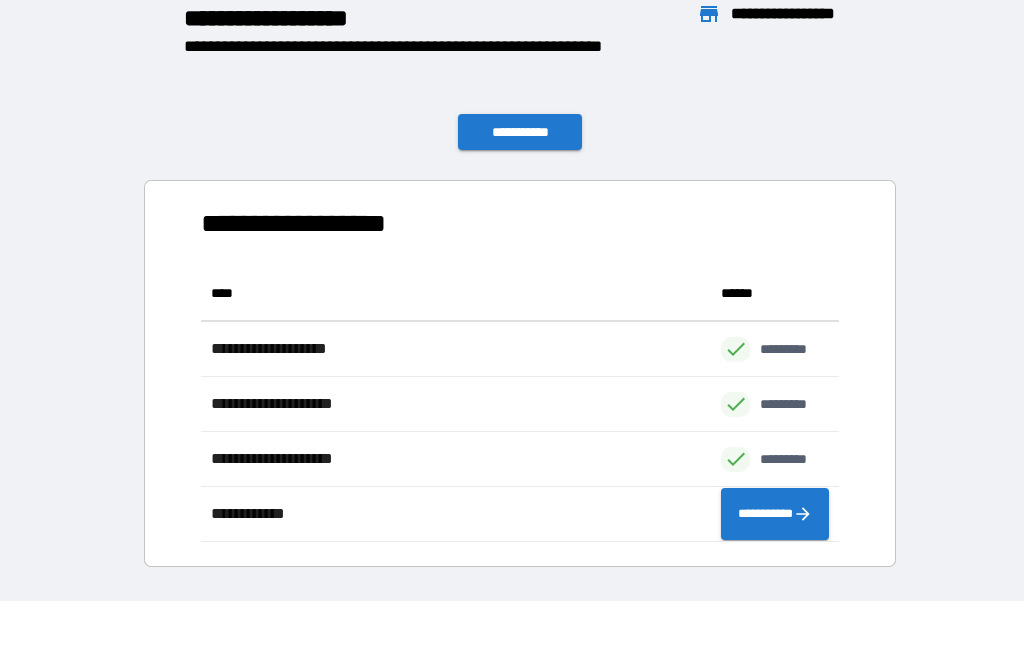 scroll, scrollTop: 1, scrollLeft: 1, axis: both 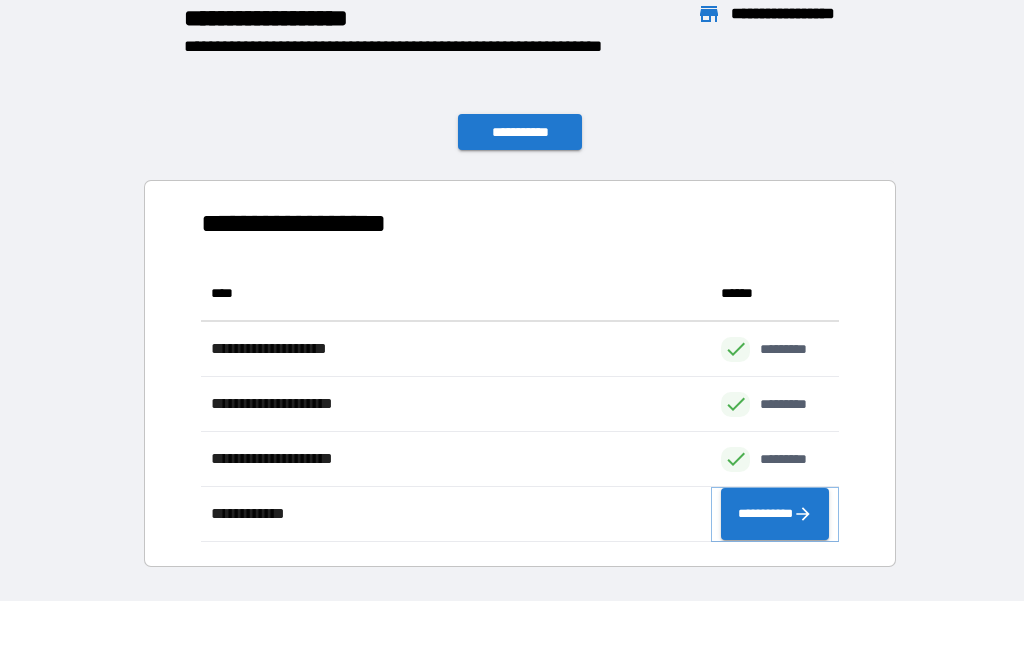 click on "**********" at bounding box center (775, 514) 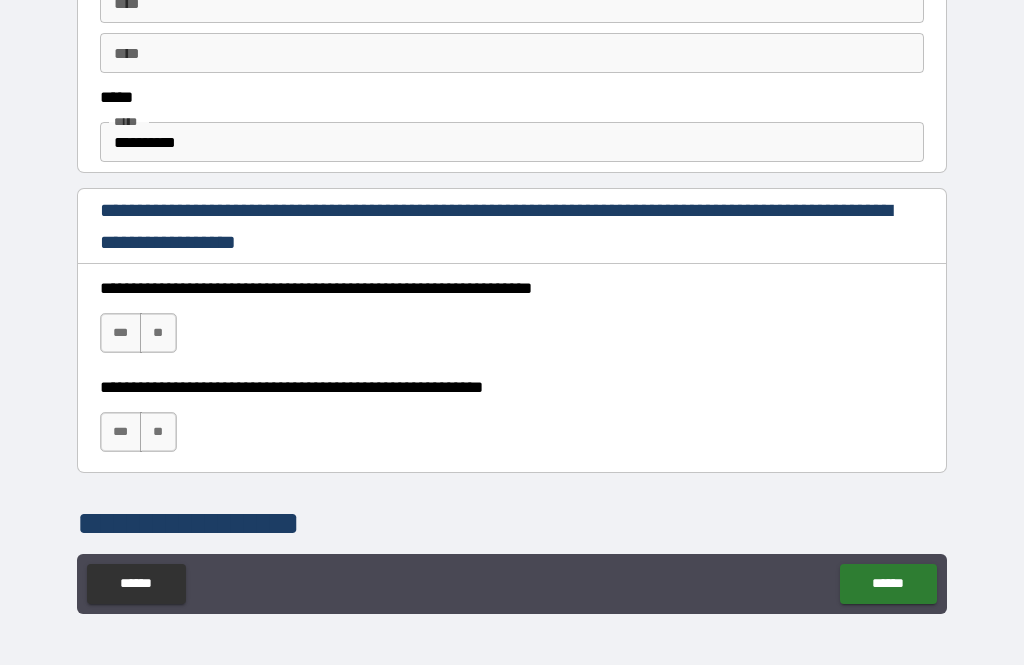 scroll, scrollTop: 1108, scrollLeft: 0, axis: vertical 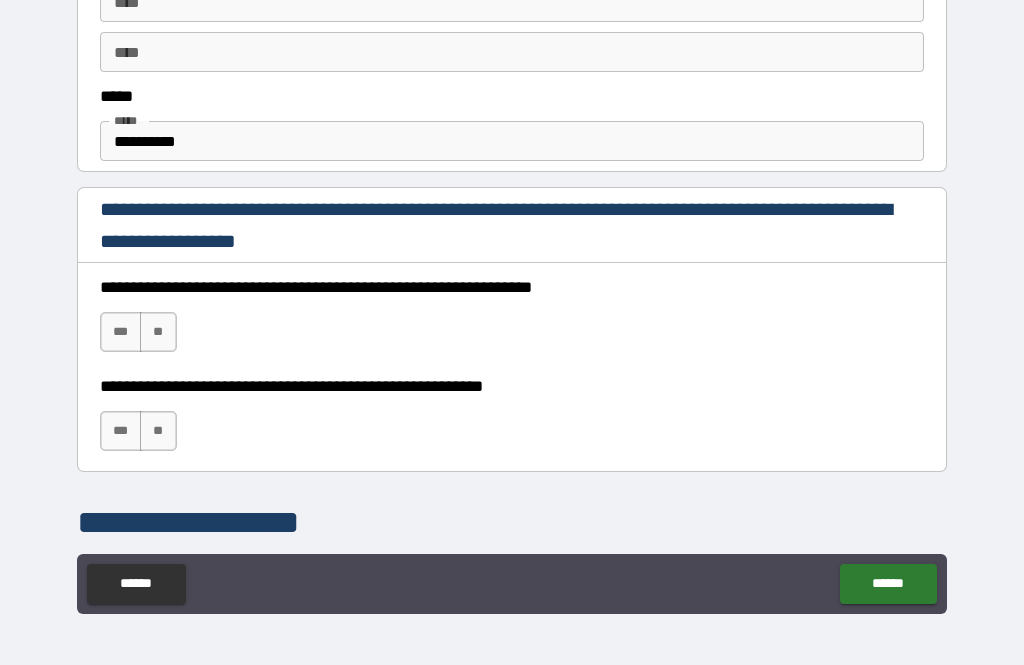 click on "***" at bounding box center [121, 332] 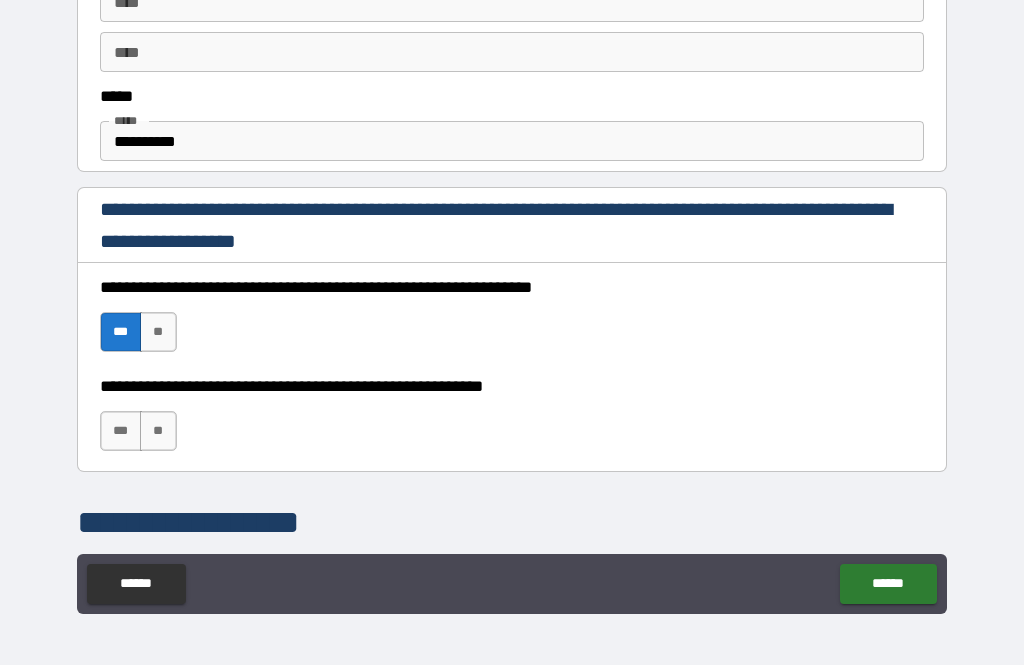 click on "***" at bounding box center (121, 431) 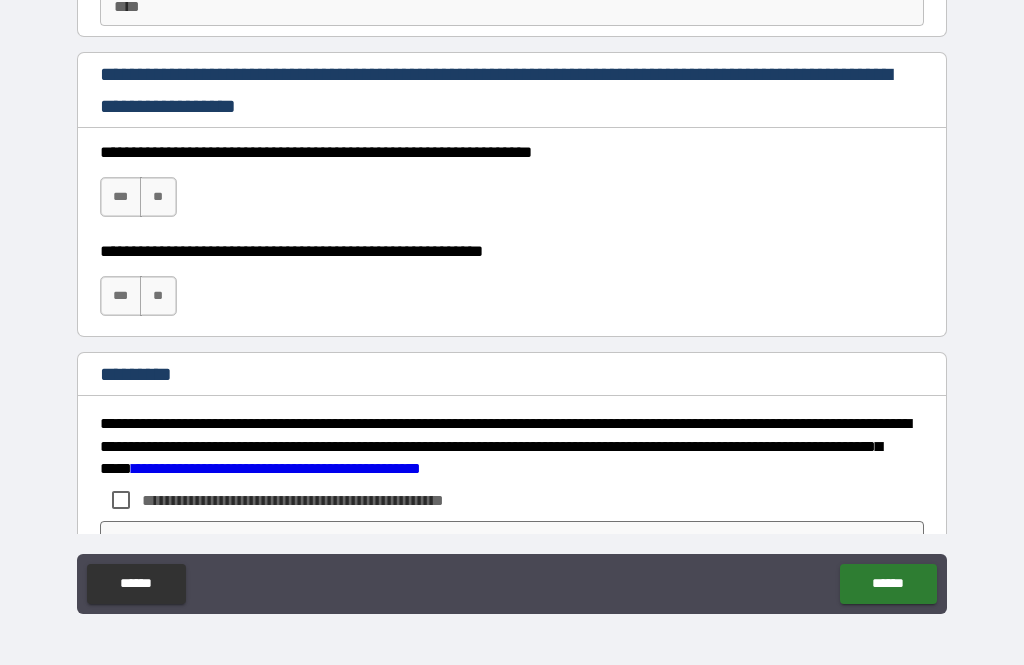 scroll, scrollTop: 2831, scrollLeft: 0, axis: vertical 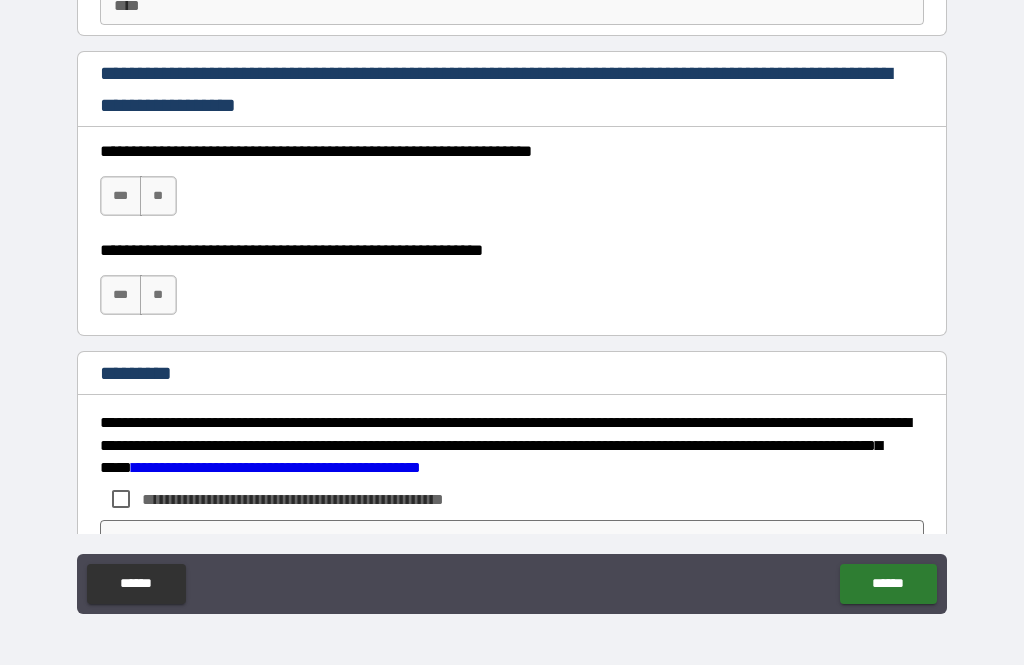 click on "***" at bounding box center (121, 196) 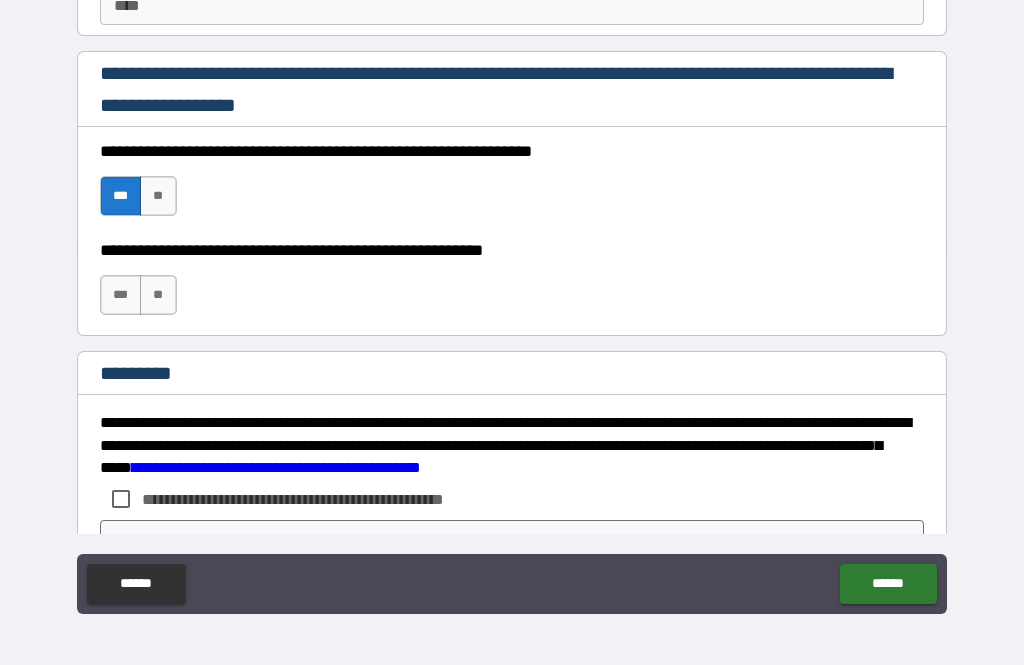 click on "***" at bounding box center (121, 295) 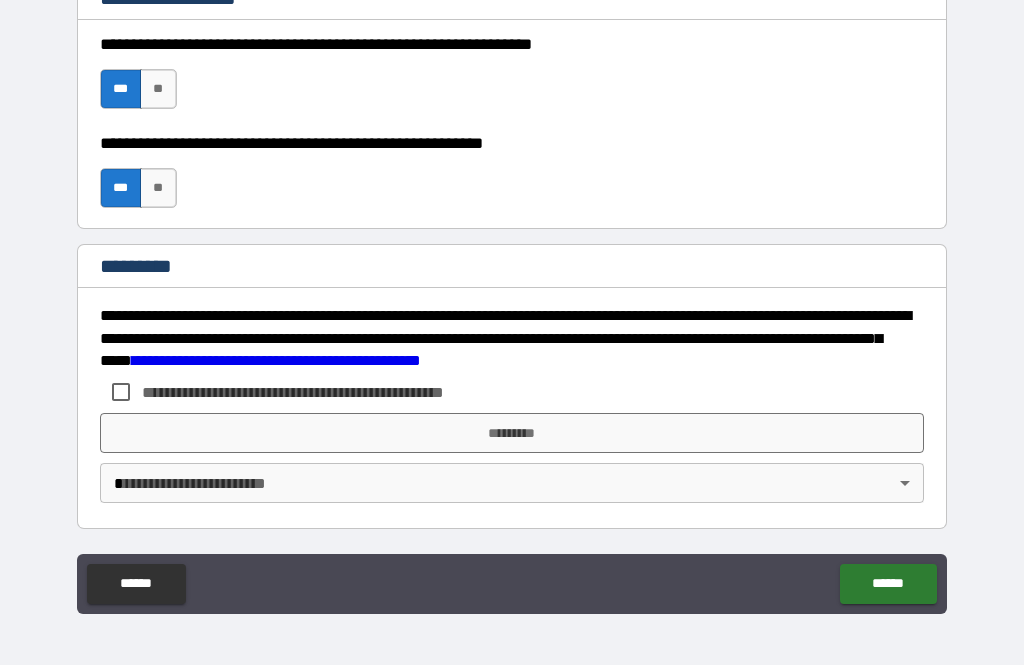scroll, scrollTop: 2938, scrollLeft: 0, axis: vertical 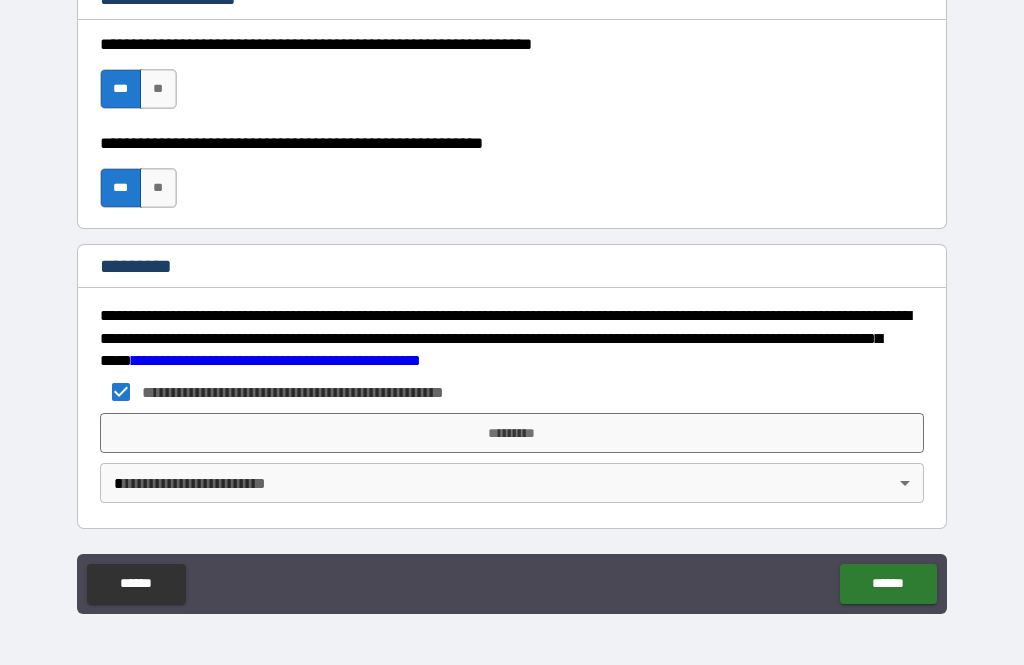 click on "*********" at bounding box center (512, 433) 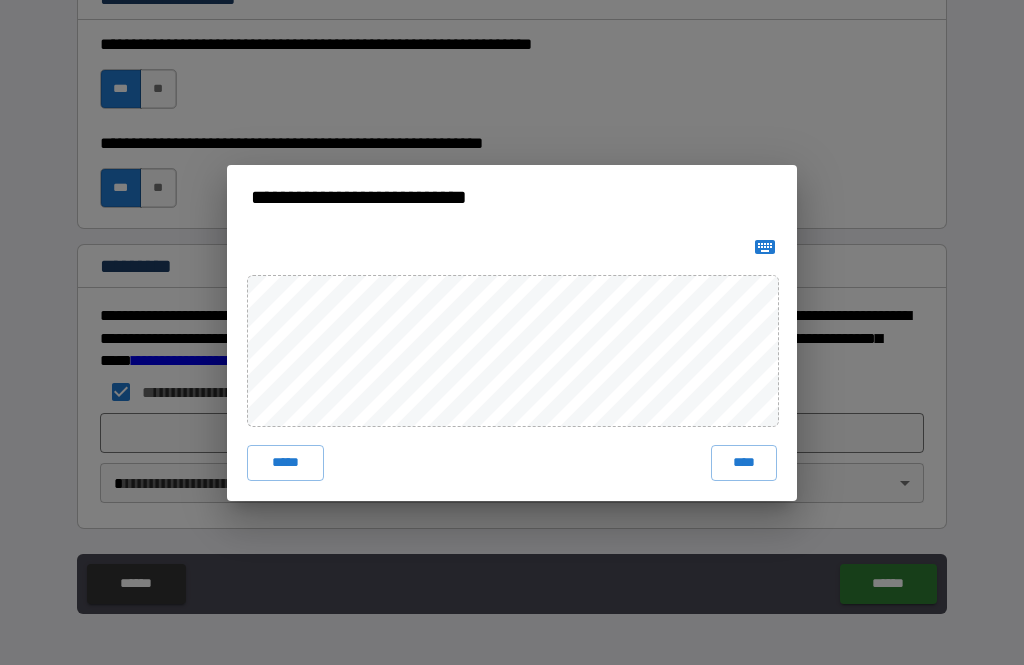 click on "****" at bounding box center (744, 463) 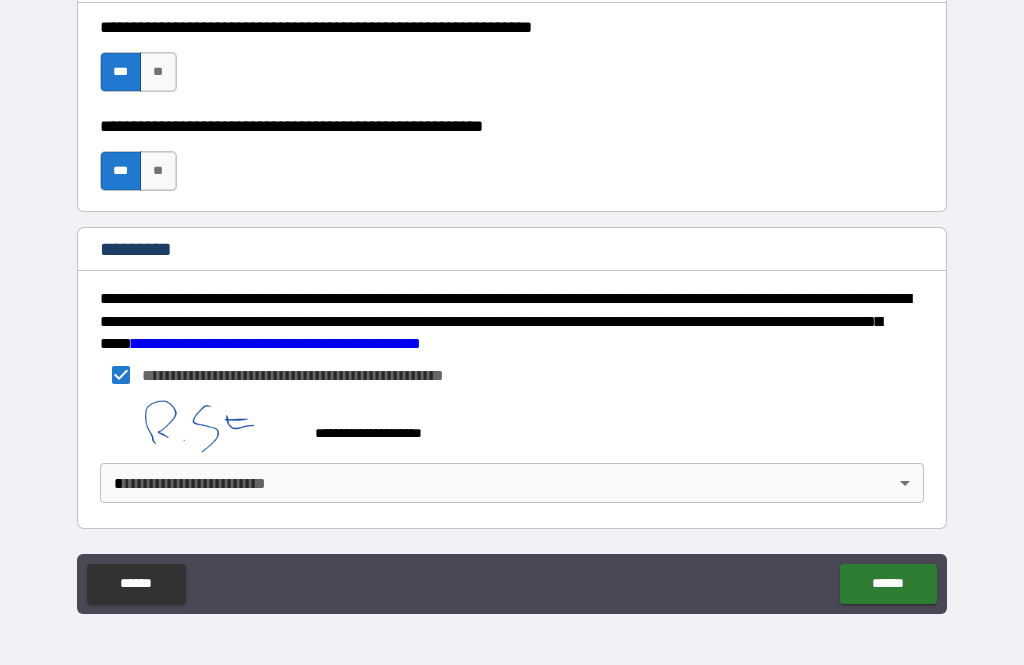 scroll, scrollTop: 2955, scrollLeft: 0, axis: vertical 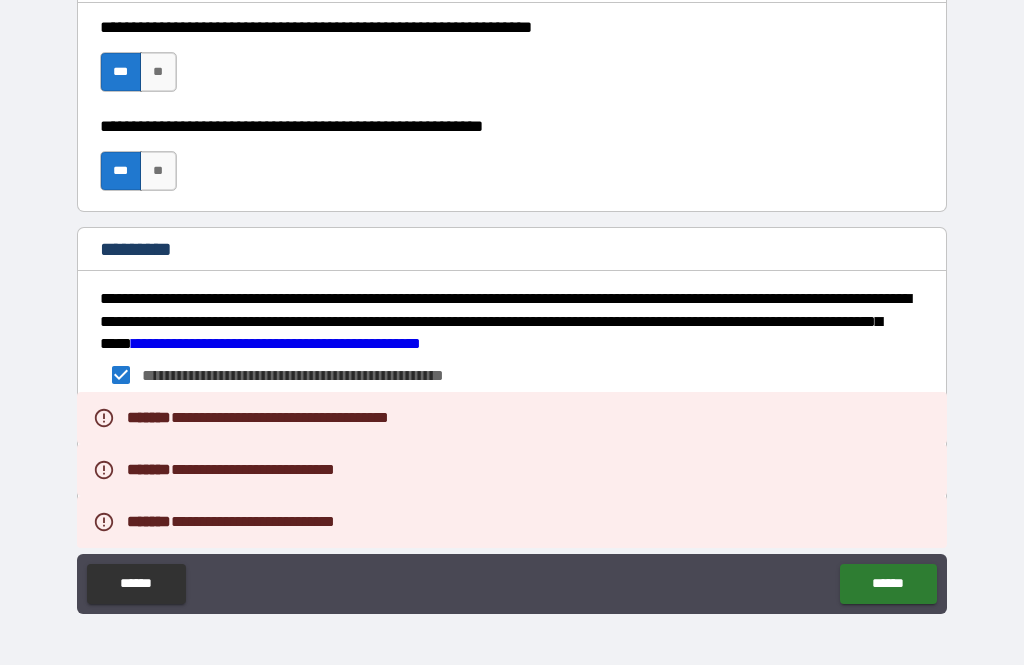 click on "*********" at bounding box center (512, 251) 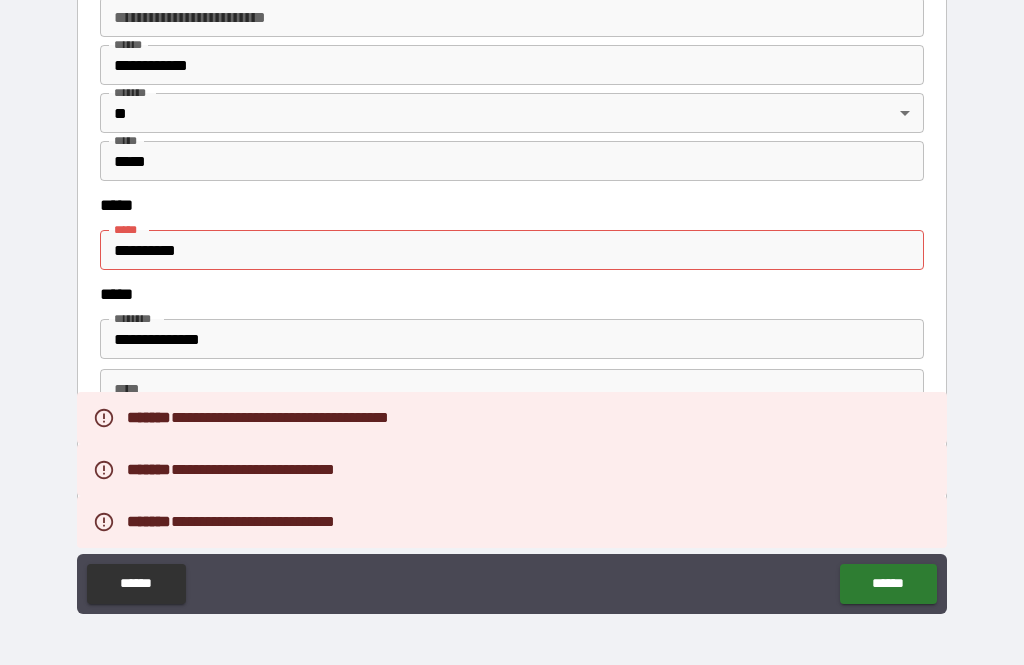 scroll, scrollTop: 2419, scrollLeft: 0, axis: vertical 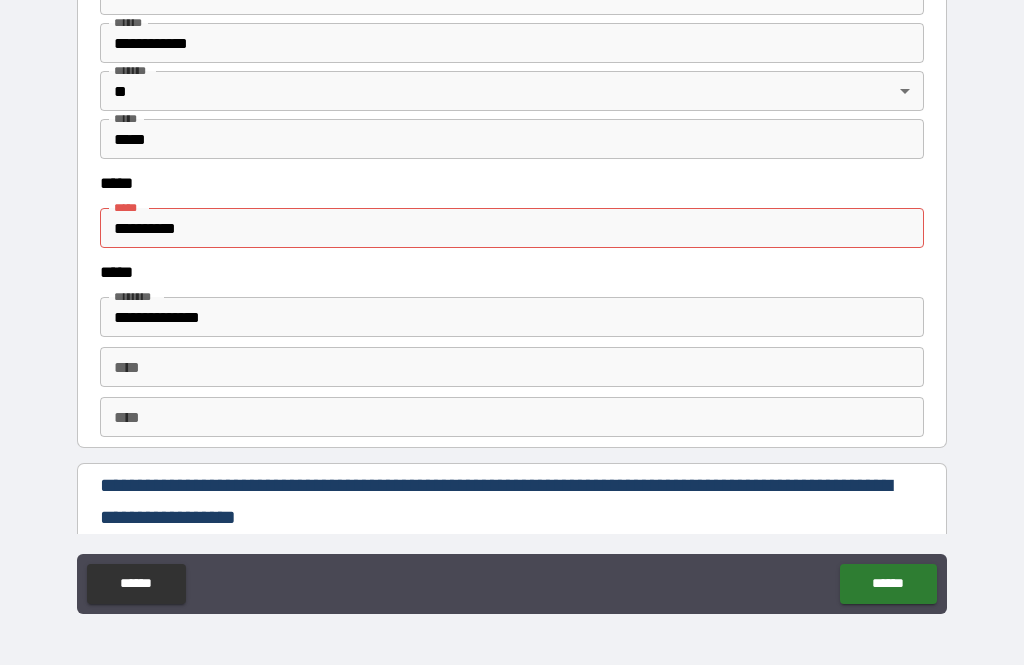click on "**********" at bounding box center (512, 228) 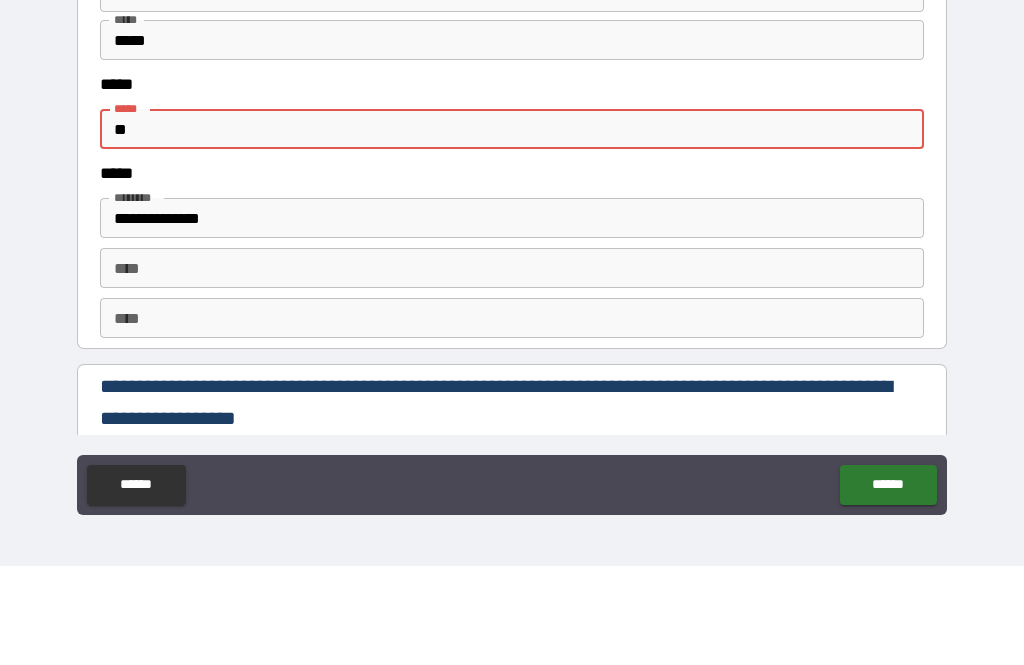 type on "*" 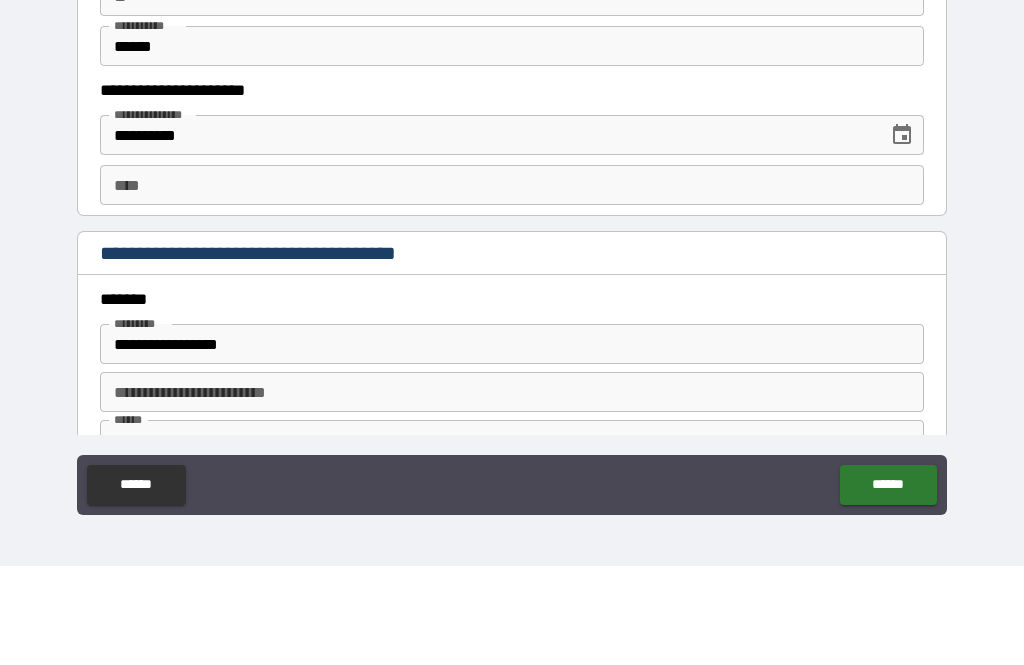 scroll, scrollTop: 1930, scrollLeft: 0, axis: vertical 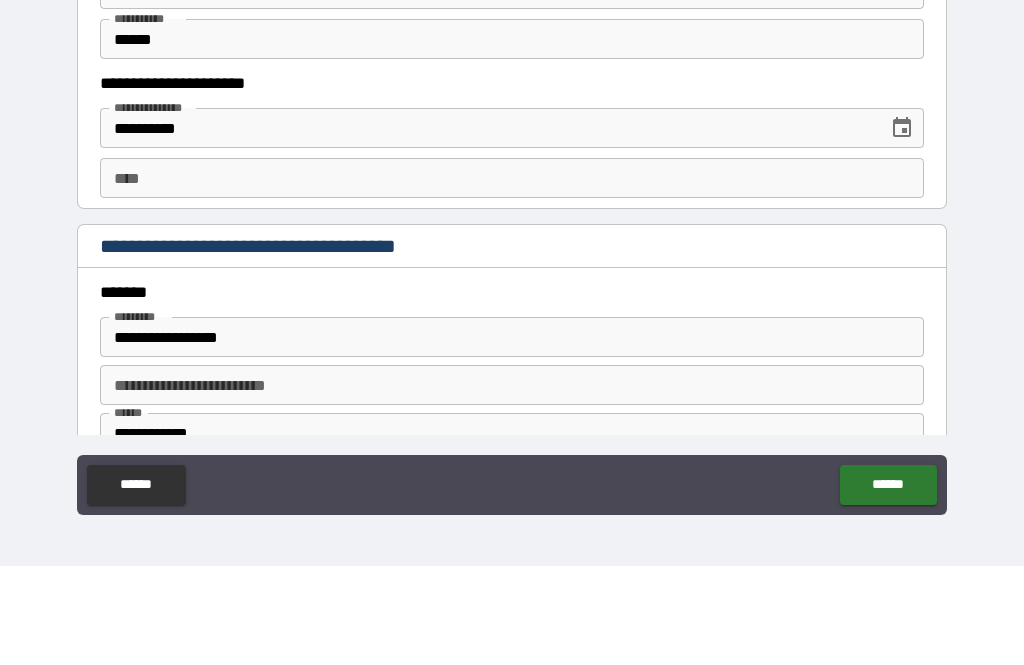type on "**********" 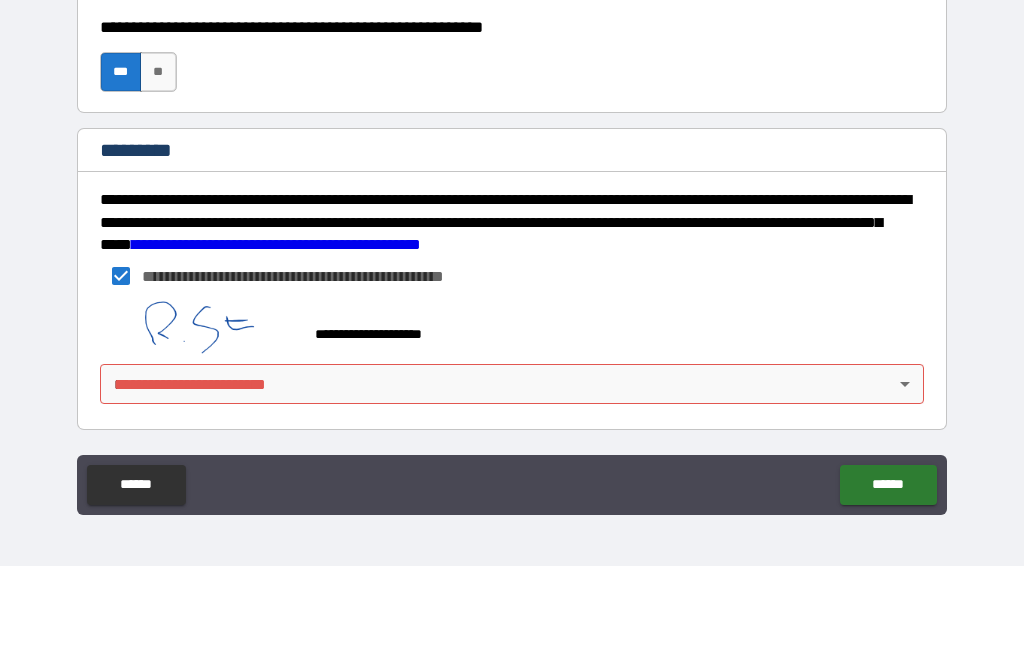 scroll, scrollTop: 2955, scrollLeft: 0, axis: vertical 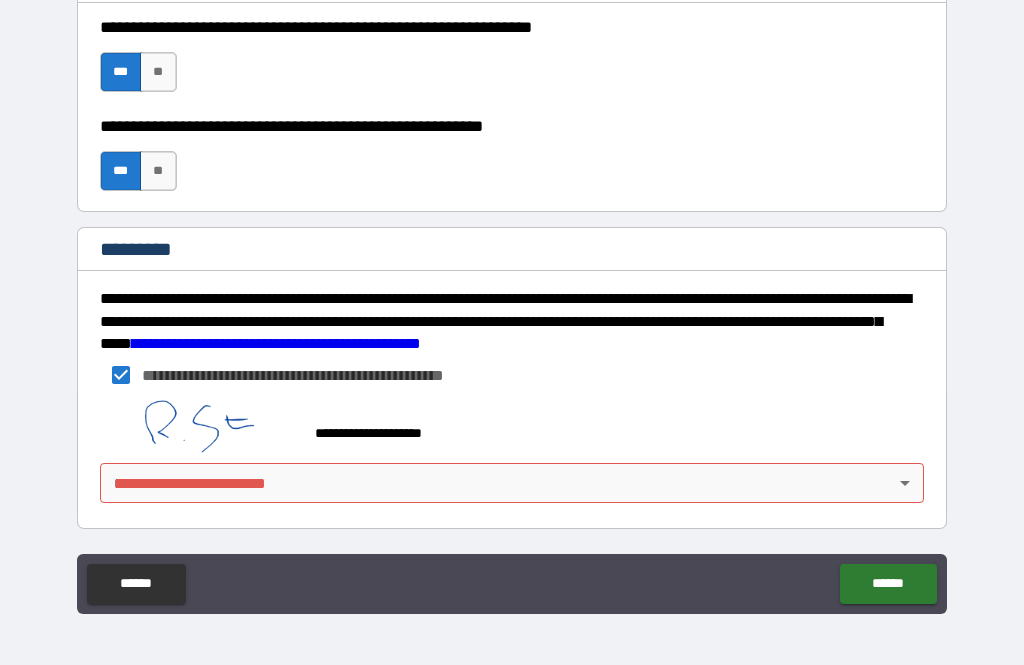 type on "**********" 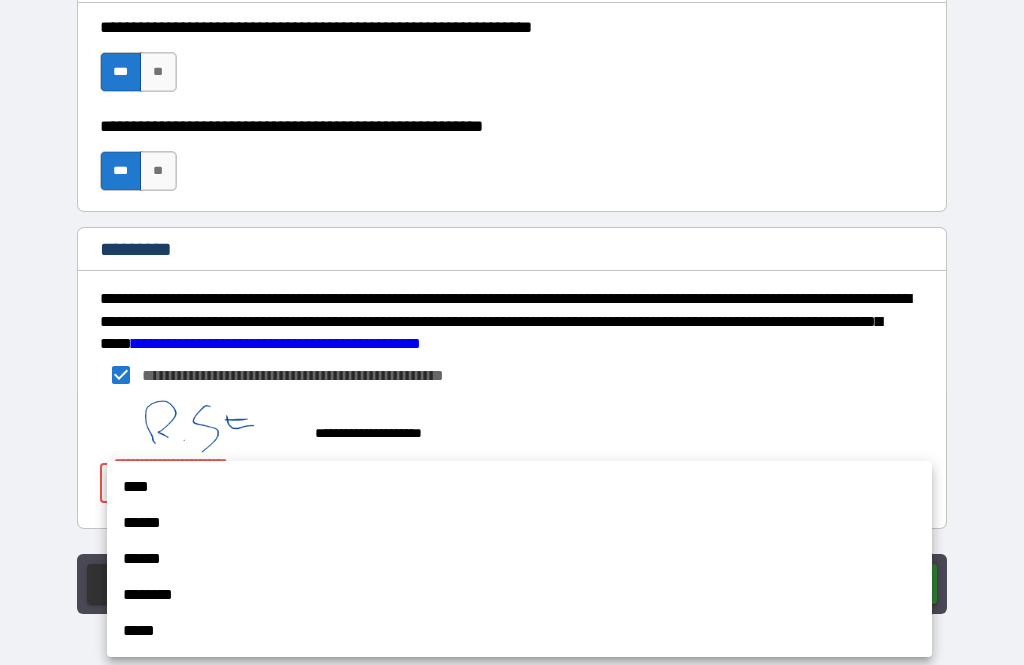 click on "****" at bounding box center [519, 487] 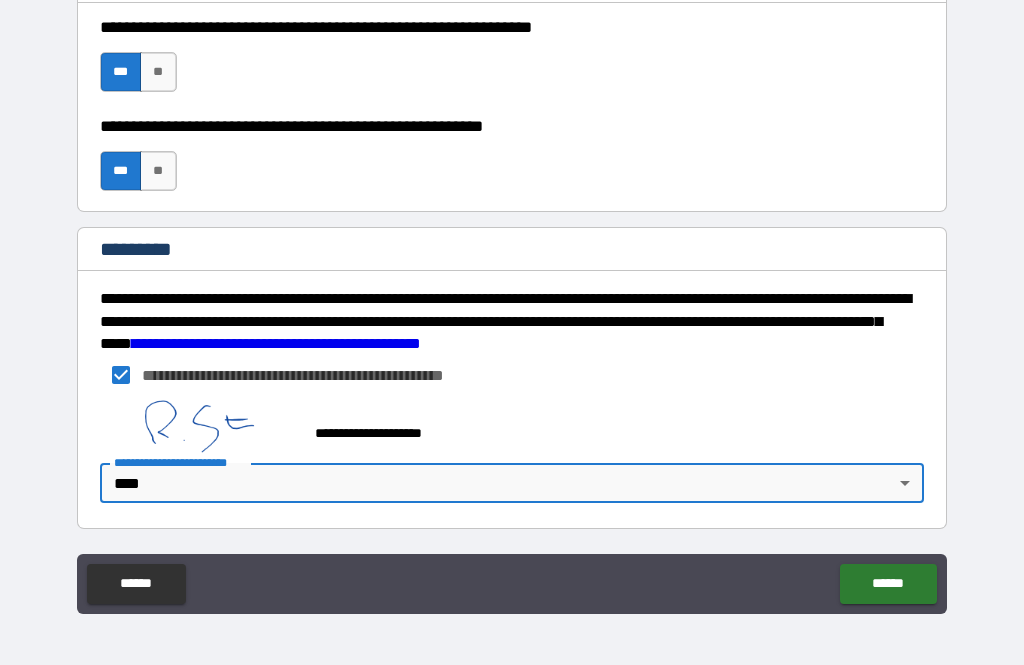 click on "******" at bounding box center (888, 584) 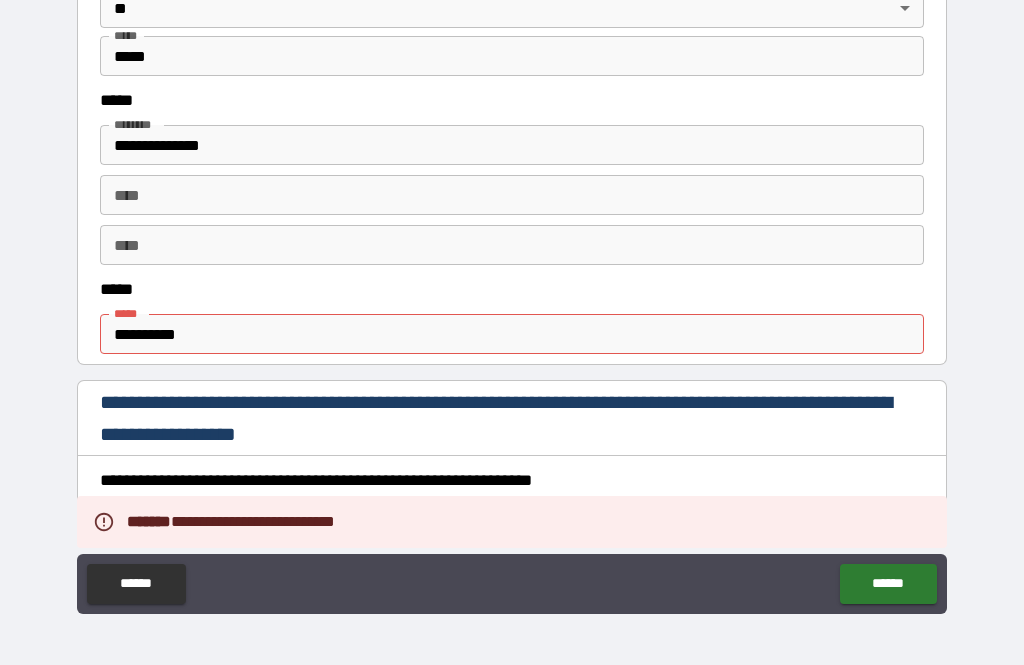 scroll, scrollTop: 919, scrollLeft: 0, axis: vertical 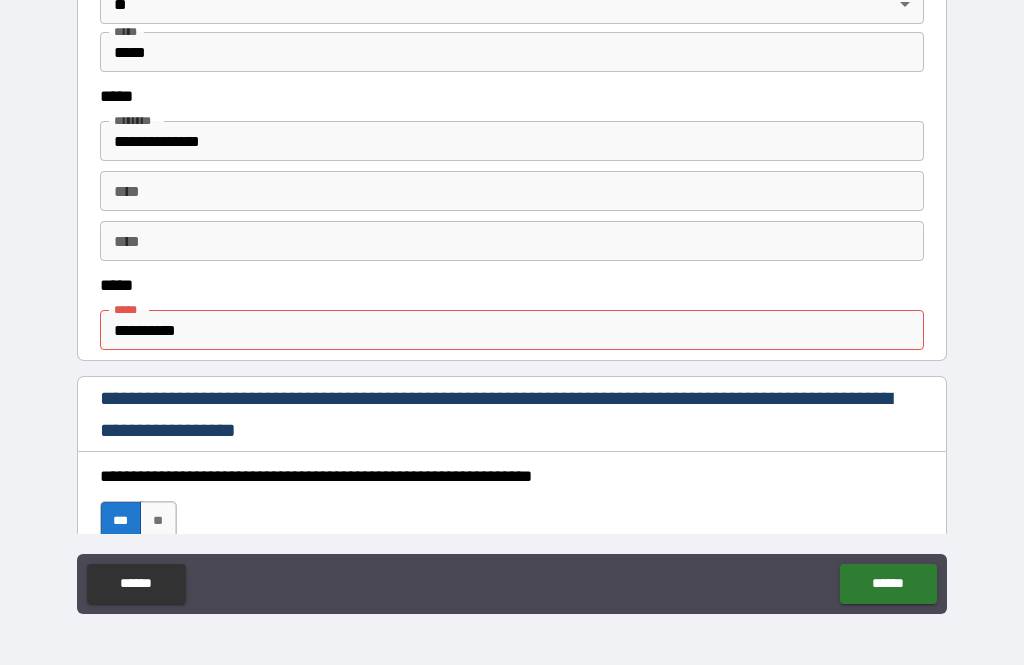 click on "**********" at bounding box center [512, 330] 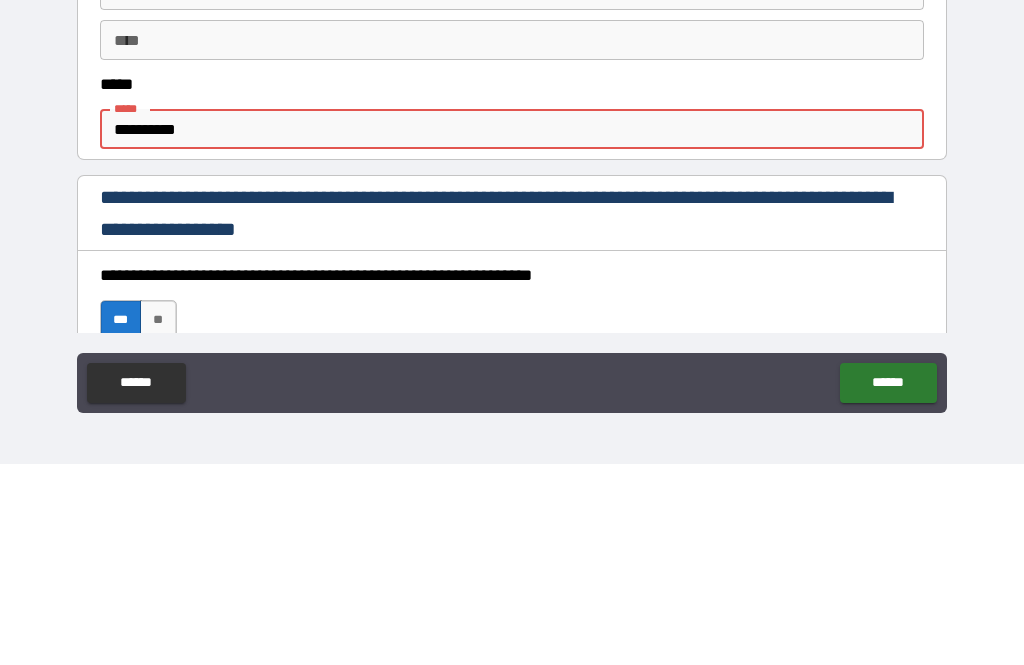 click on "**********" at bounding box center (512, 330) 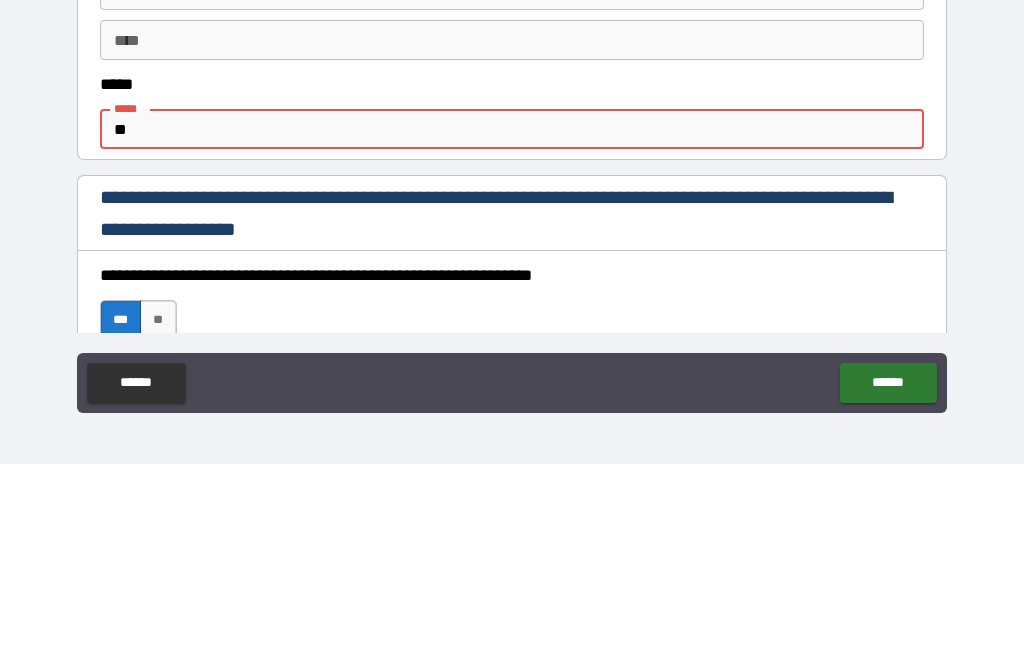 type on "*" 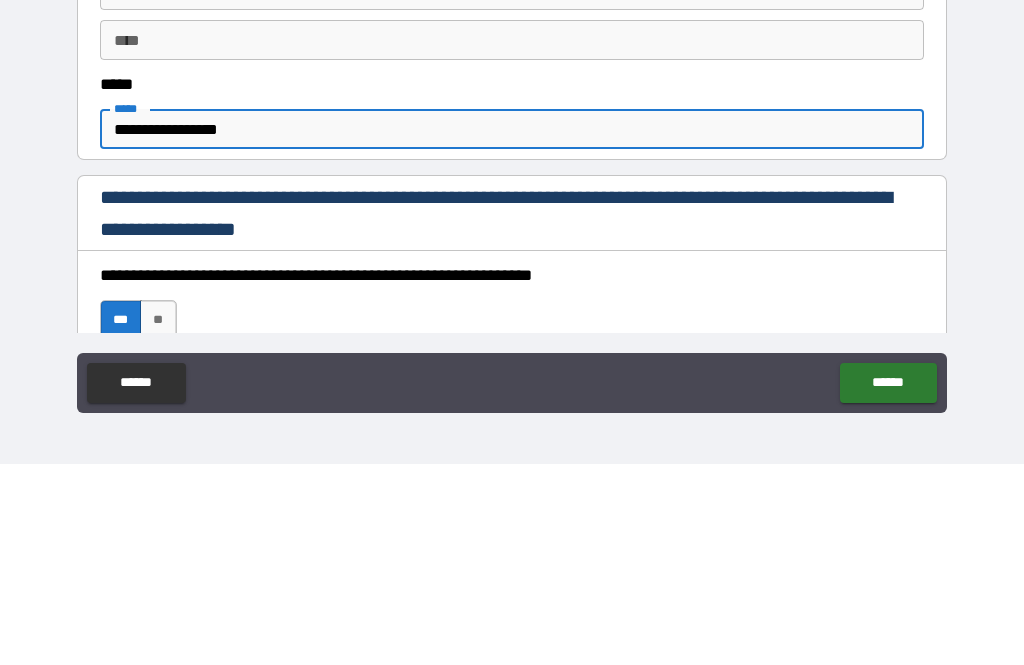 type on "**********" 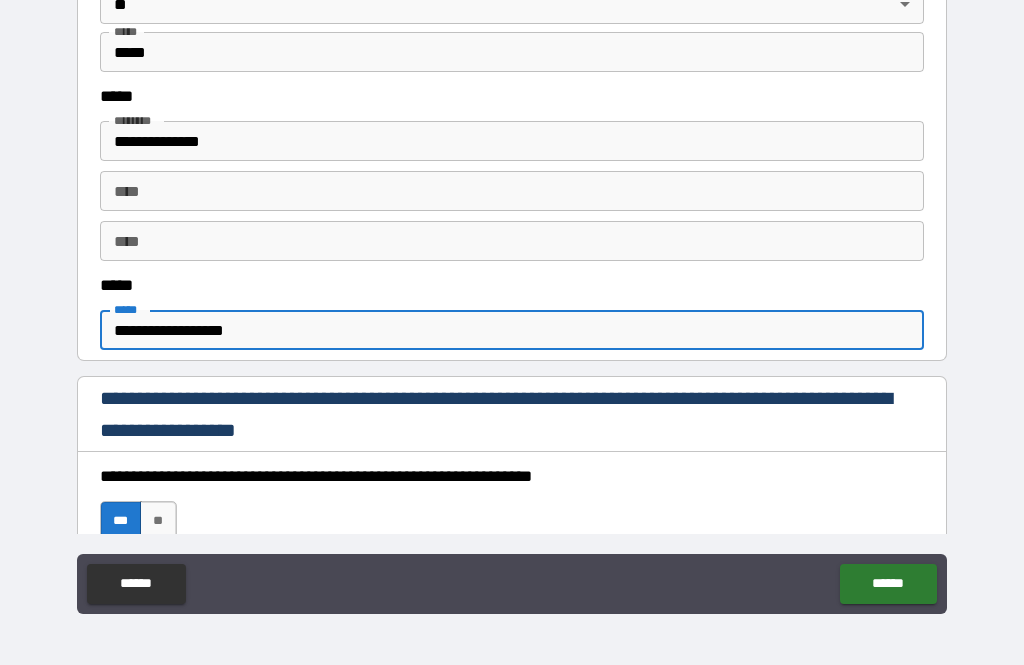 click on "******" at bounding box center [888, 584] 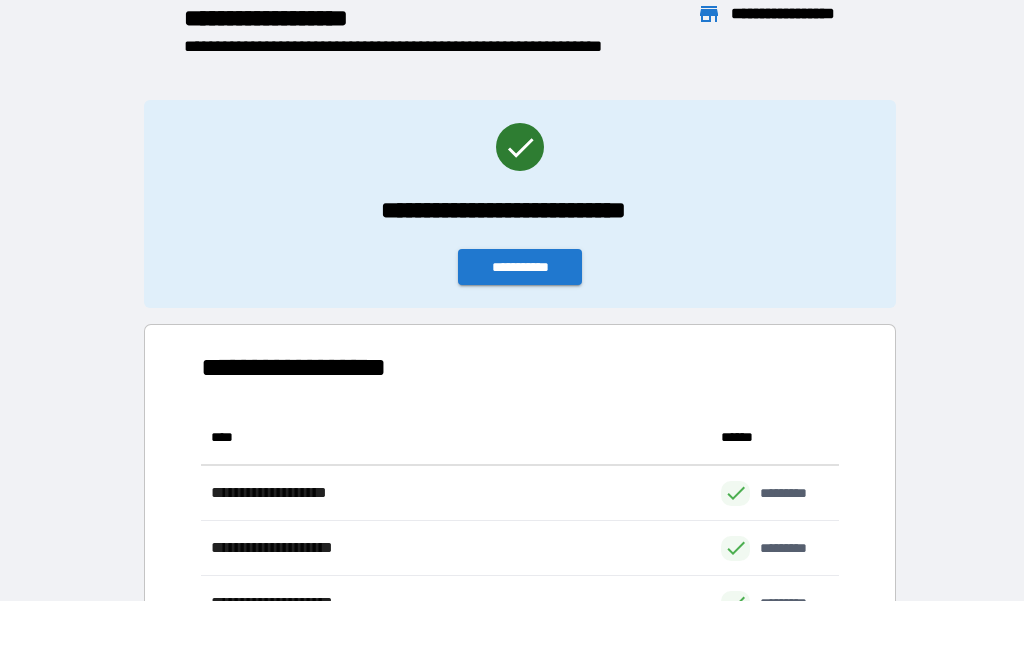 scroll, scrollTop: 276, scrollLeft: 638, axis: both 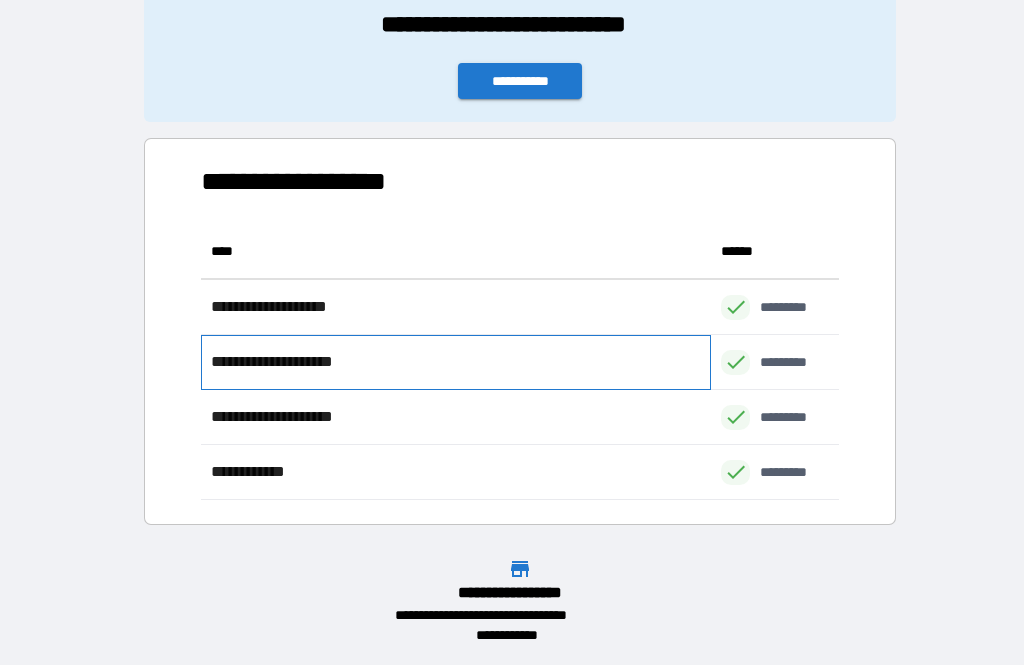 click on "**********" at bounding box center (283, 362) 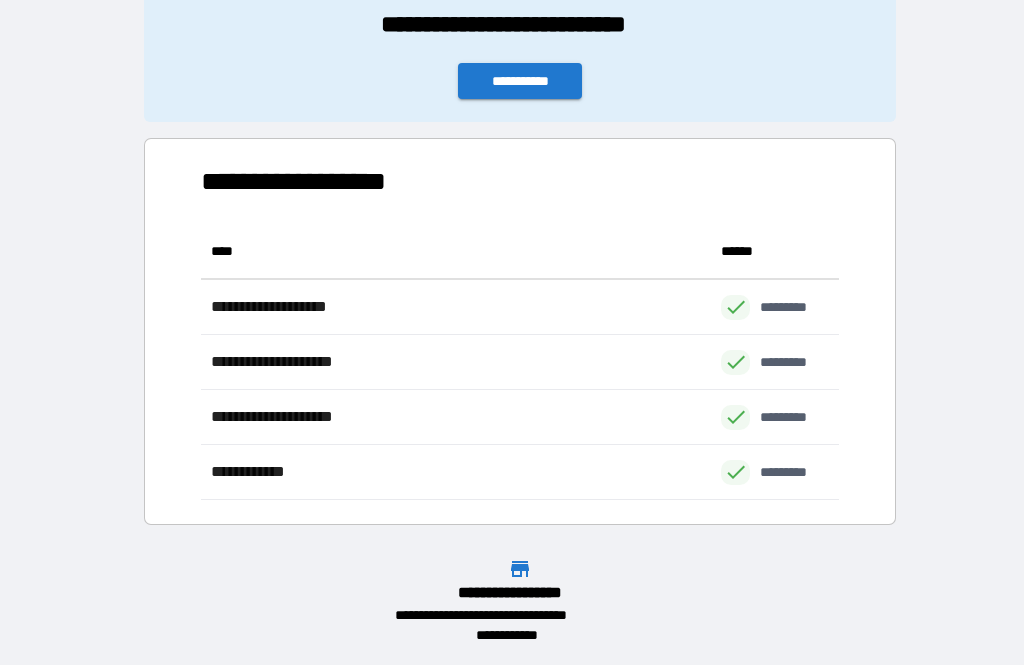 click on "**********" at bounding box center [520, 81] 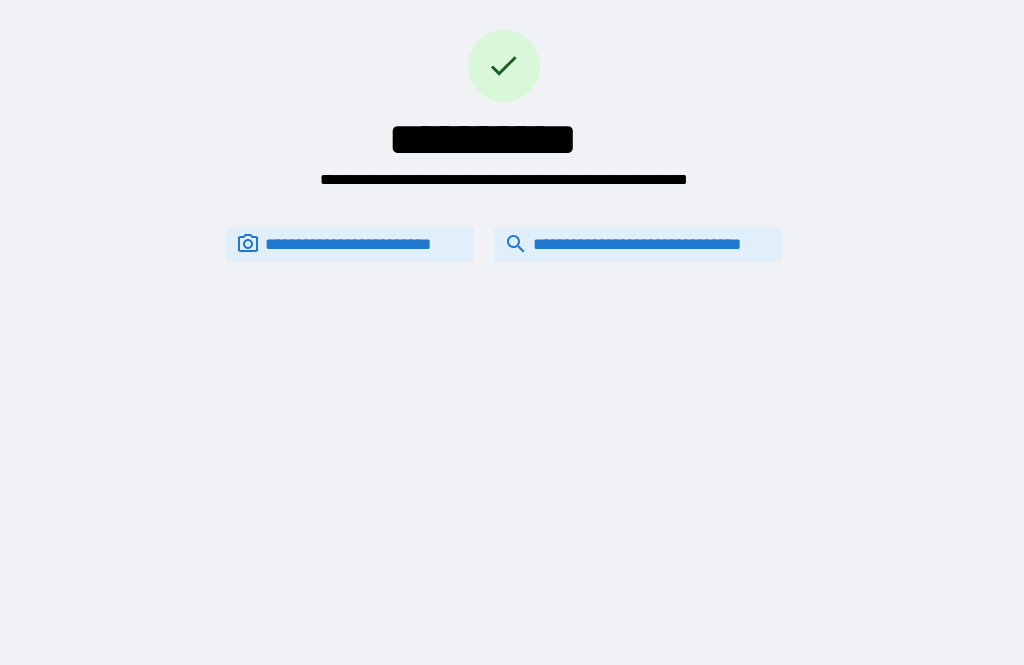 scroll, scrollTop: 0, scrollLeft: 0, axis: both 